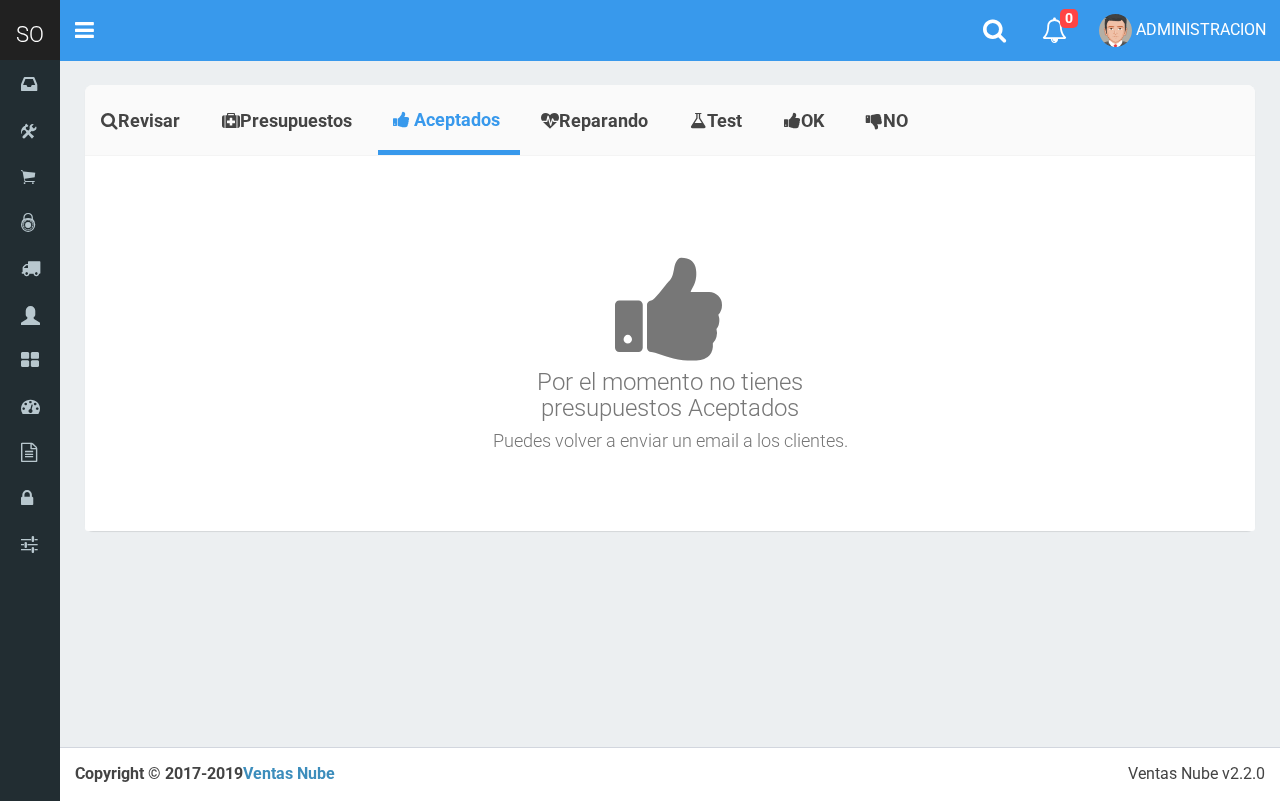 scroll, scrollTop: 0, scrollLeft: 0, axis: both 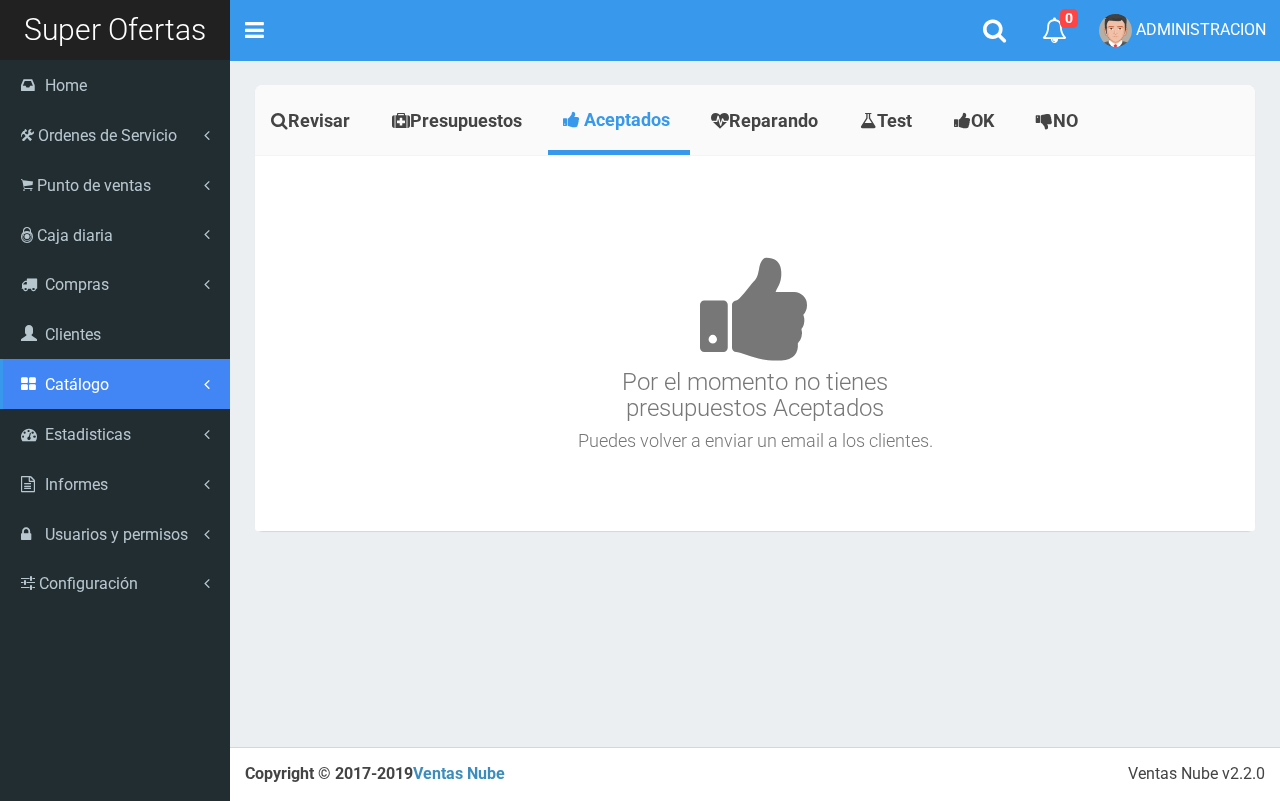 click on "Catálogo" at bounding box center (77, 384) 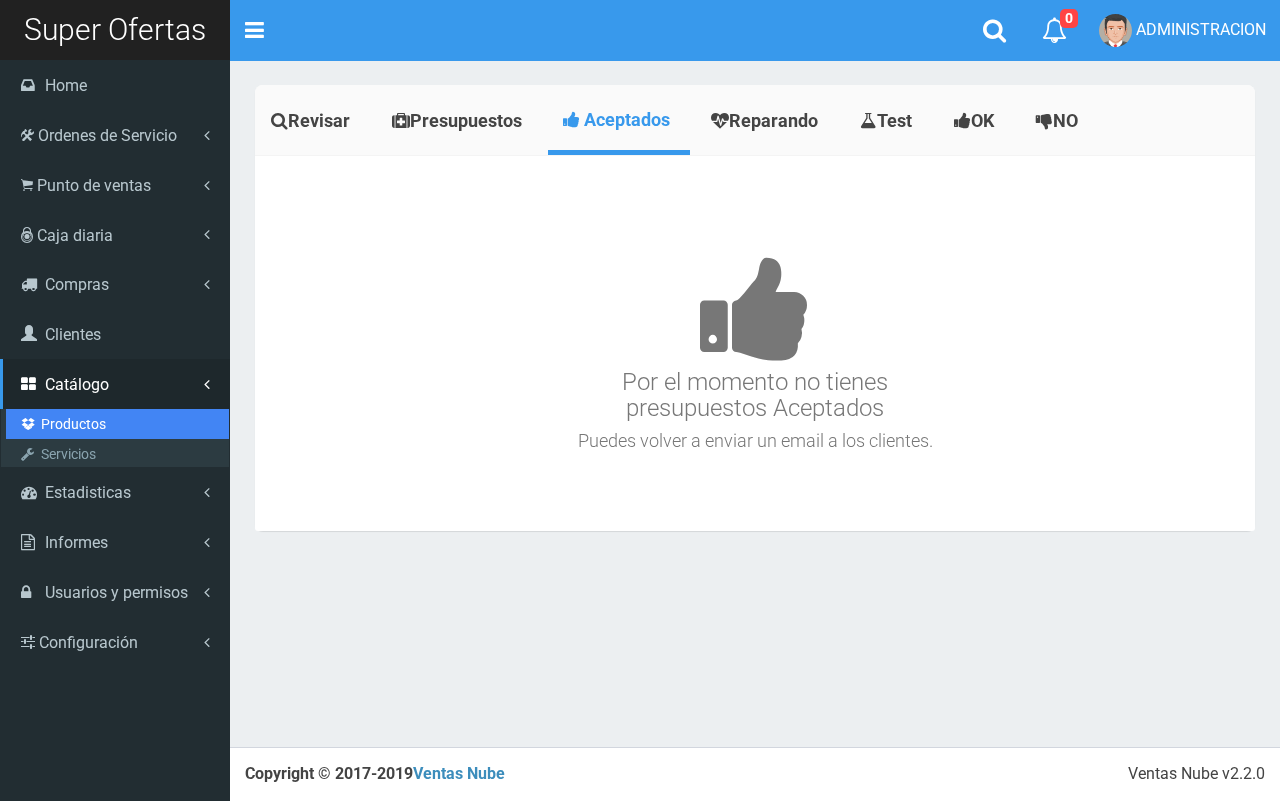 click on "Productos" at bounding box center (117, 424) 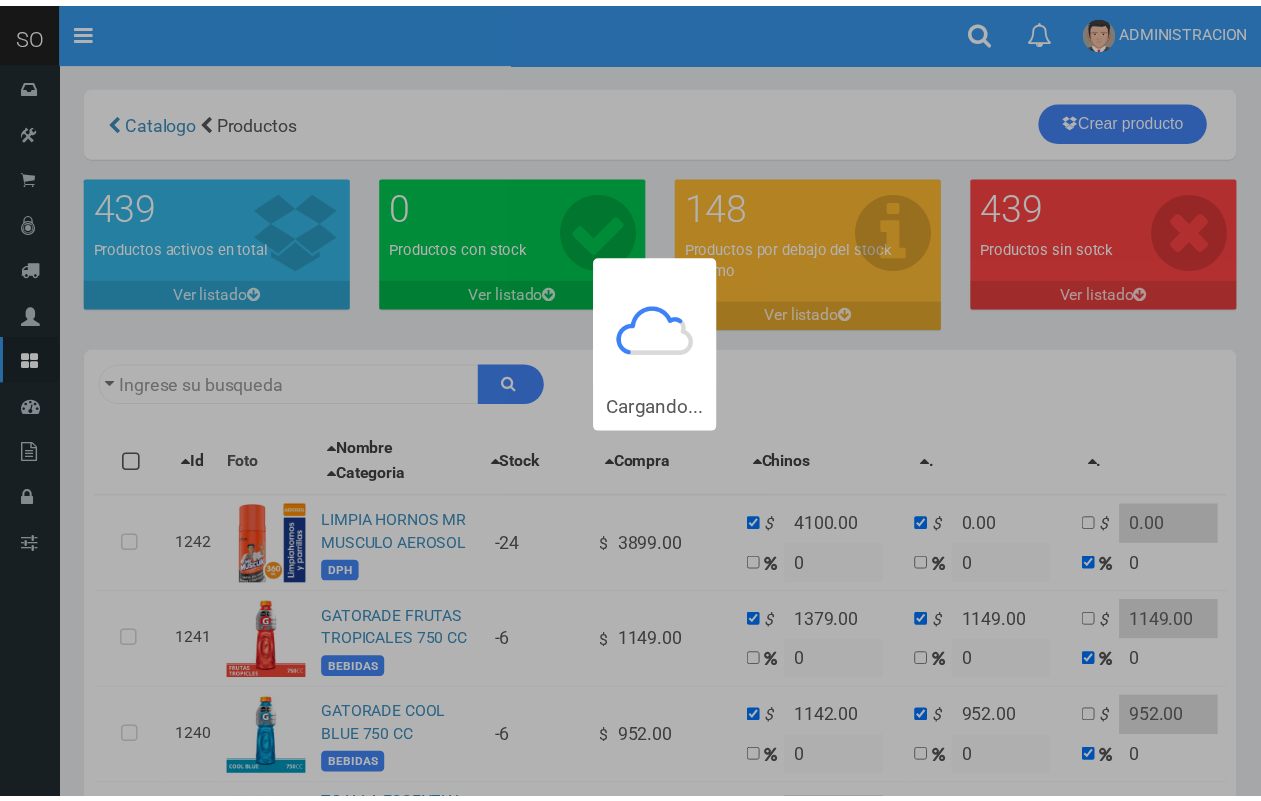scroll, scrollTop: 0, scrollLeft: 0, axis: both 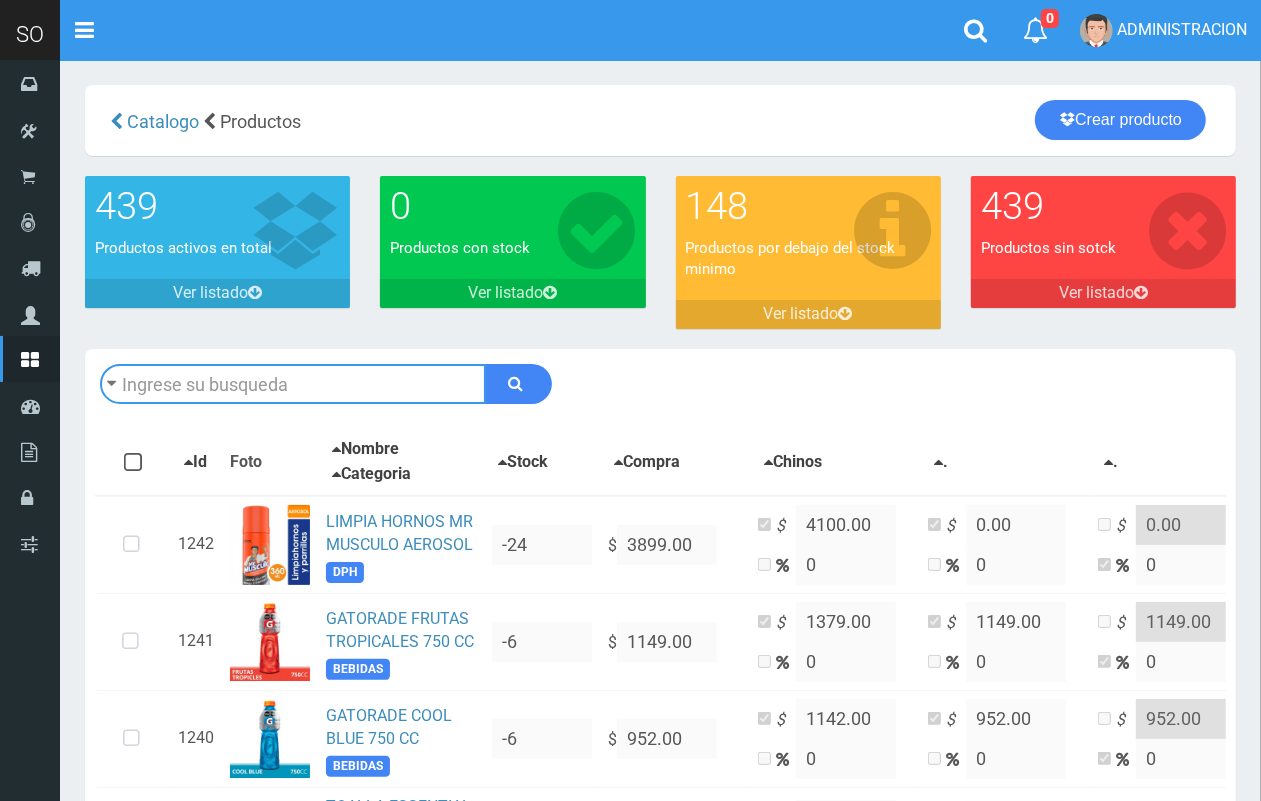 click at bounding box center [293, 384] 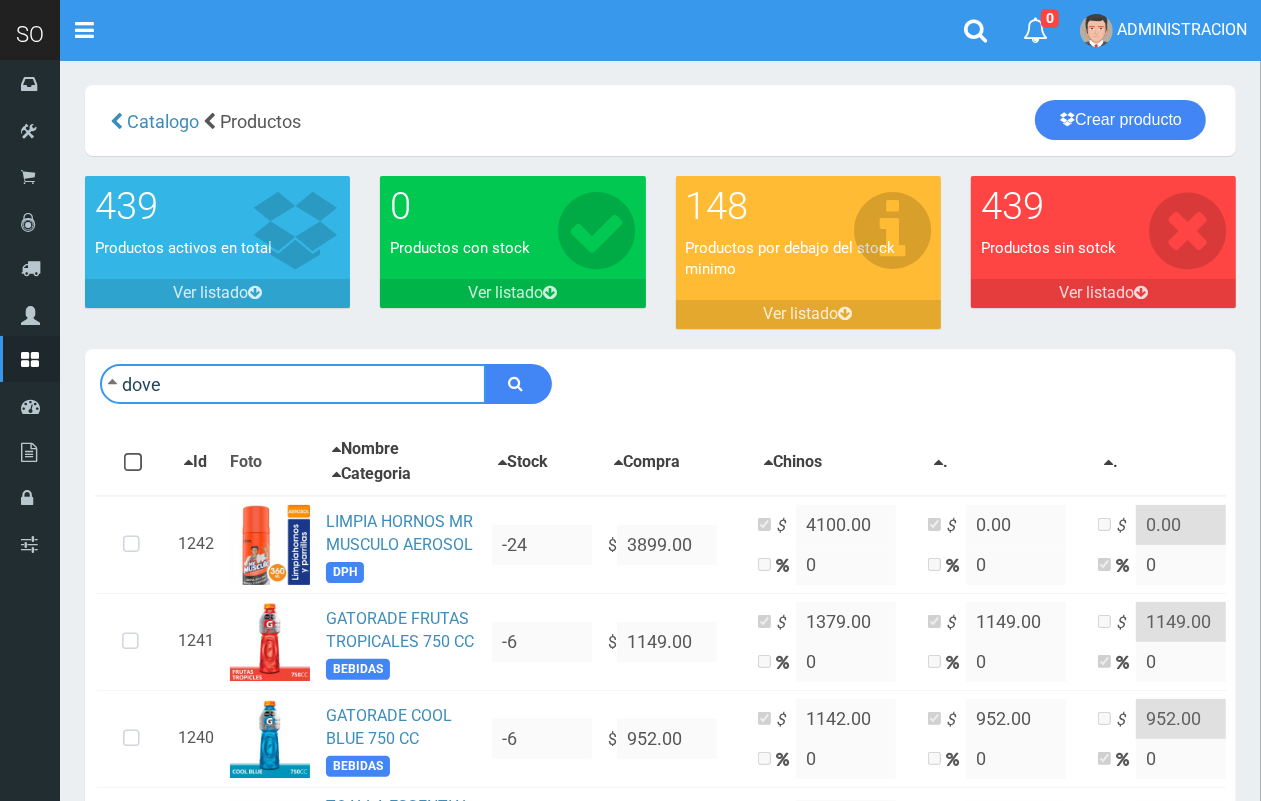 type on "dove" 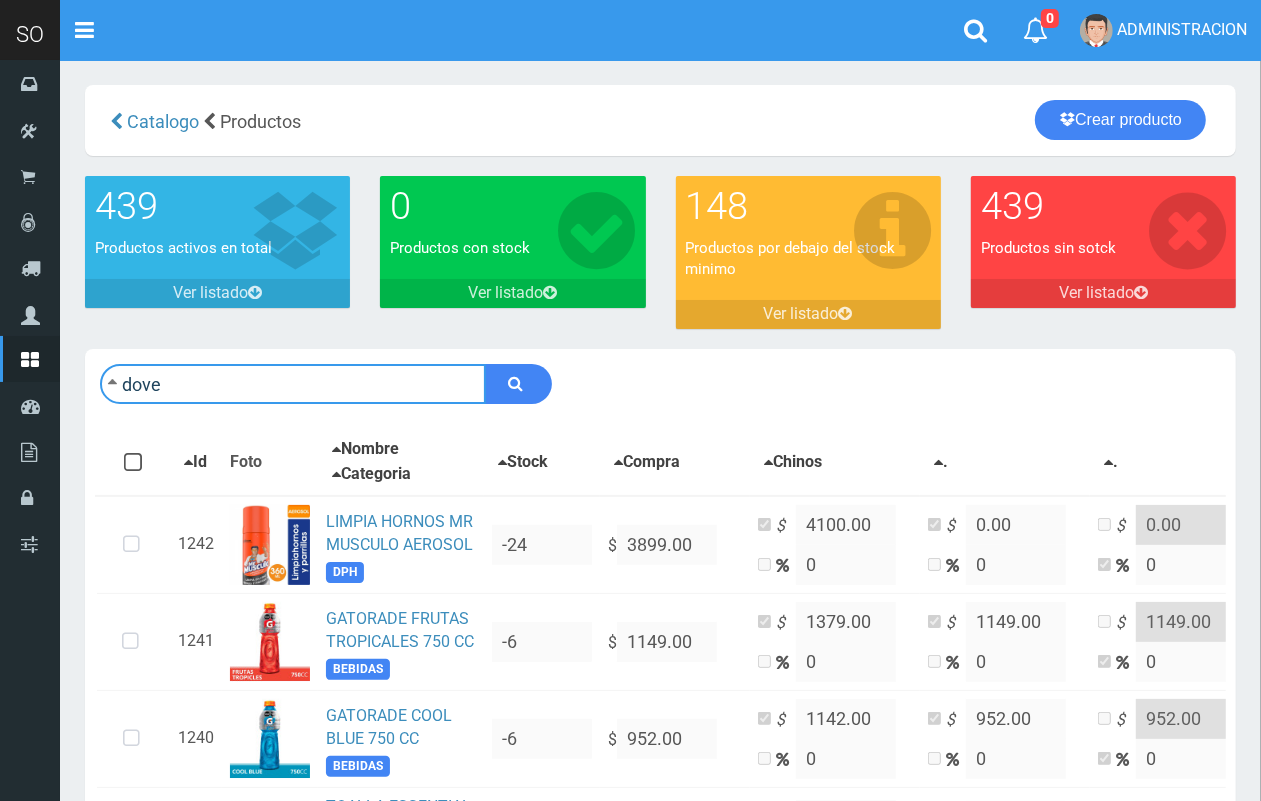 click at bounding box center (518, 384) 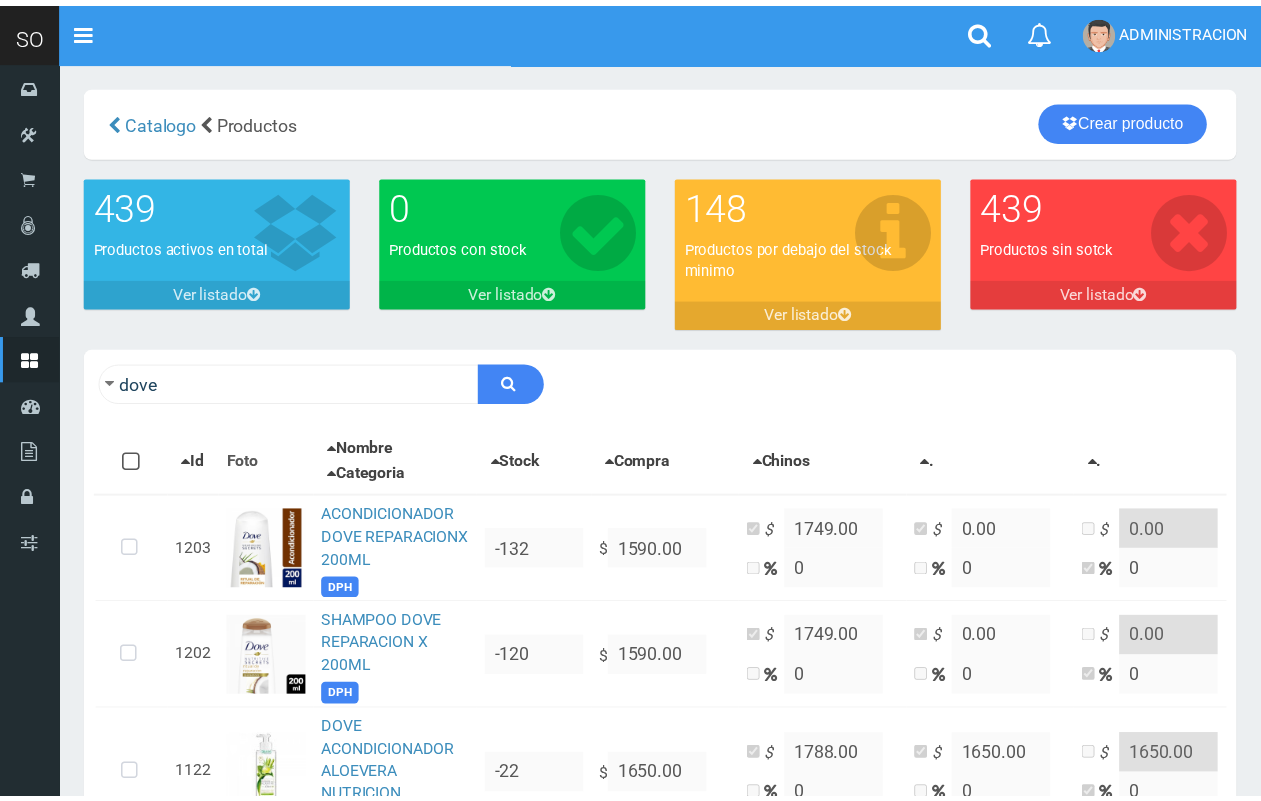 scroll, scrollTop: 0, scrollLeft: 0, axis: both 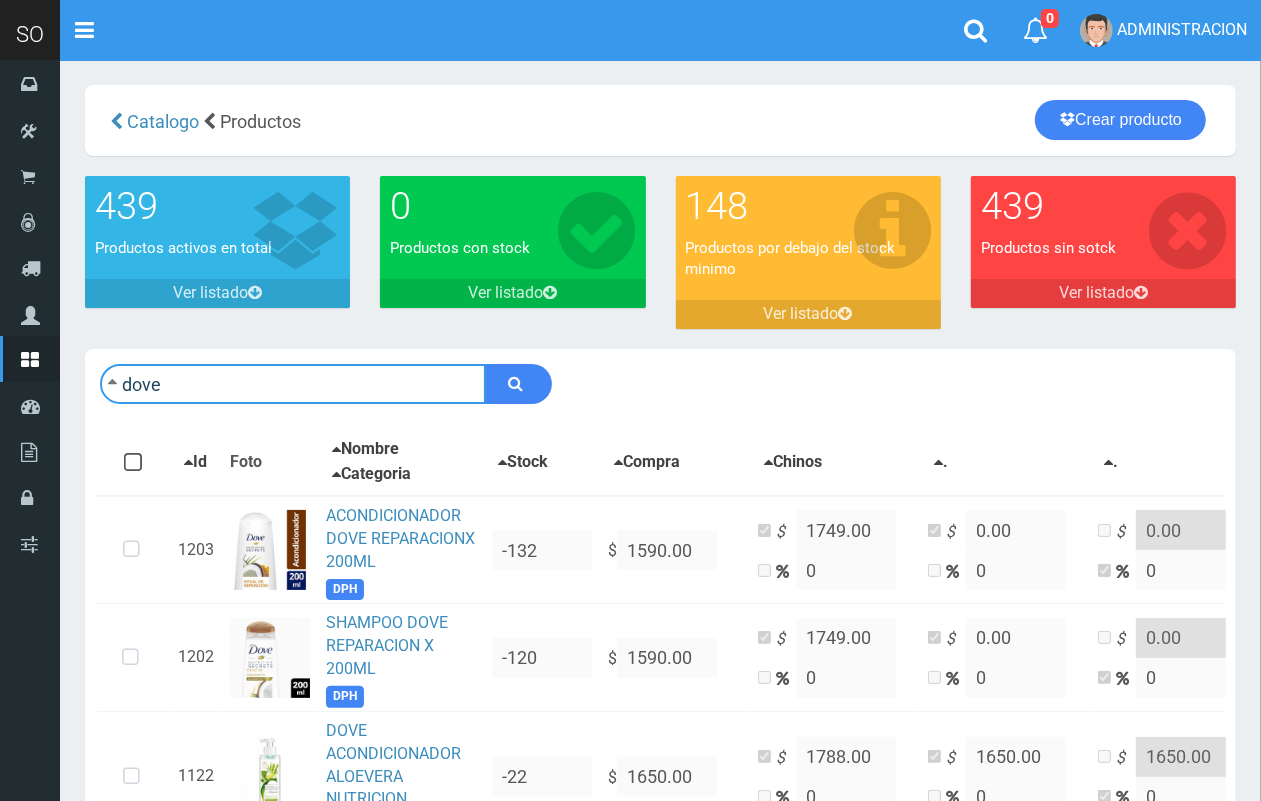click on "dove" at bounding box center [293, 384] 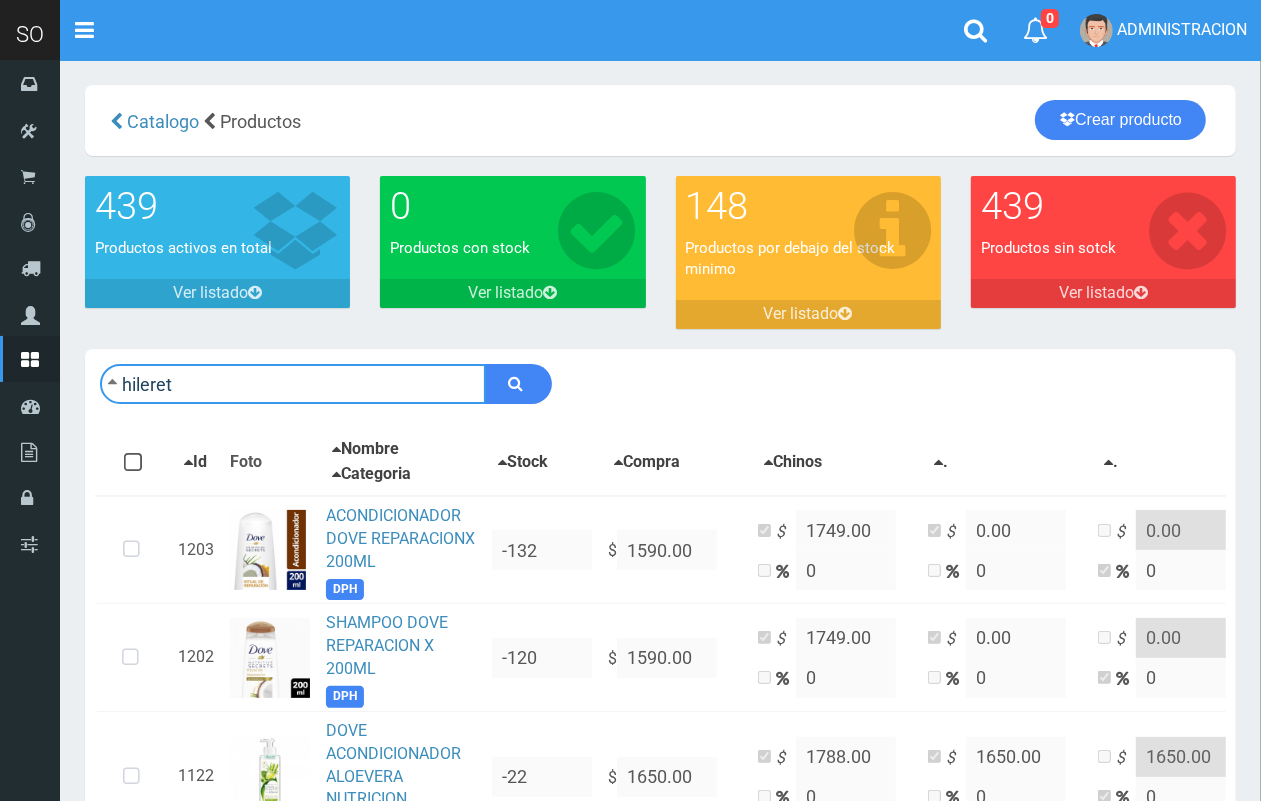 type on "hileret" 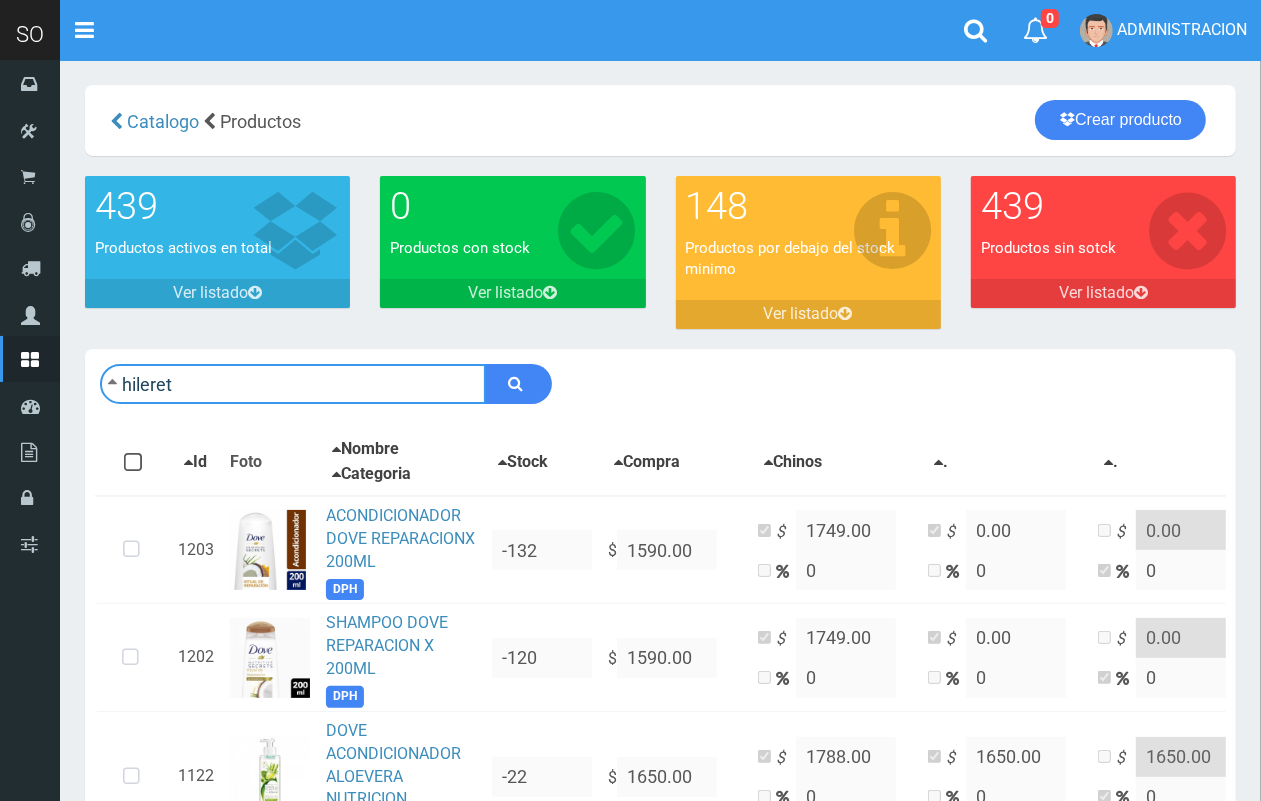 click at bounding box center [518, 384] 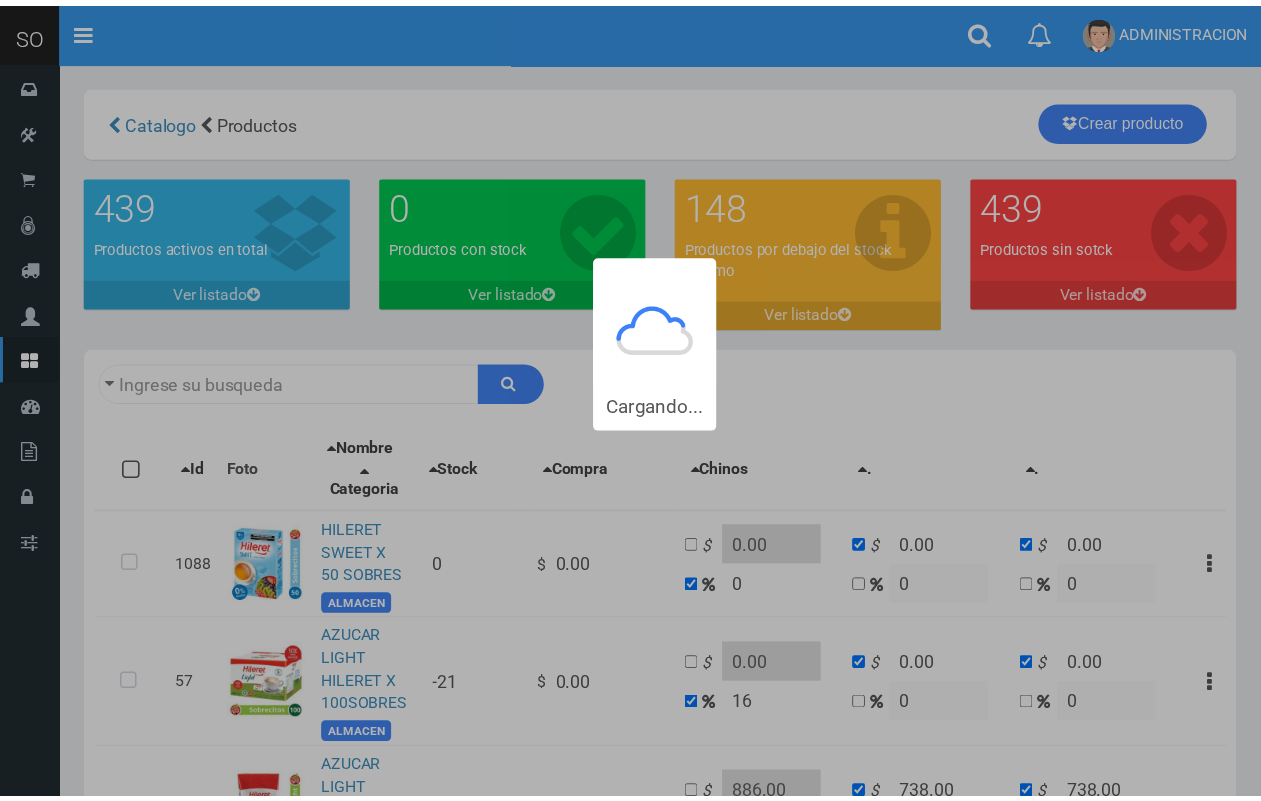 scroll, scrollTop: 0, scrollLeft: 0, axis: both 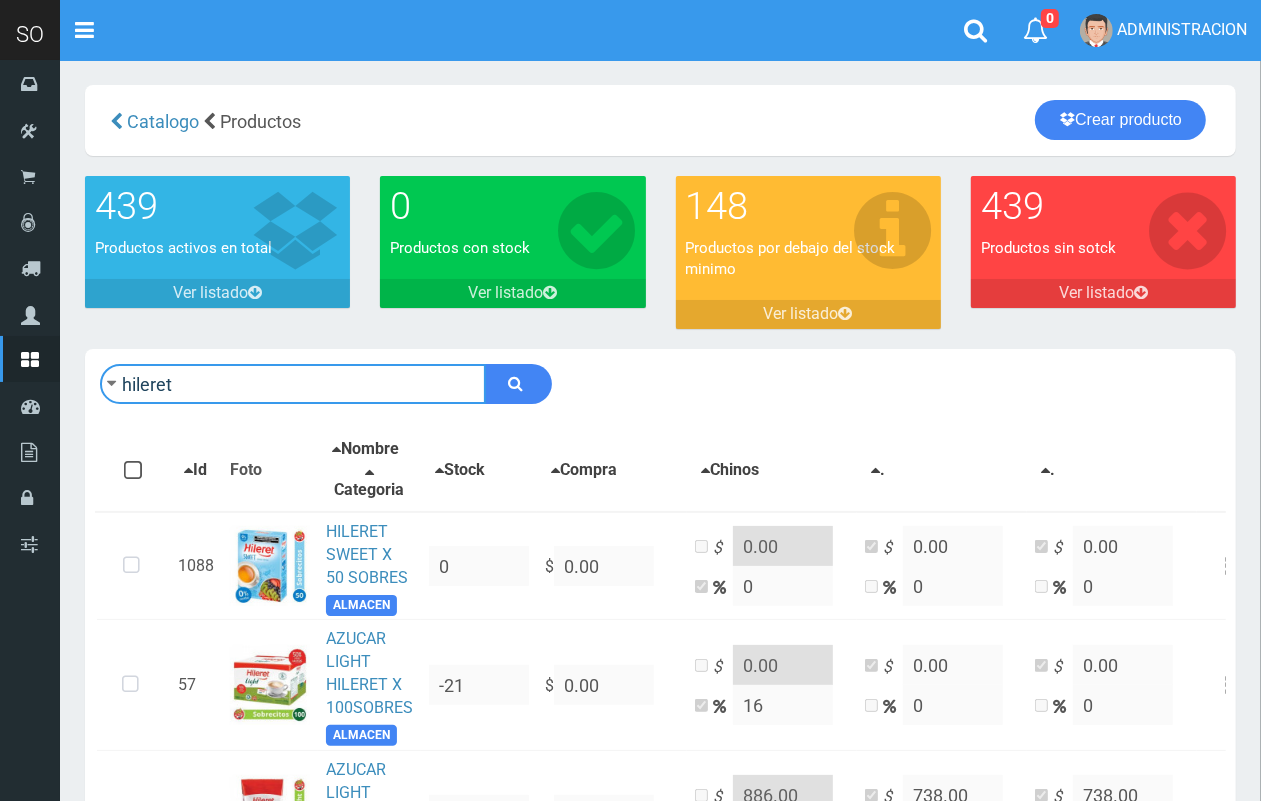 click on "hileret" at bounding box center (293, 384) 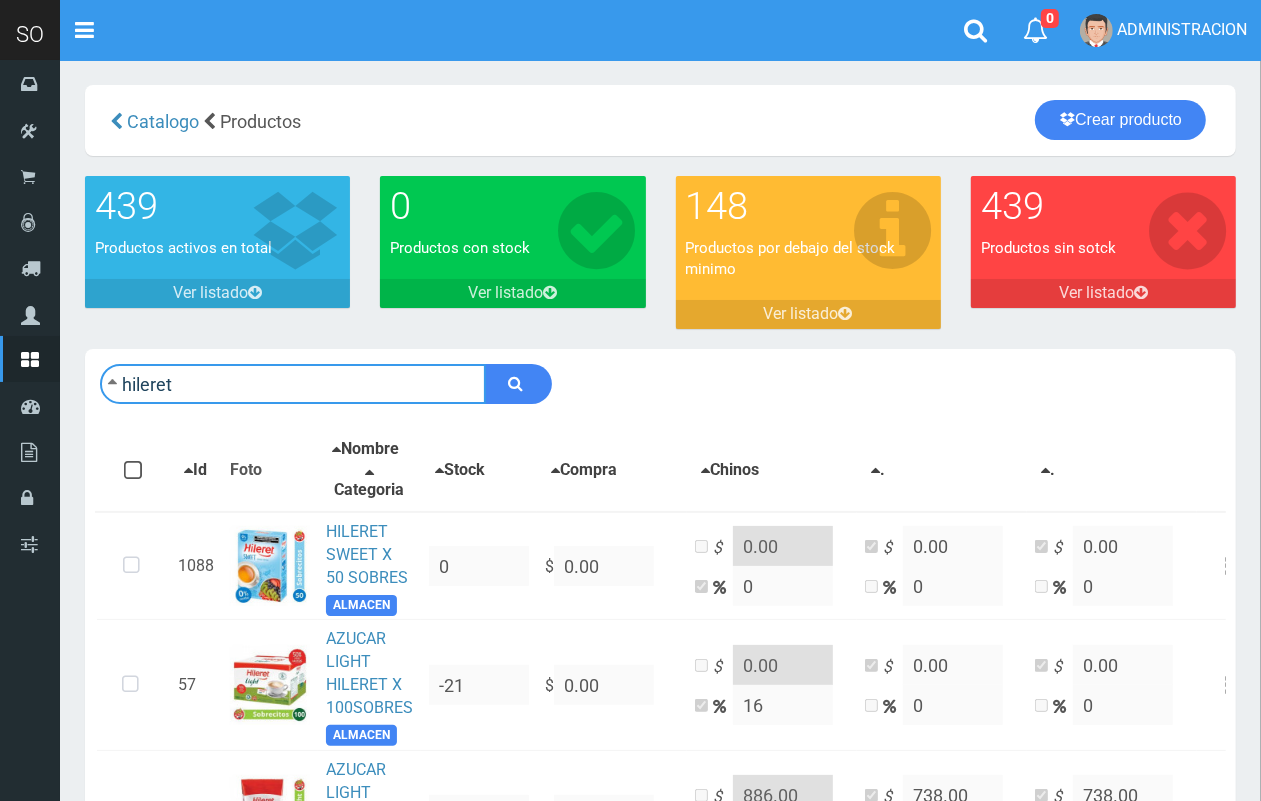 click on "hileret" at bounding box center (293, 384) 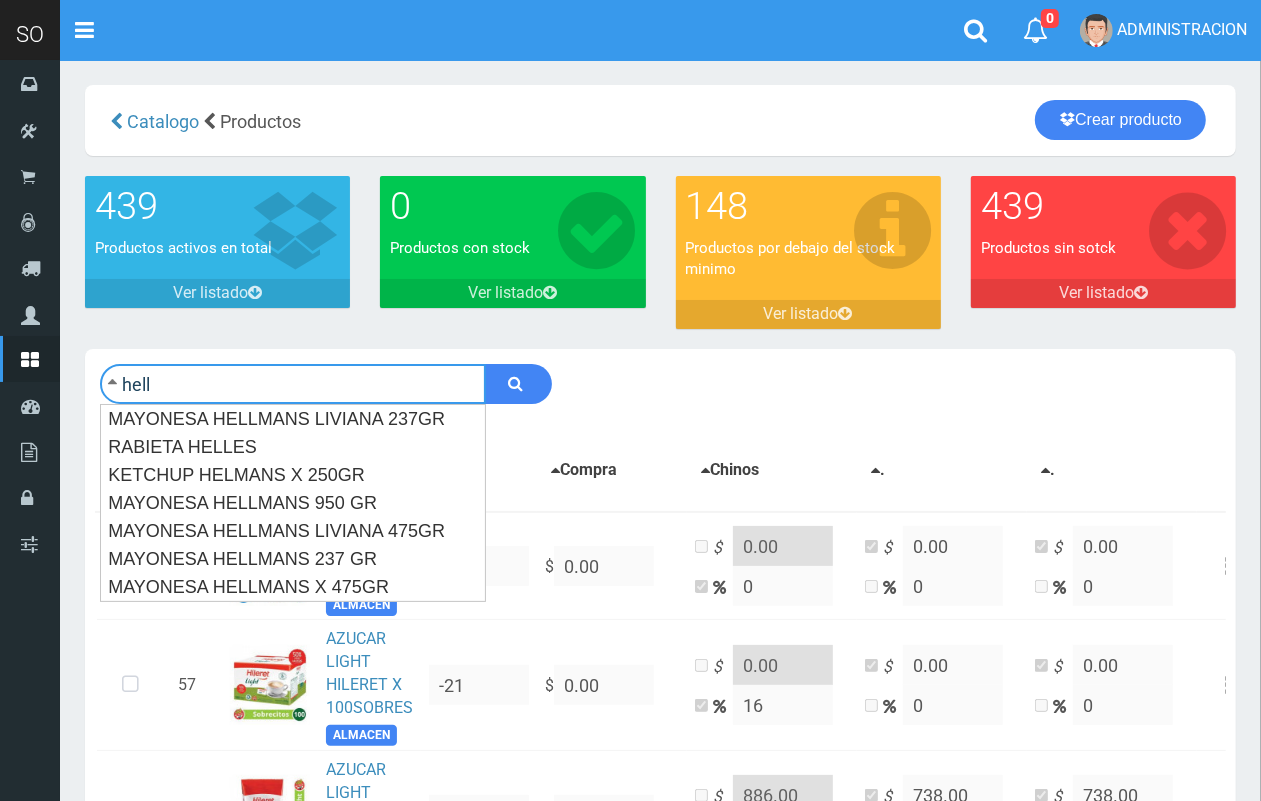 type on "hell" 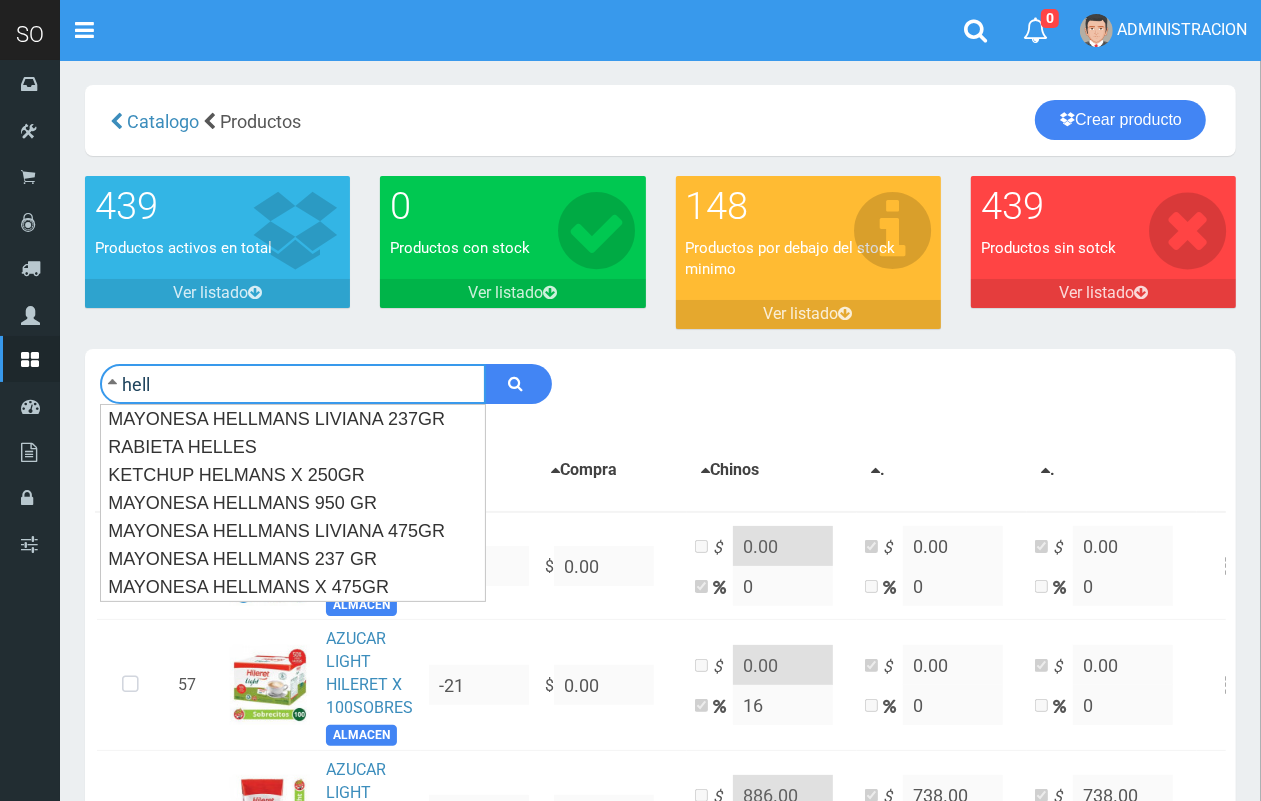 click at bounding box center (518, 384) 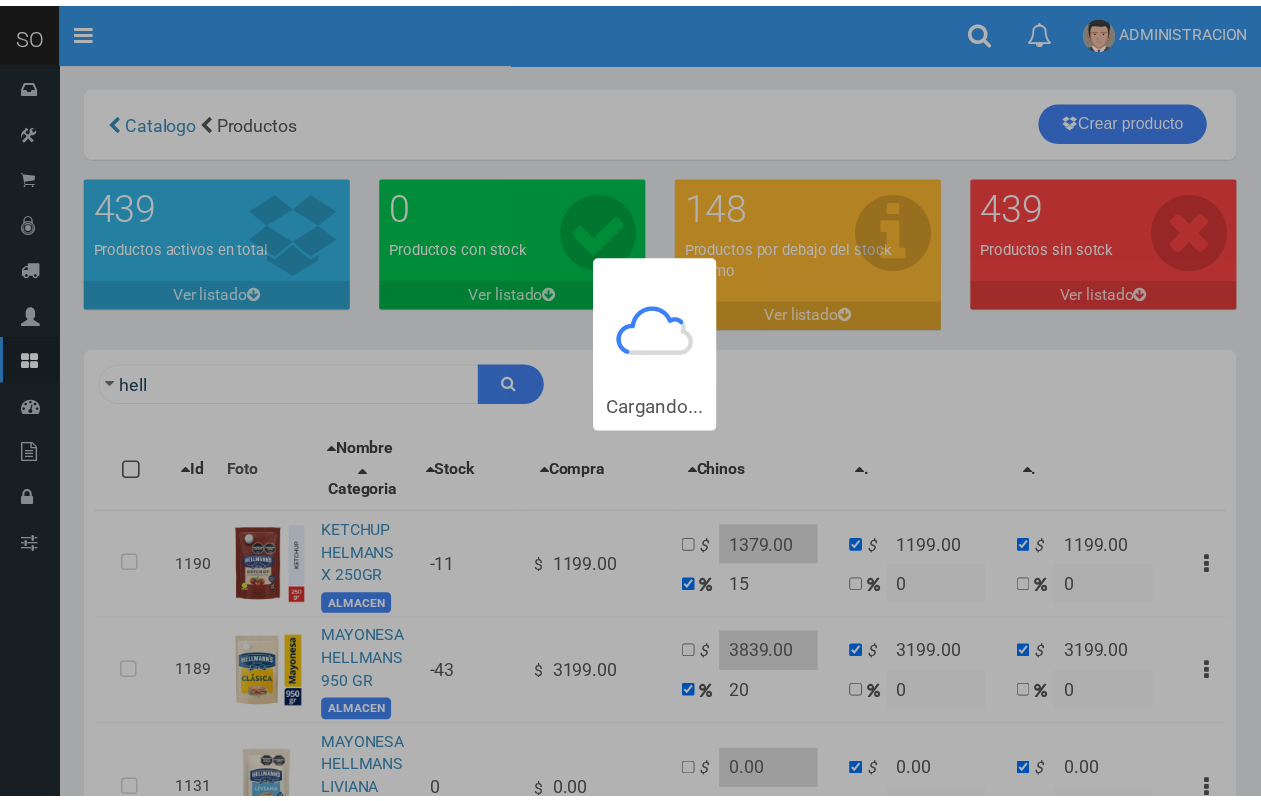 scroll, scrollTop: 0, scrollLeft: 0, axis: both 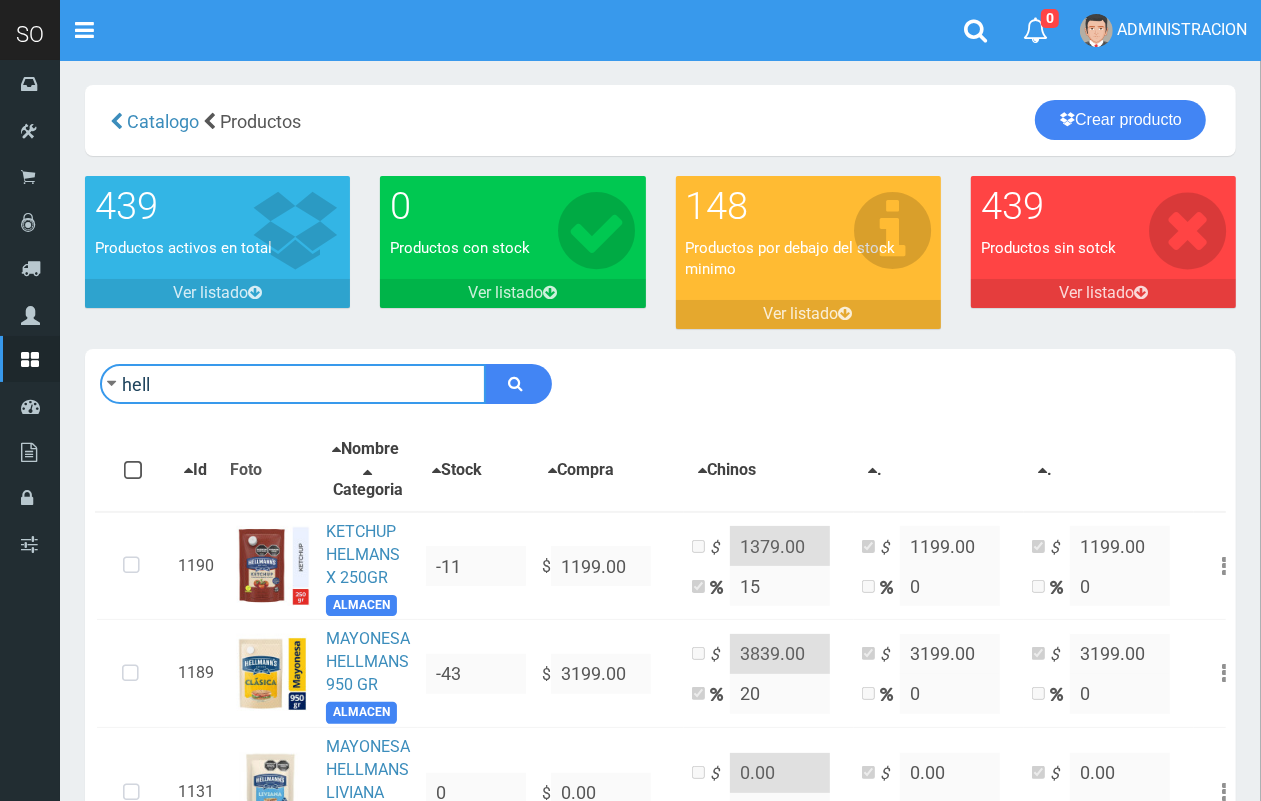 click on "hell" at bounding box center [293, 384] 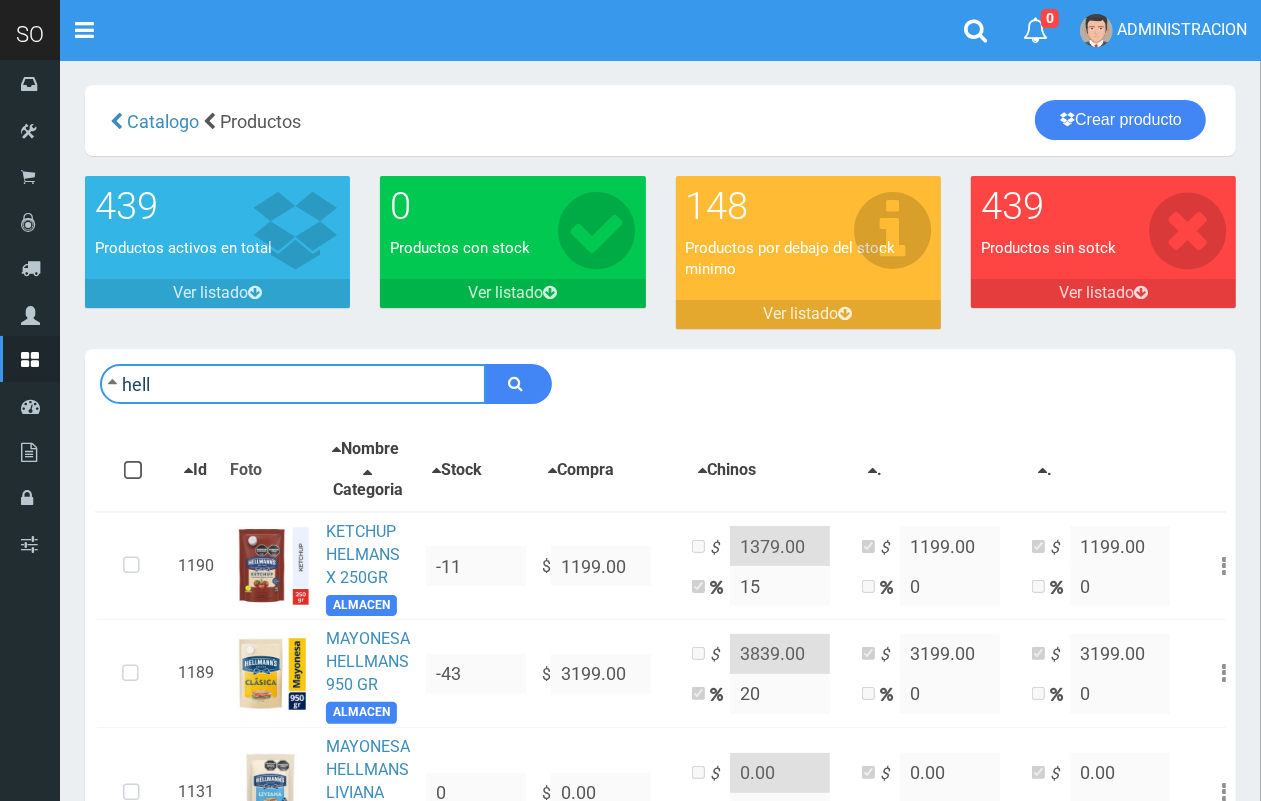 click on "hell" at bounding box center (293, 384) 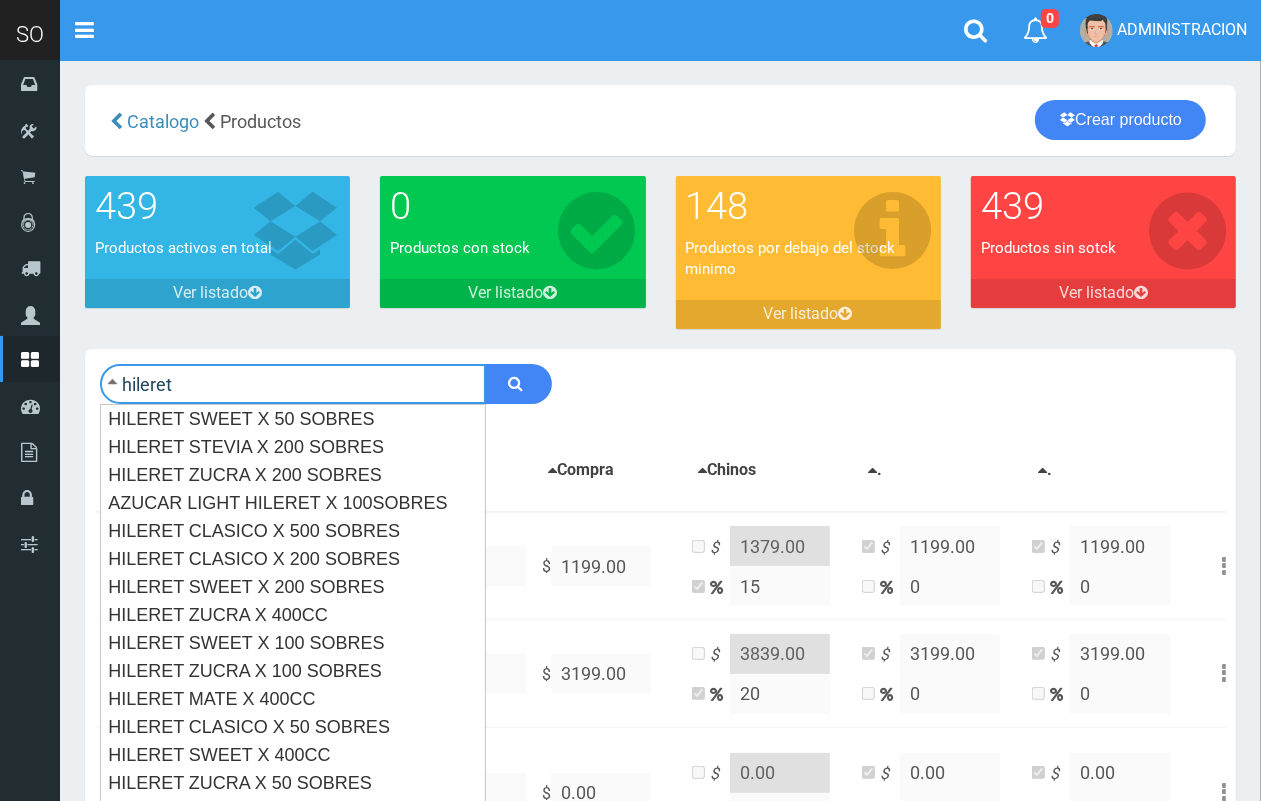 type on "hileret" 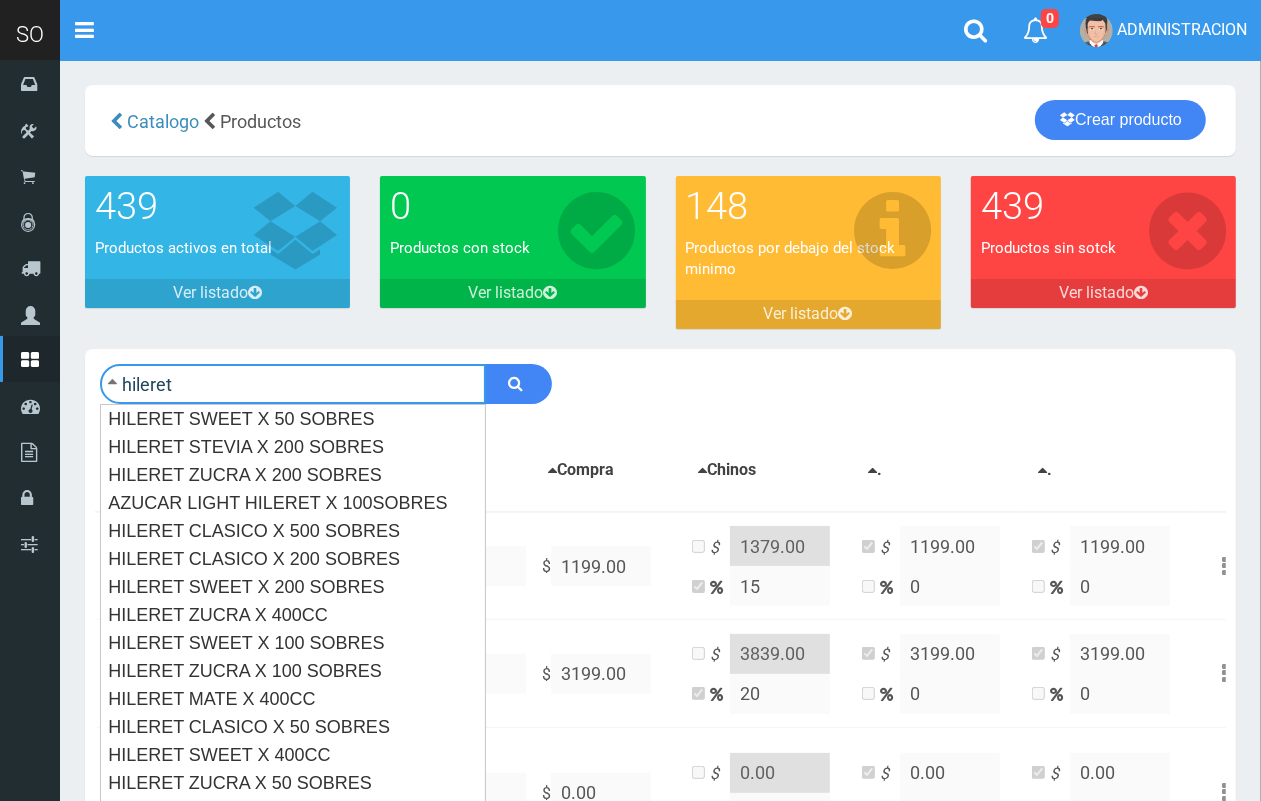 click at bounding box center (518, 384) 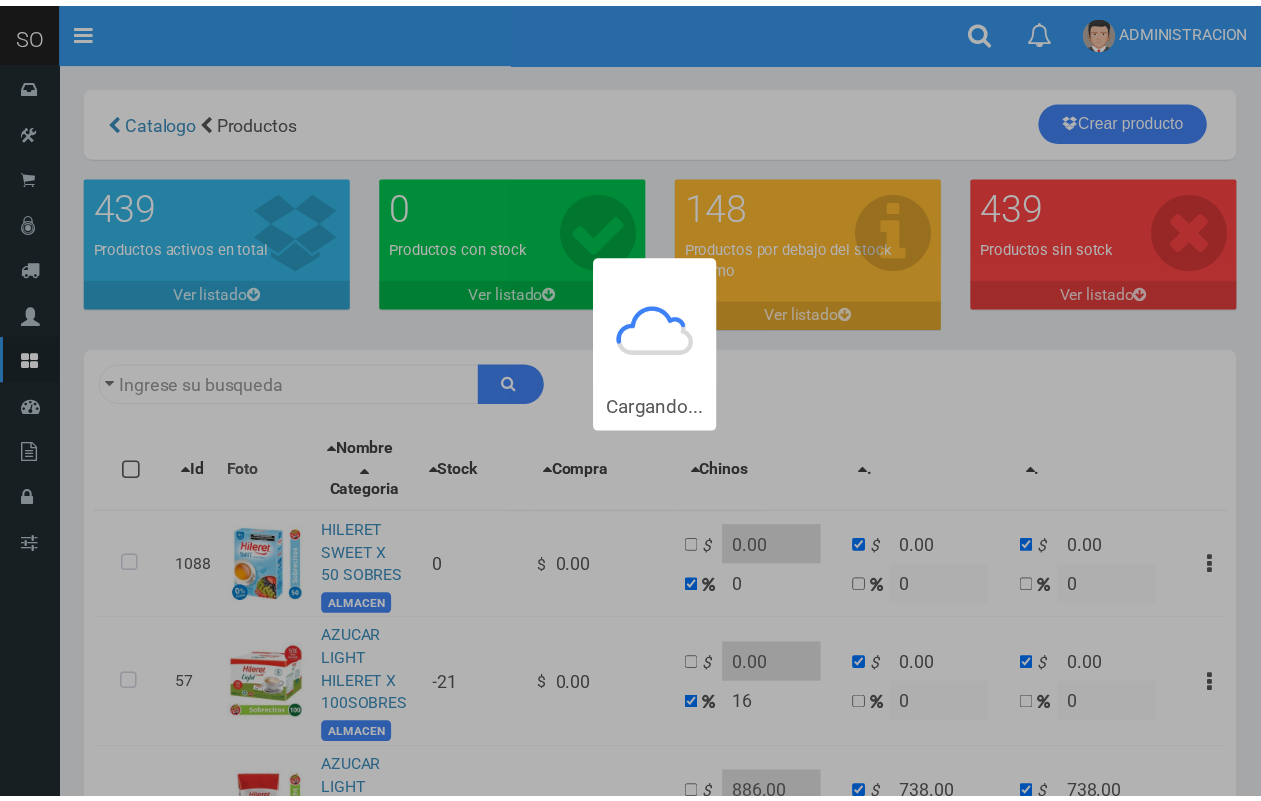 scroll, scrollTop: 0, scrollLeft: 0, axis: both 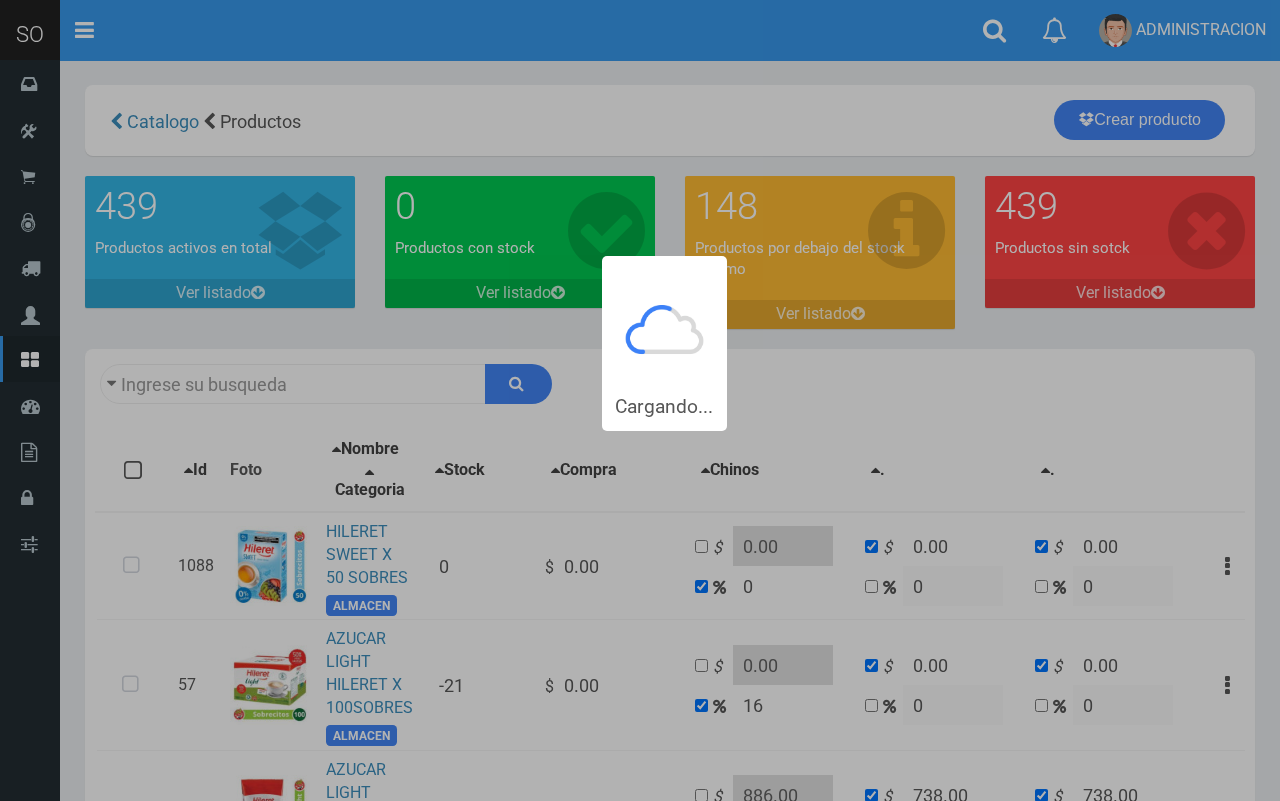 type on "hileret" 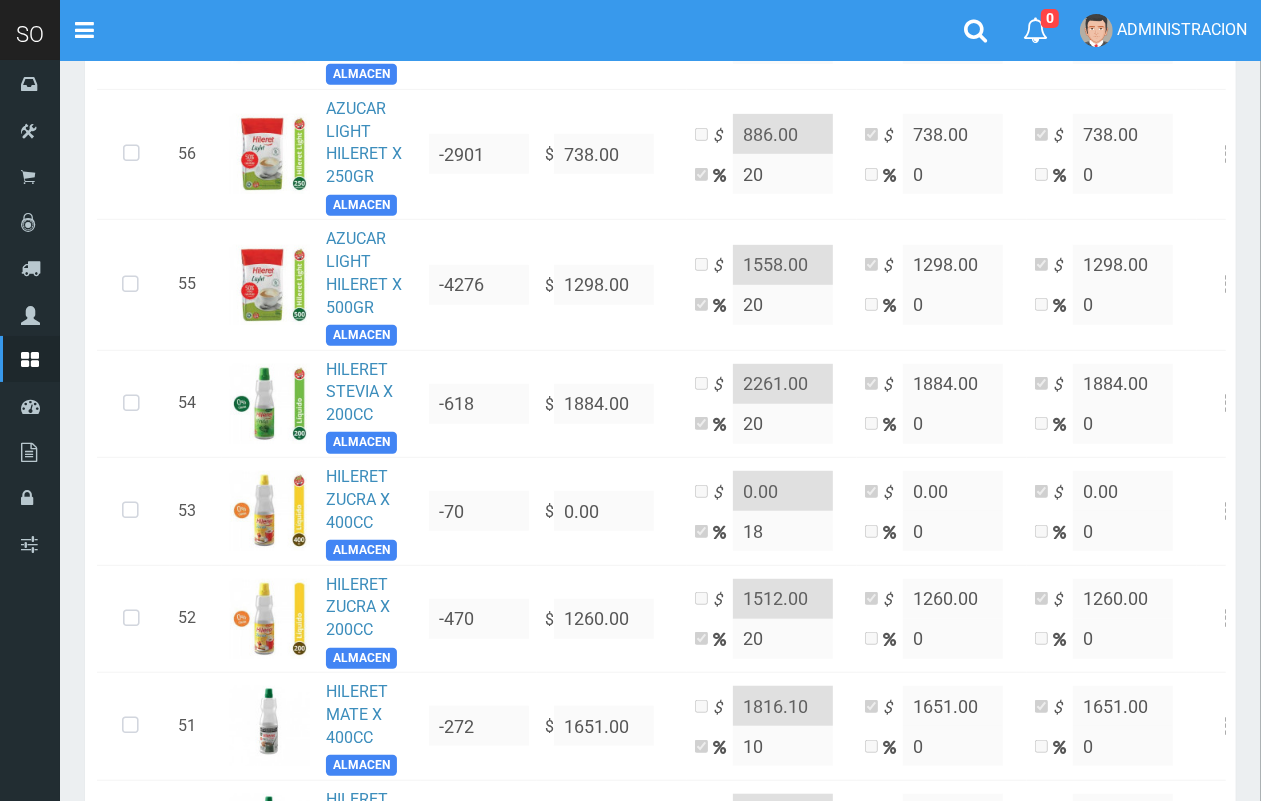 scroll, scrollTop: 2807, scrollLeft: 0, axis: vertical 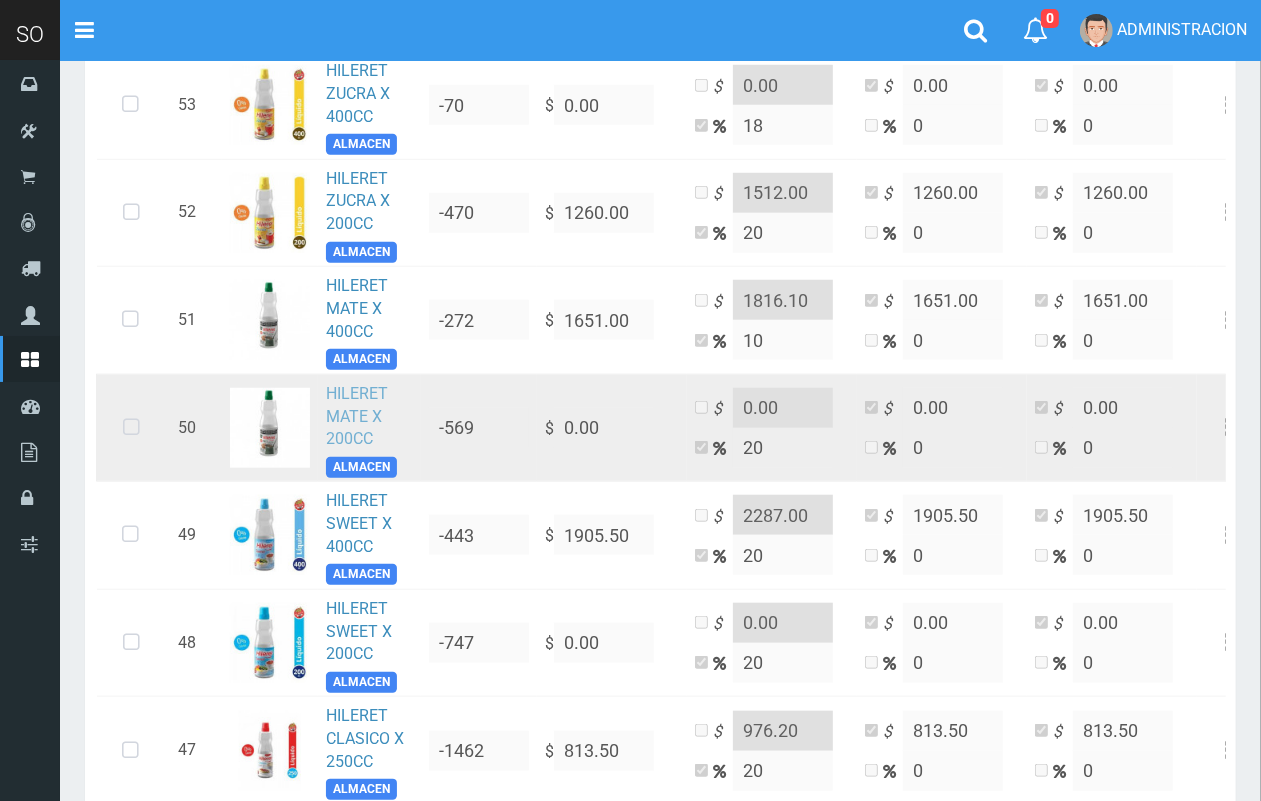 click on "HILERET MATE X 200CC" at bounding box center [357, 416] 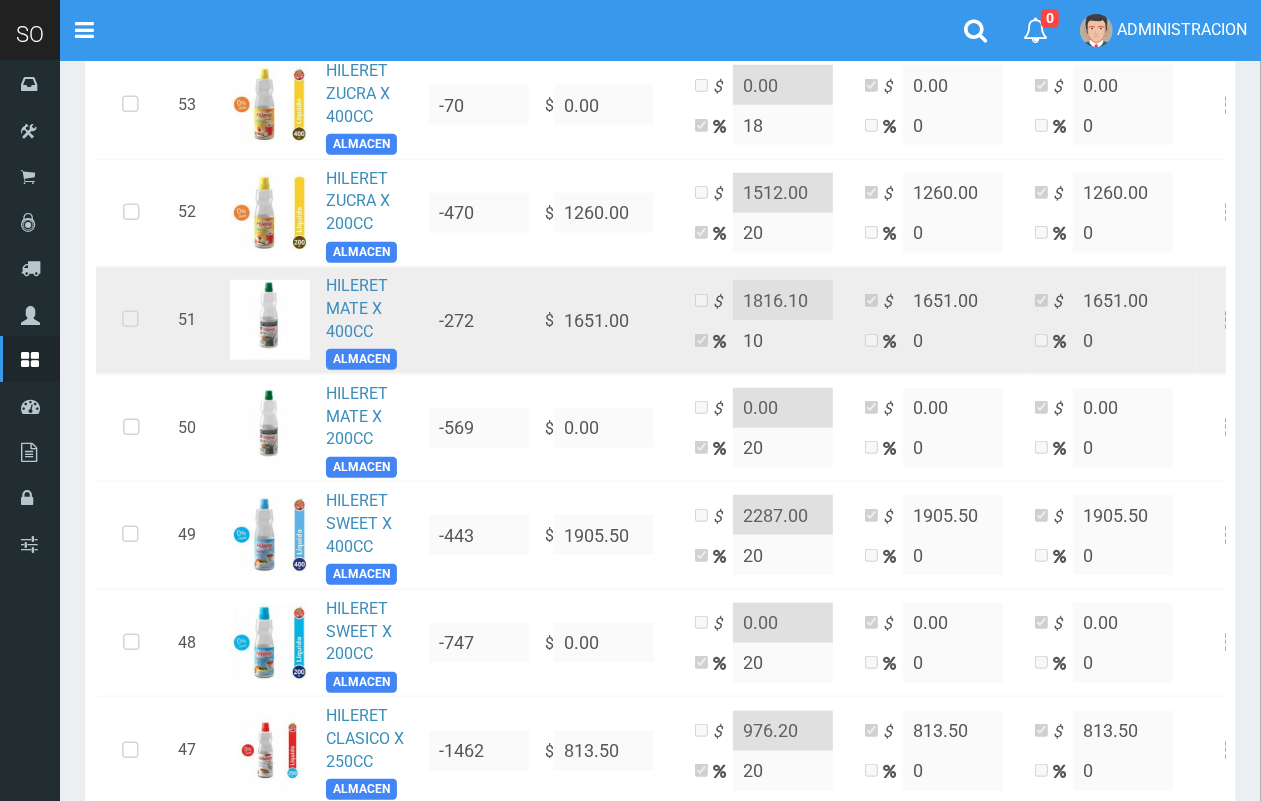 click at bounding box center [130, 320] 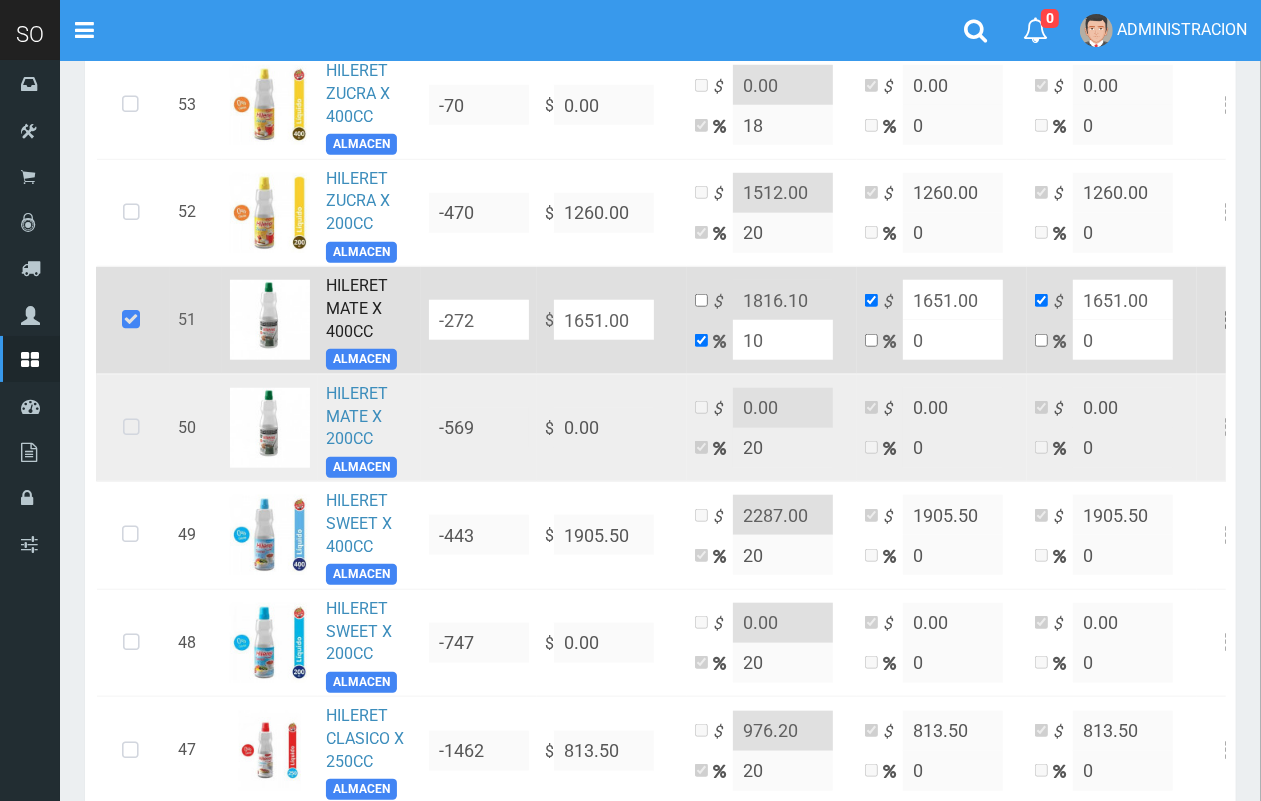 click at bounding box center [131, 428] 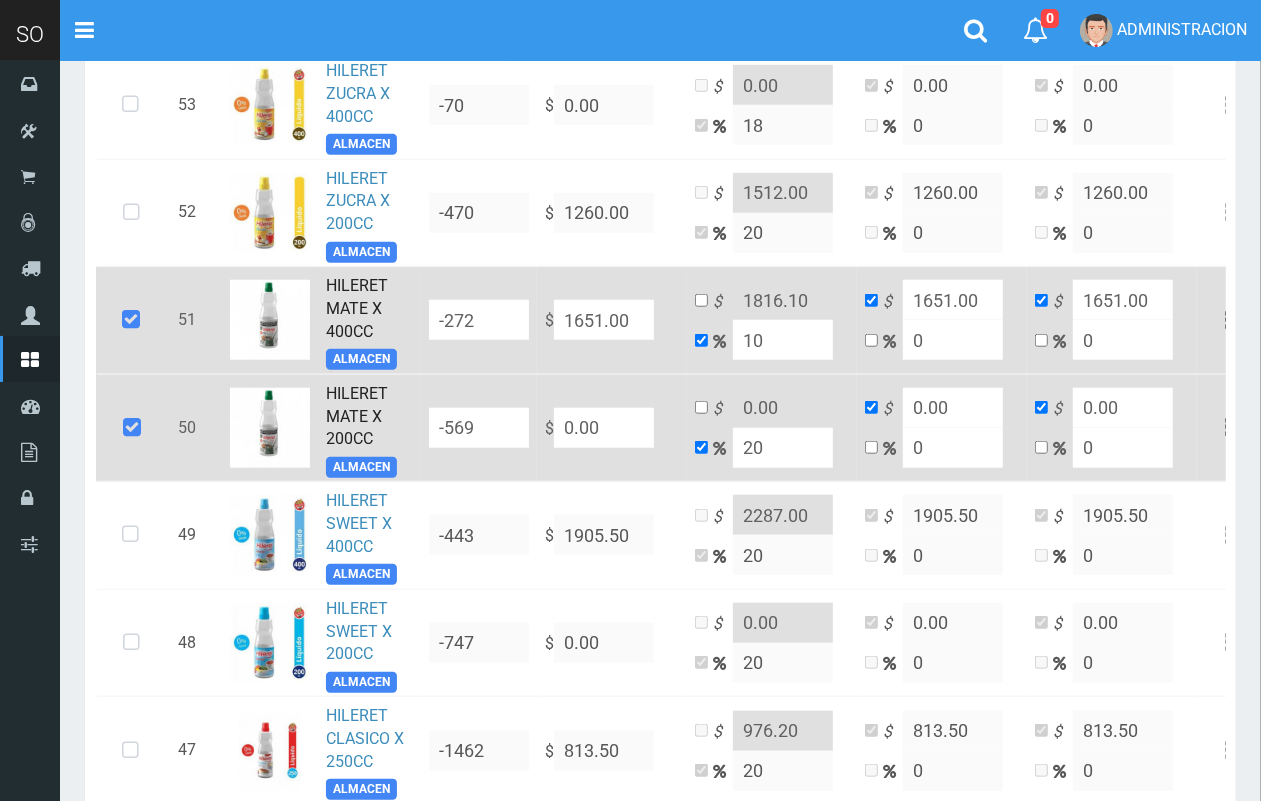 click at bounding box center (131, 320) 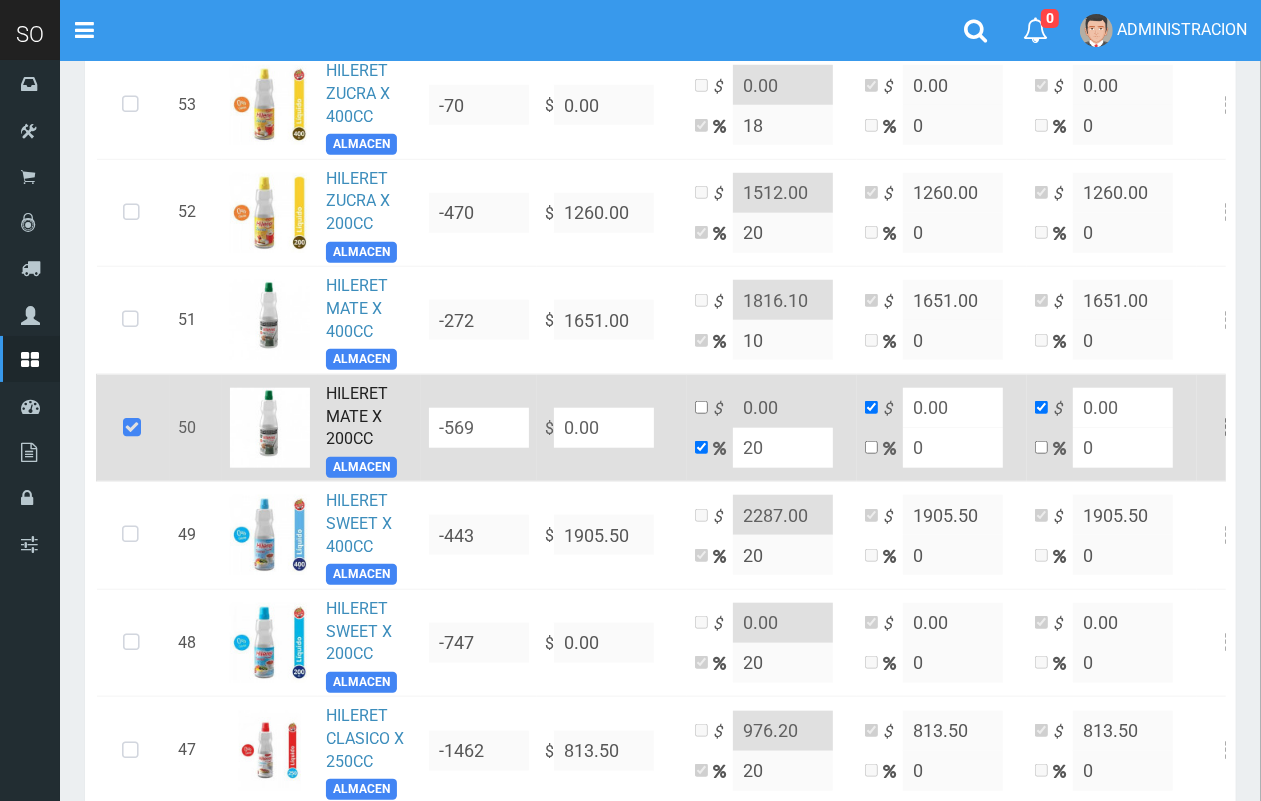 drag, startPoint x: 622, startPoint y: 428, endPoint x: 571, endPoint y: 416, distance: 52.392746 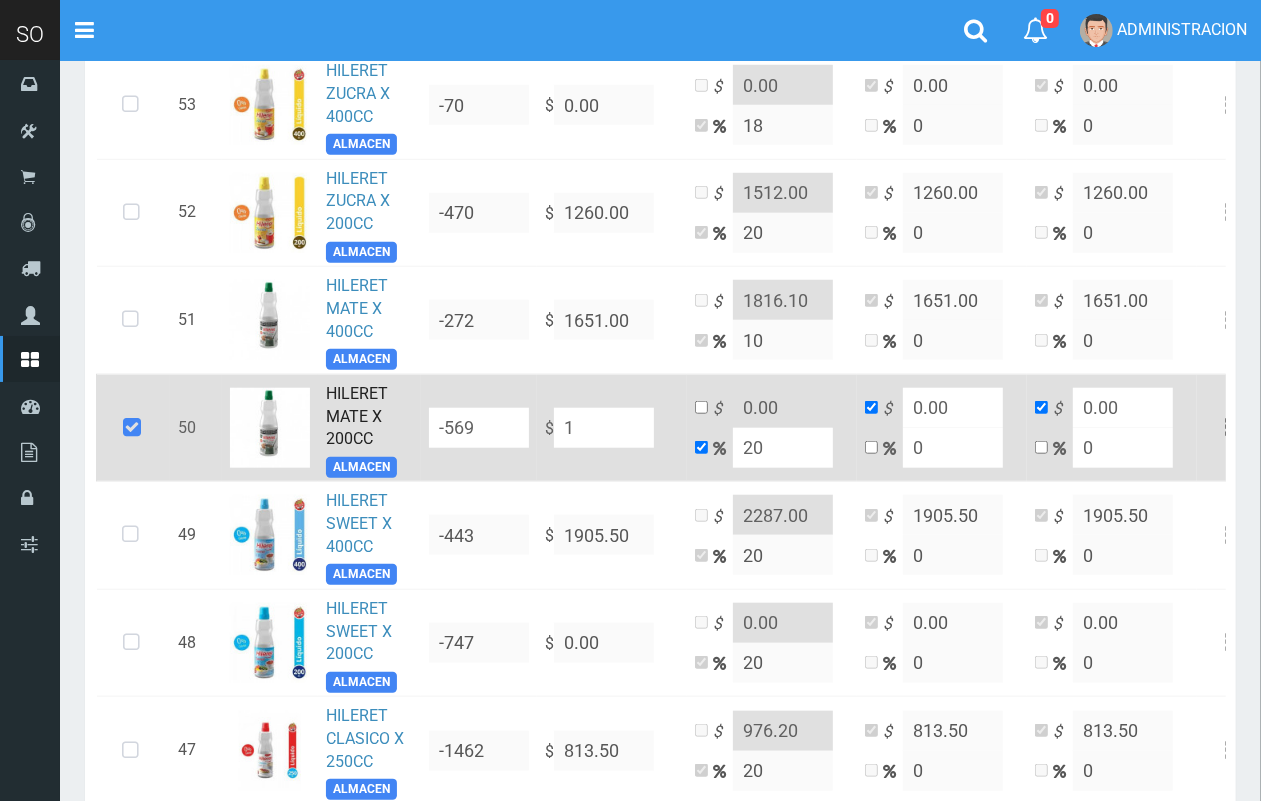 type on "1.2" 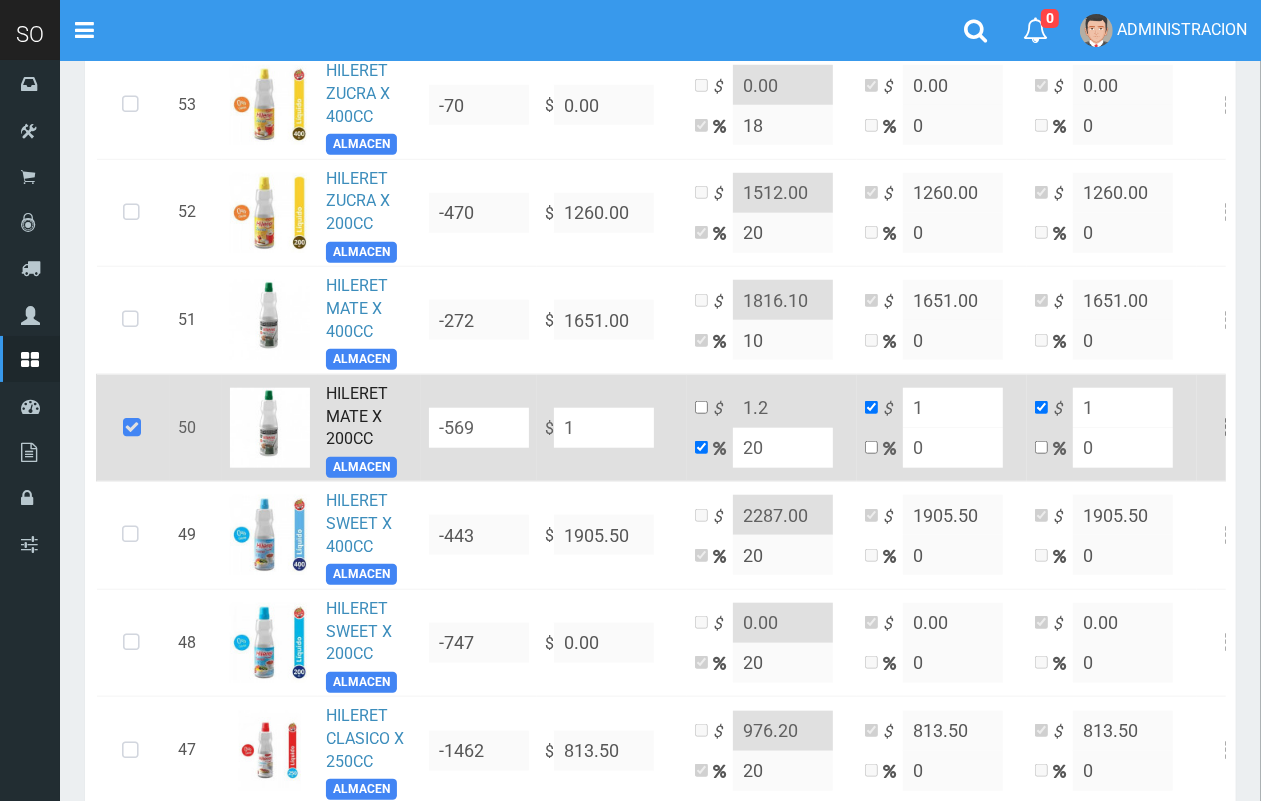 type on "10" 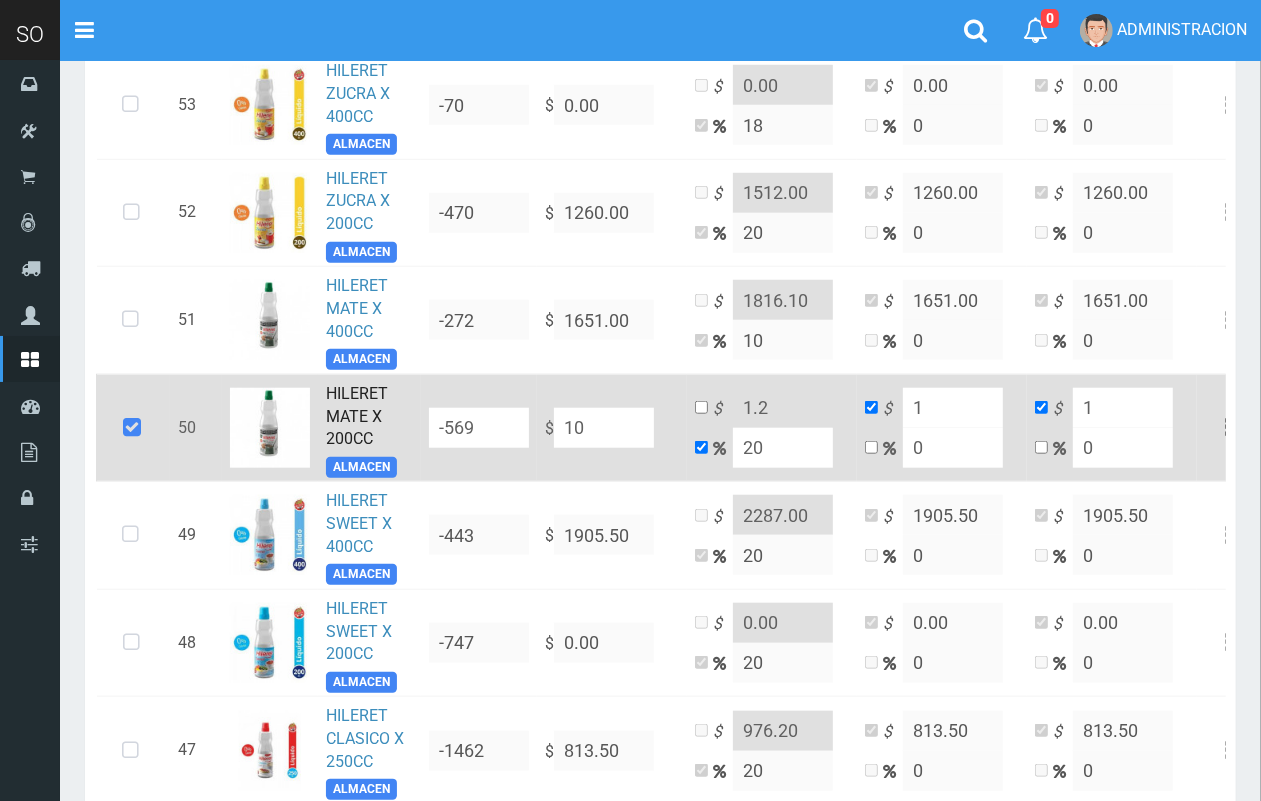 type on "12" 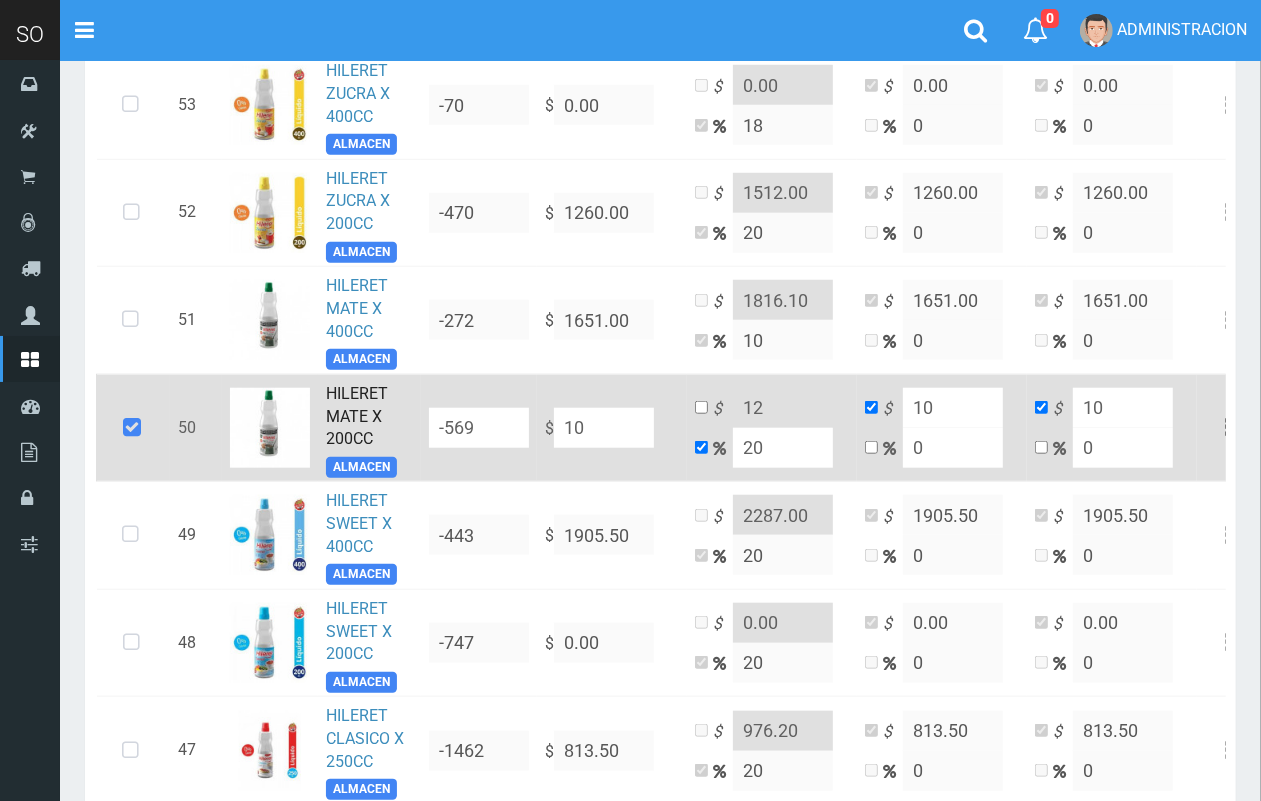type on "106" 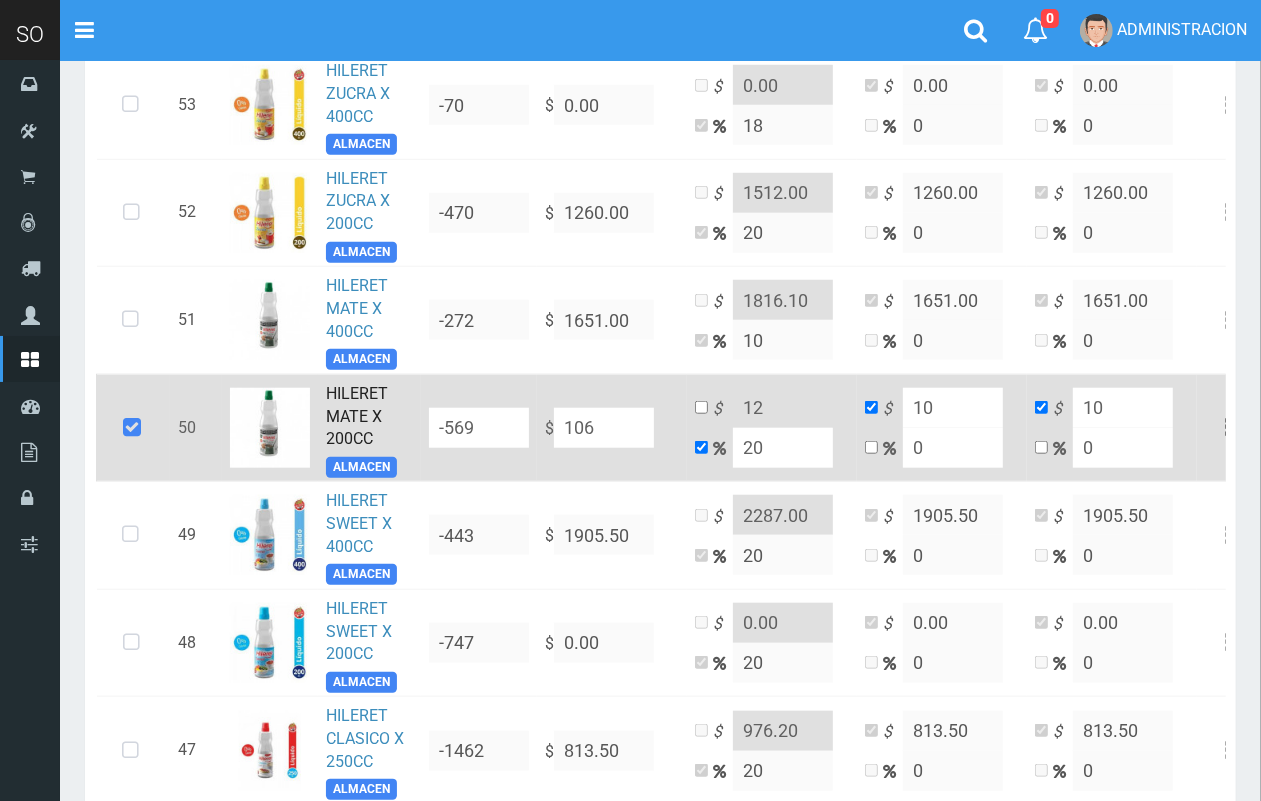 type on "127.2" 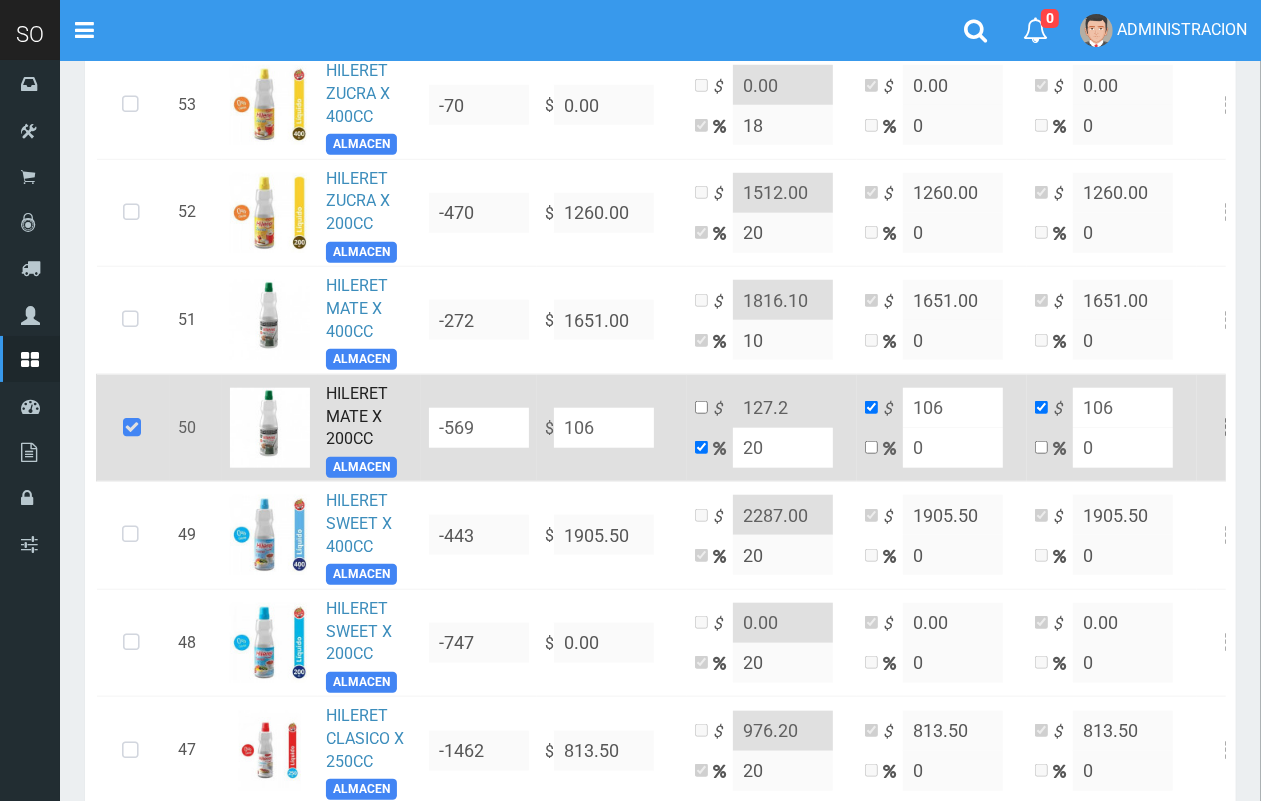 type on "1062" 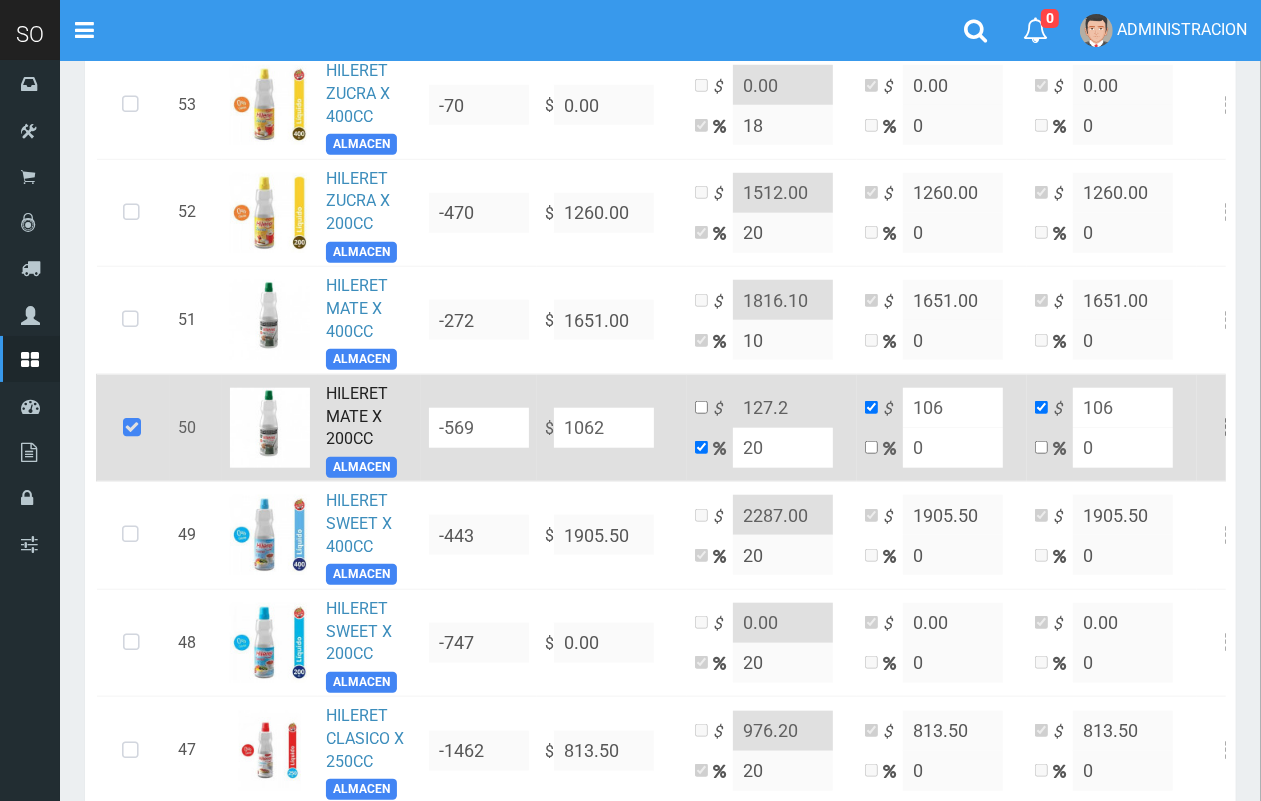 type on "1274.4" 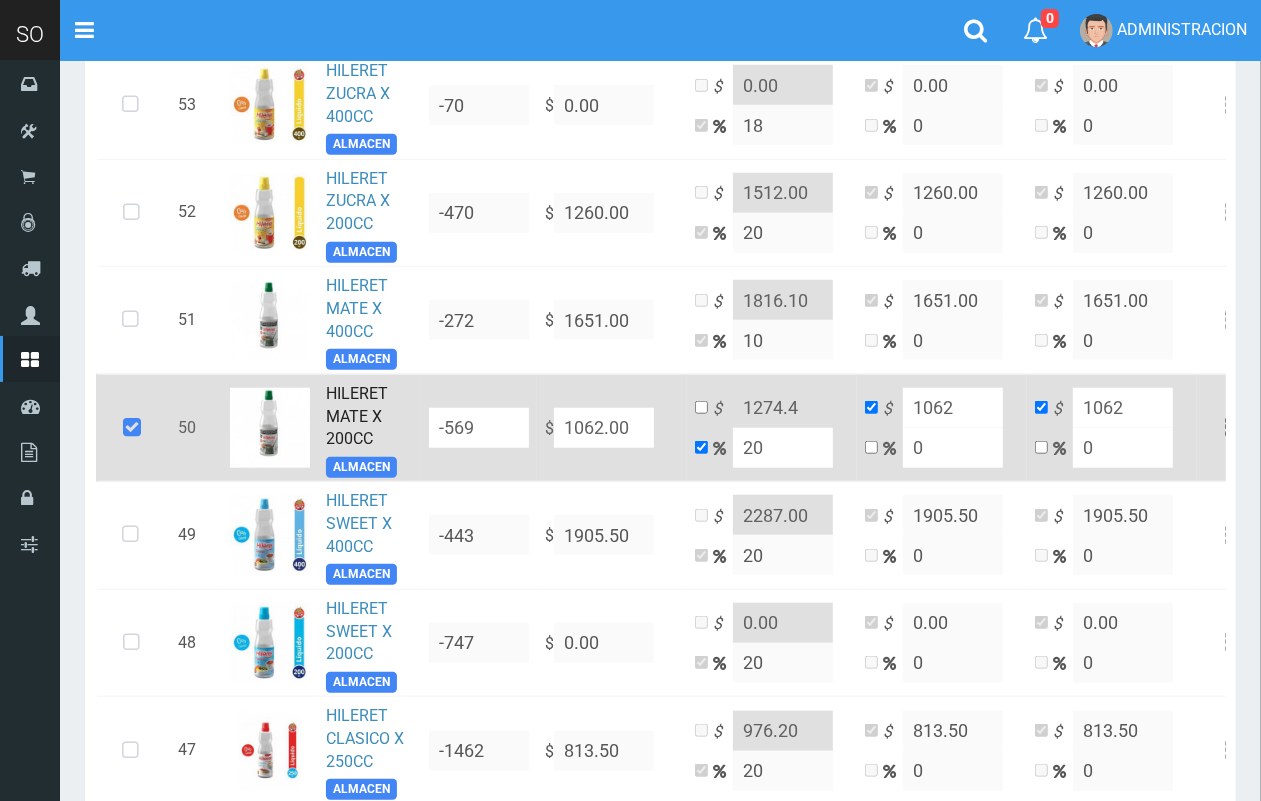 type on "1062.00" 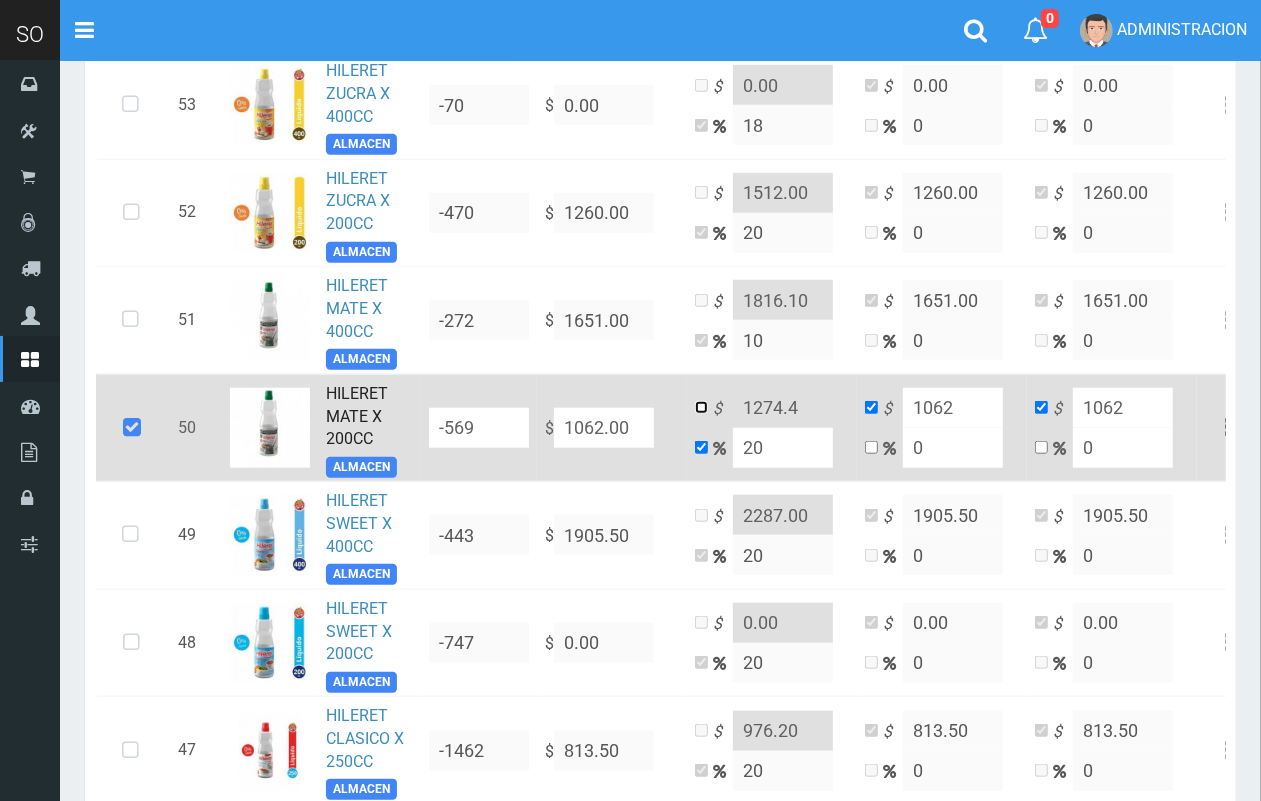 drag, startPoint x: 698, startPoint y: 406, endPoint x: 725, endPoint y: 403, distance: 27.166155 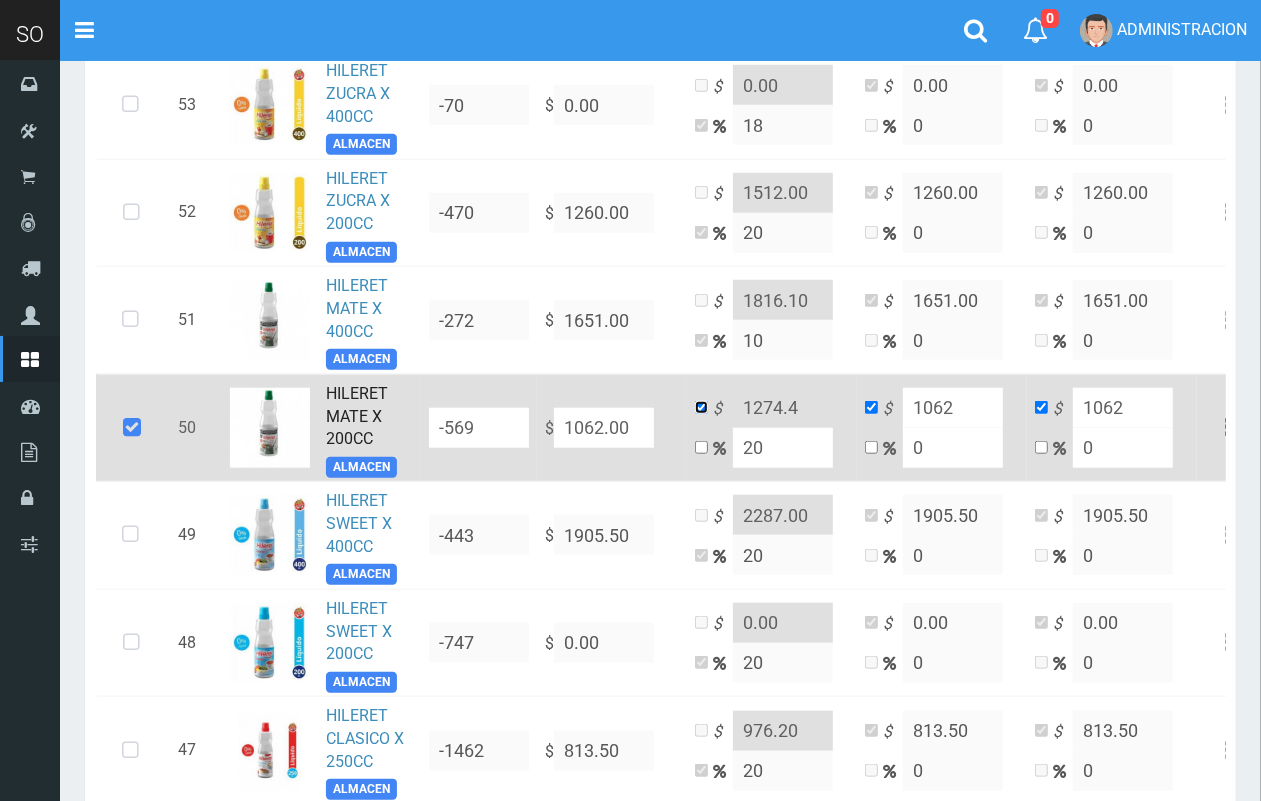 checkbox on "false" 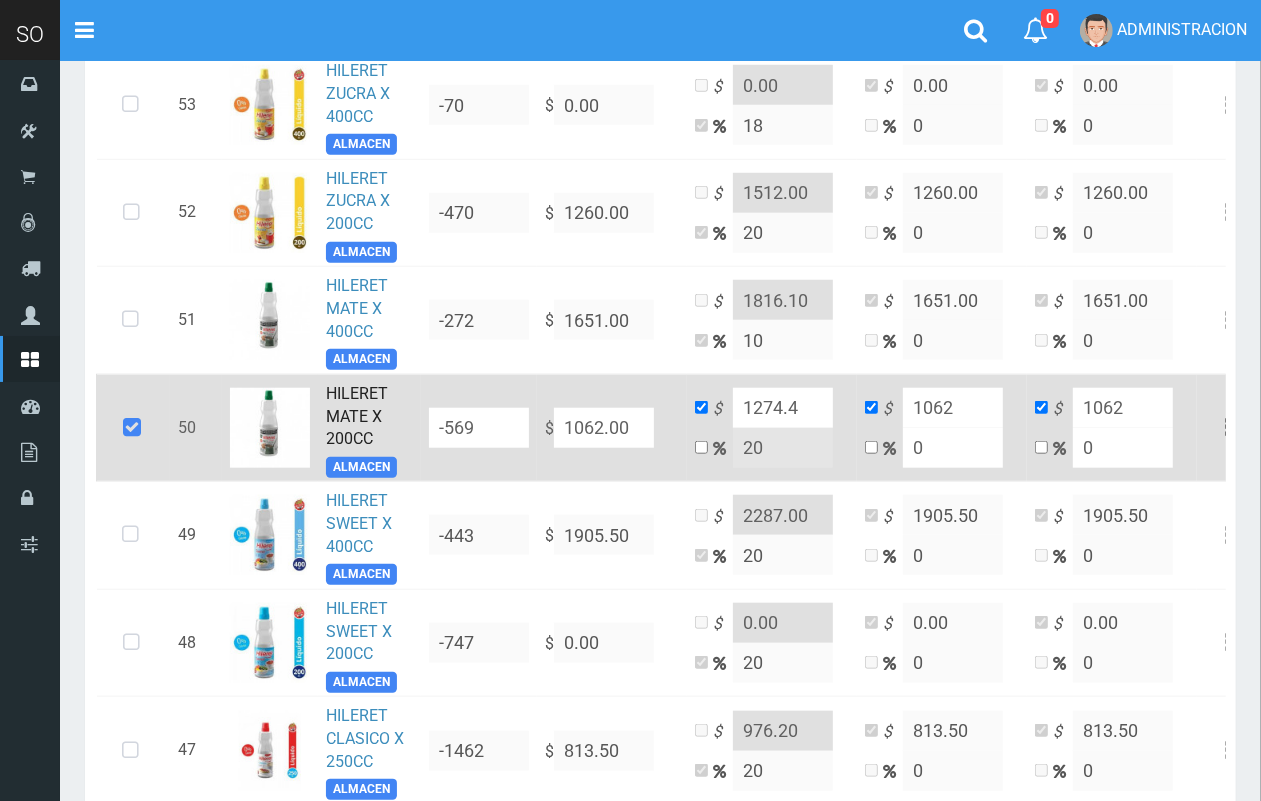 drag, startPoint x: 805, startPoint y: 416, endPoint x: 795, endPoint y: 415, distance: 10.049875 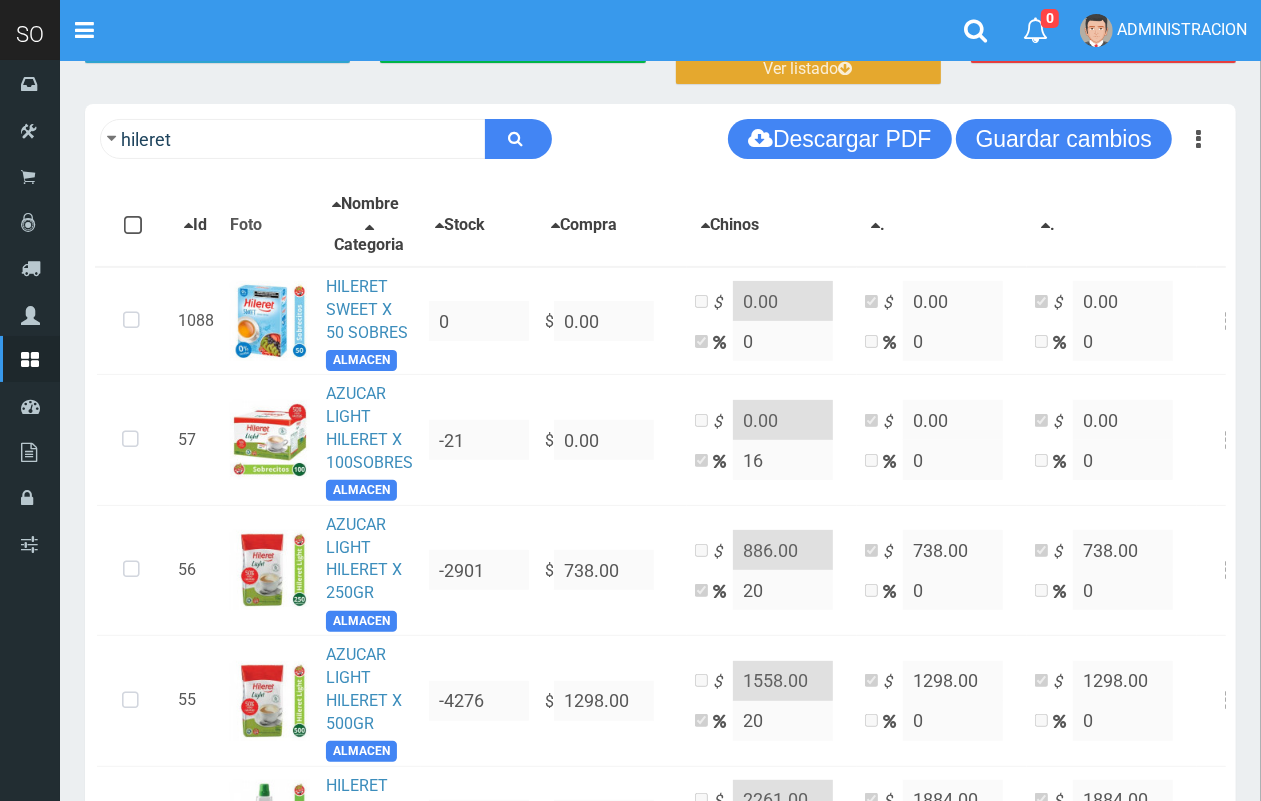 scroll, scrollTop: 161, scrollLeft: 0, axis: vertical 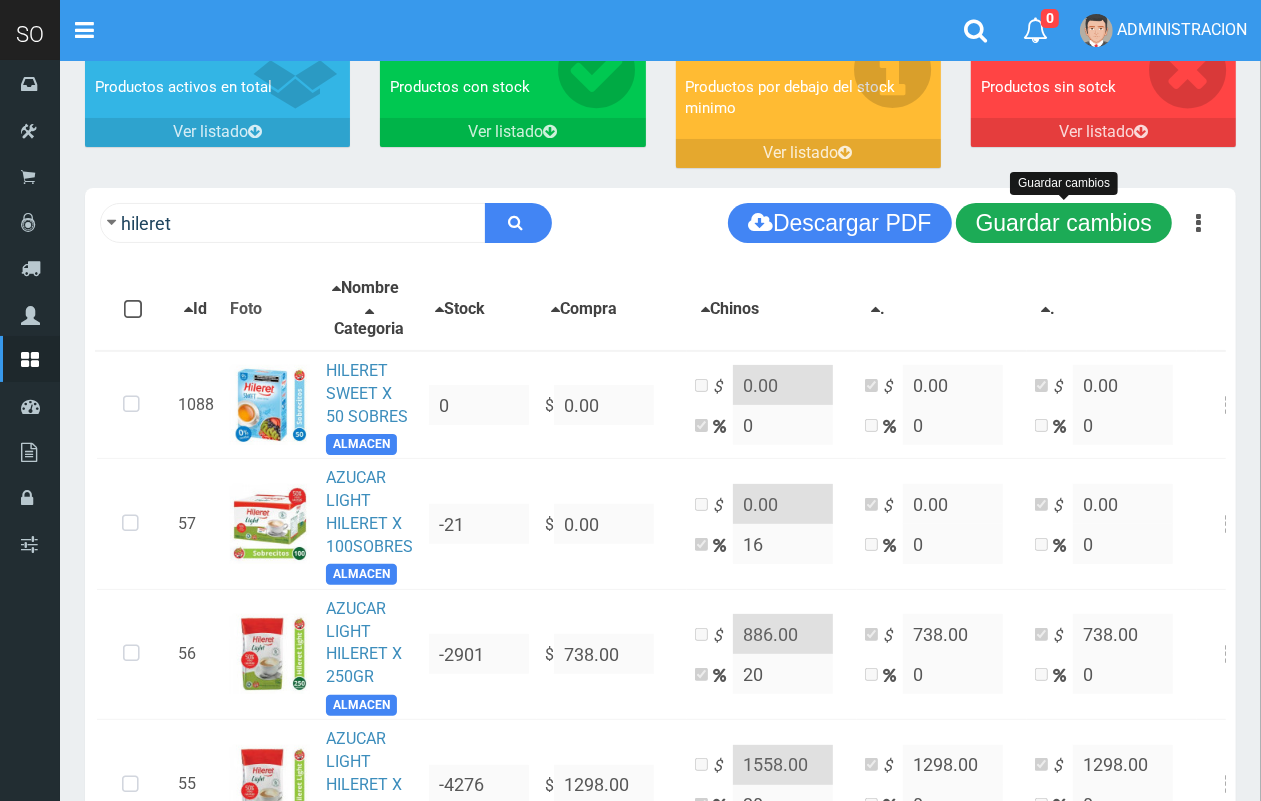click on "Guardar cambios" at bounding box center [1064, 223] 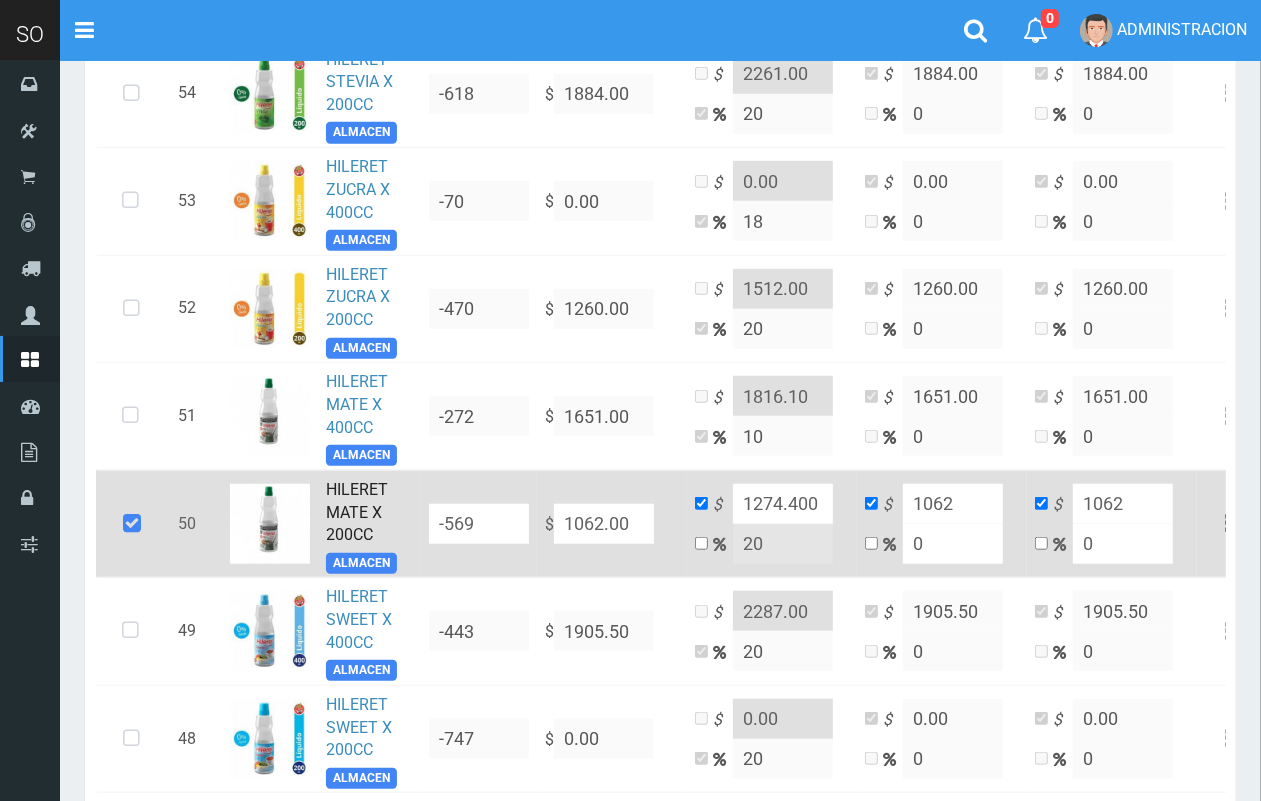 scroll, scrollTop: 995, scrollLeft: 0, axis: vertical 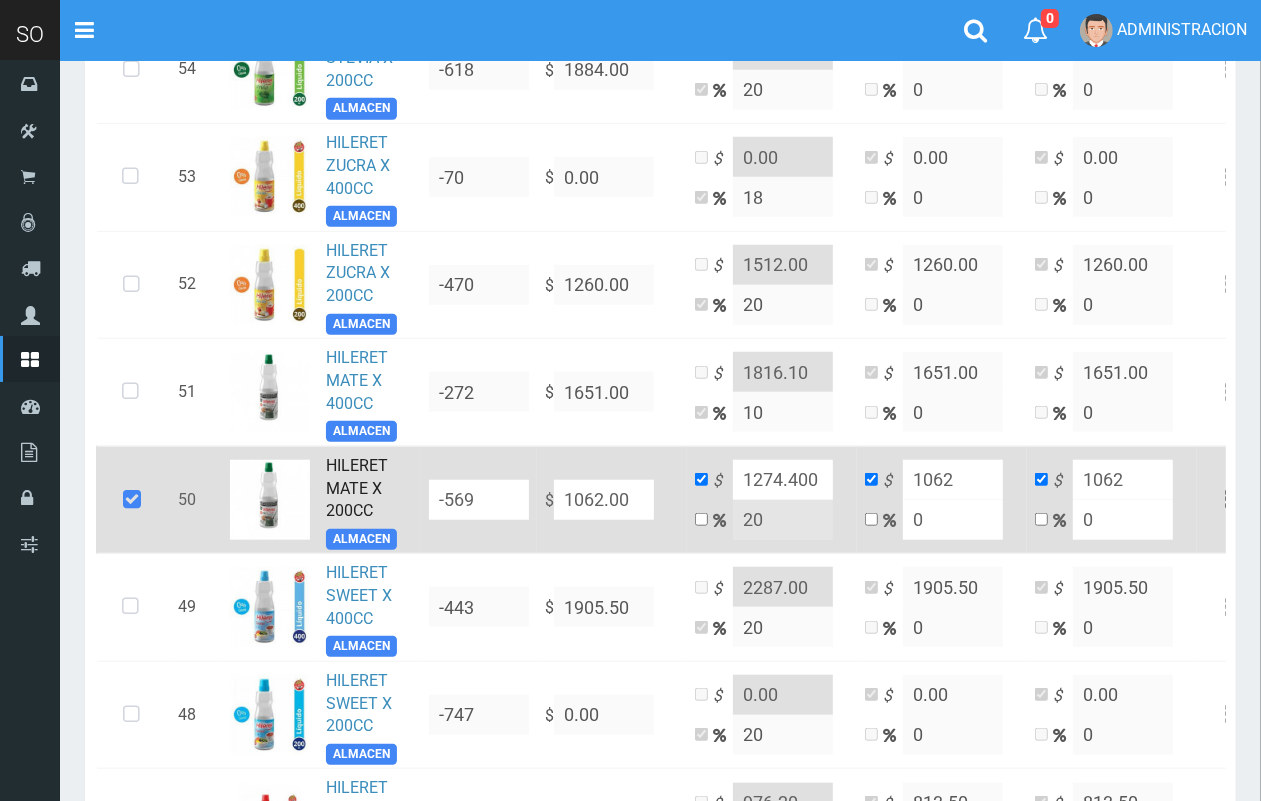 drag, startPoint x: 823, startPoint y: 477, endPoint x: 792, endPoint y: 473, distance: 31.257 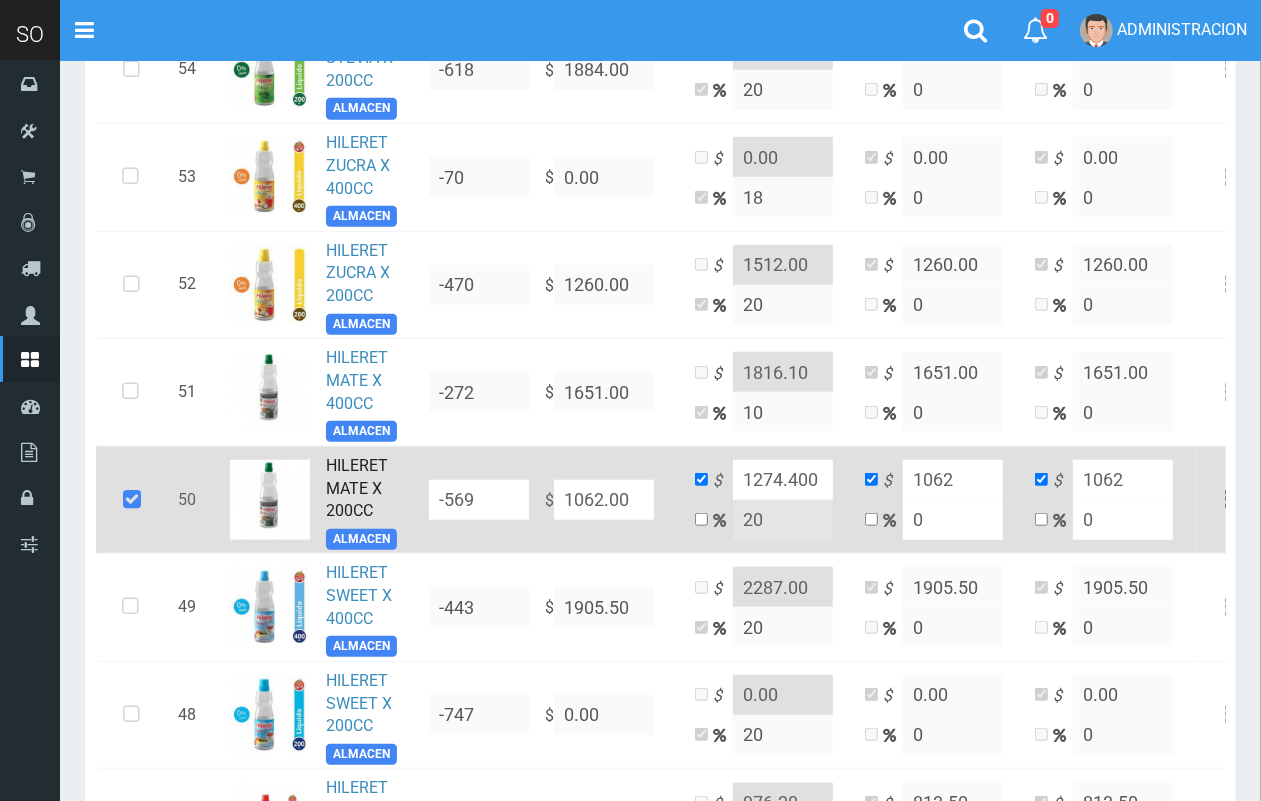 click on "1274.400" at bounding box center (783, 480) 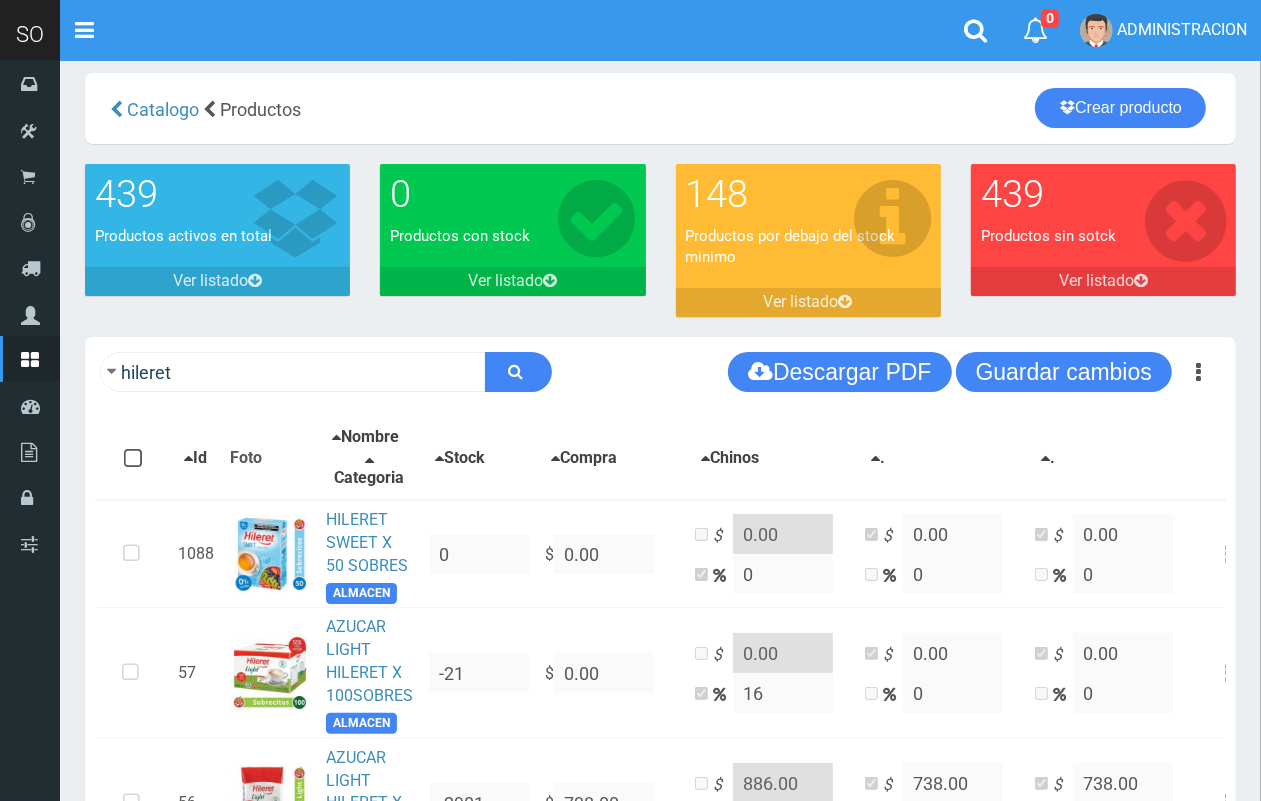 scroll, scrollTop: 6, scrollLeft: 0, axis: vertical 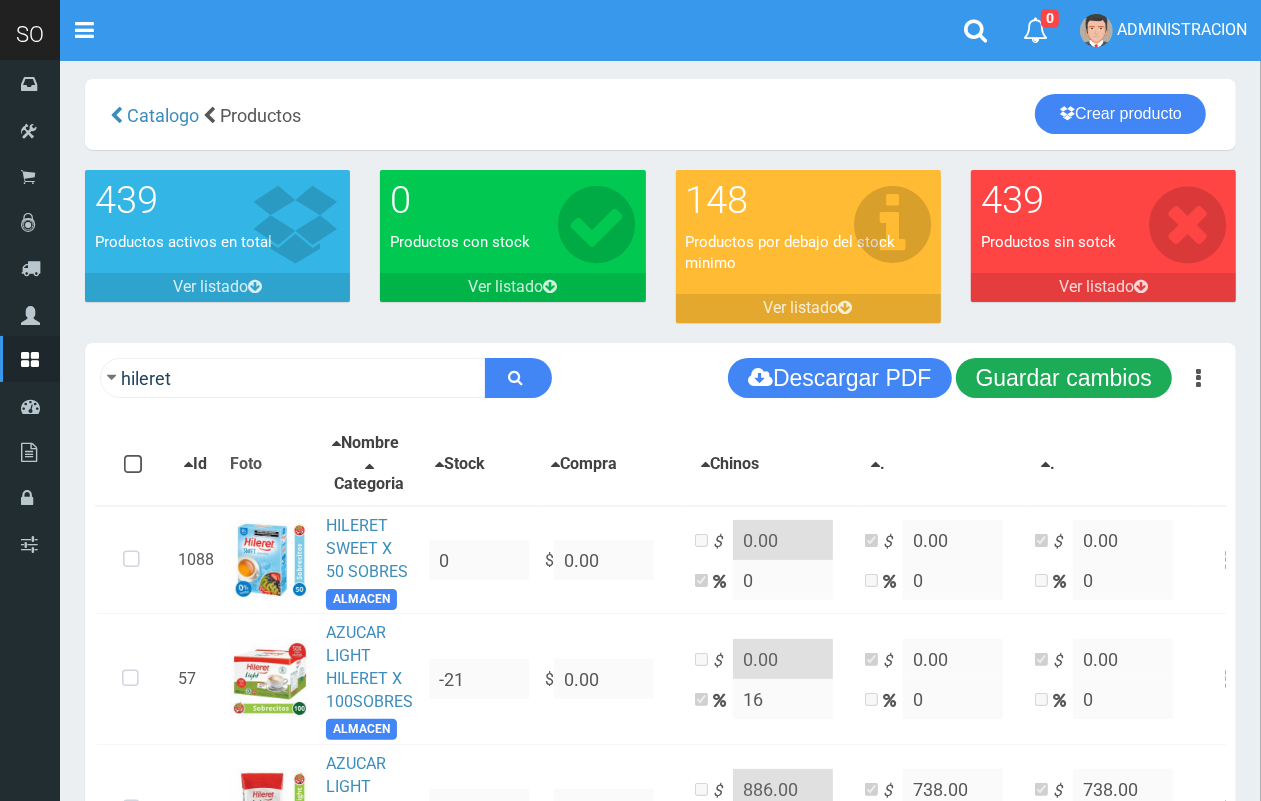 type on "1274.00" 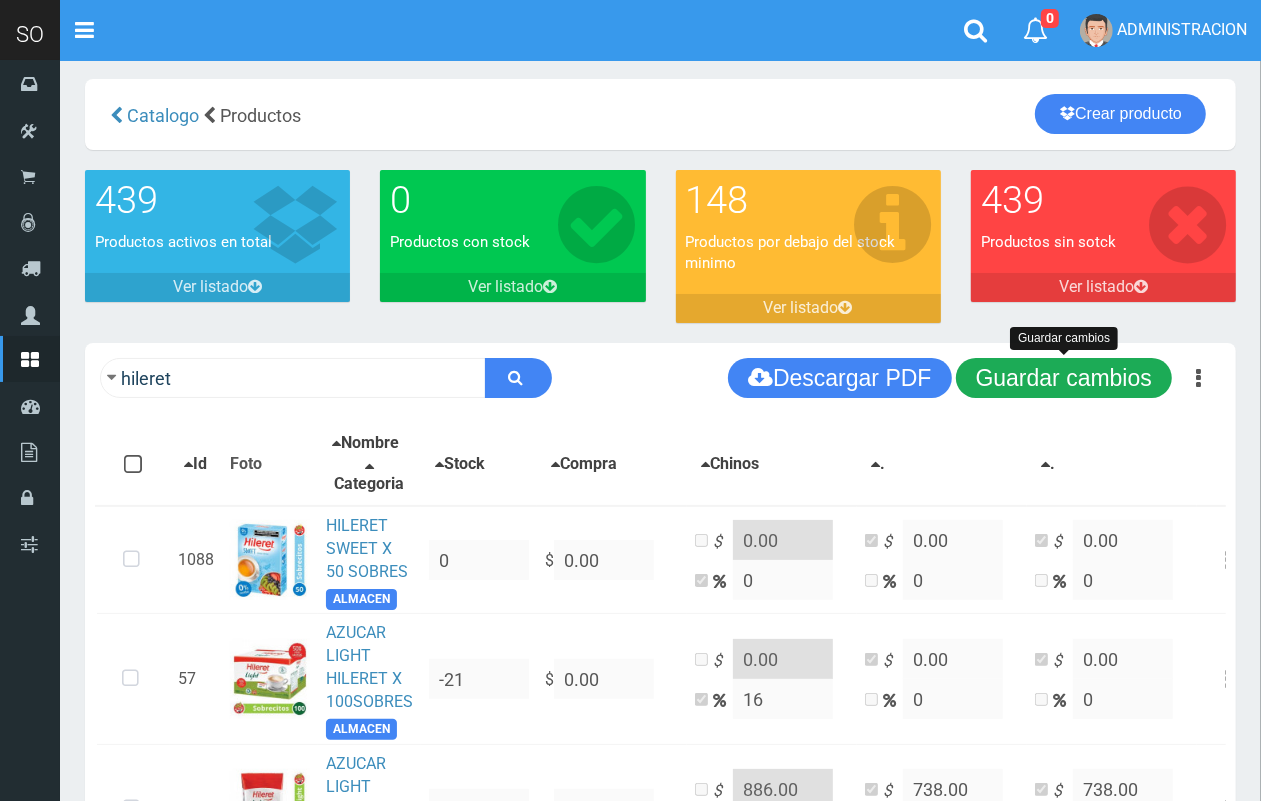 click on "Guardar cambios" at bounding box center (1064, 378) 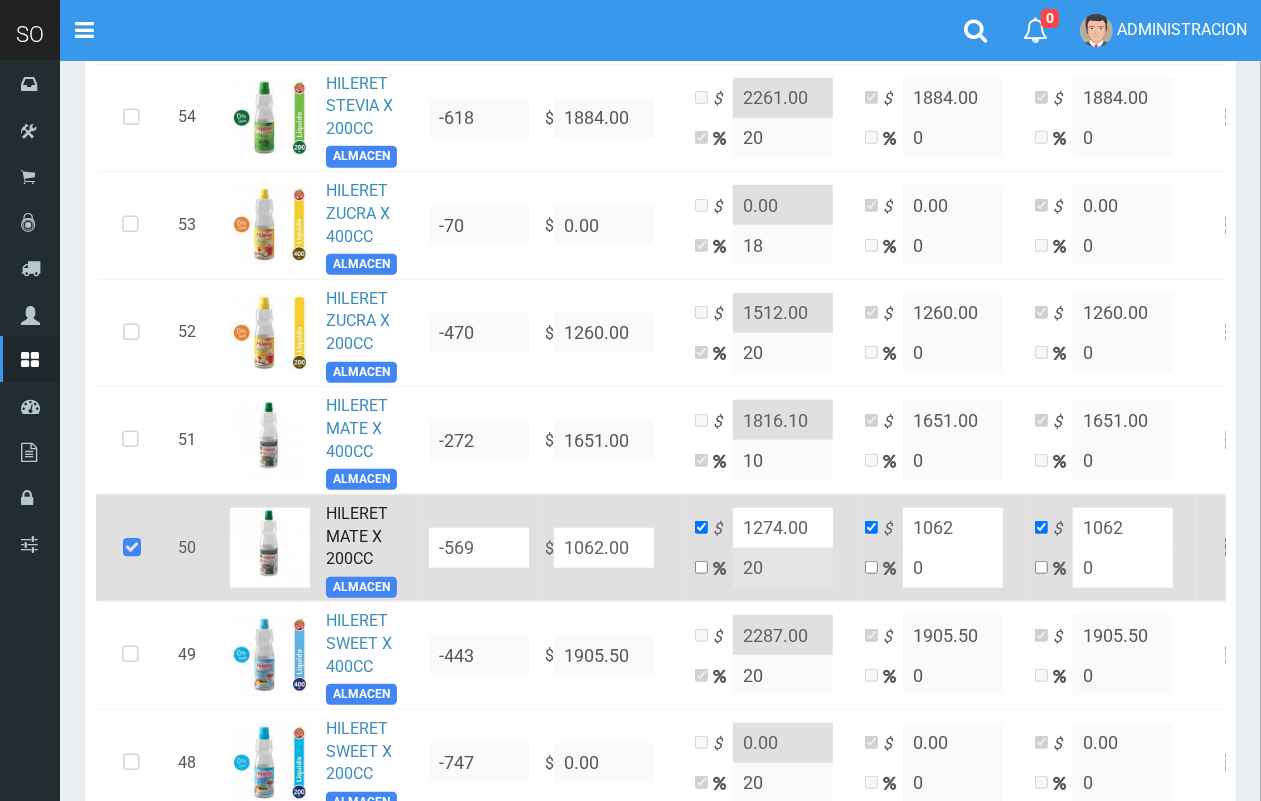 scroll, scrollTop: 966, scrollLeft: 0, axis: vertical 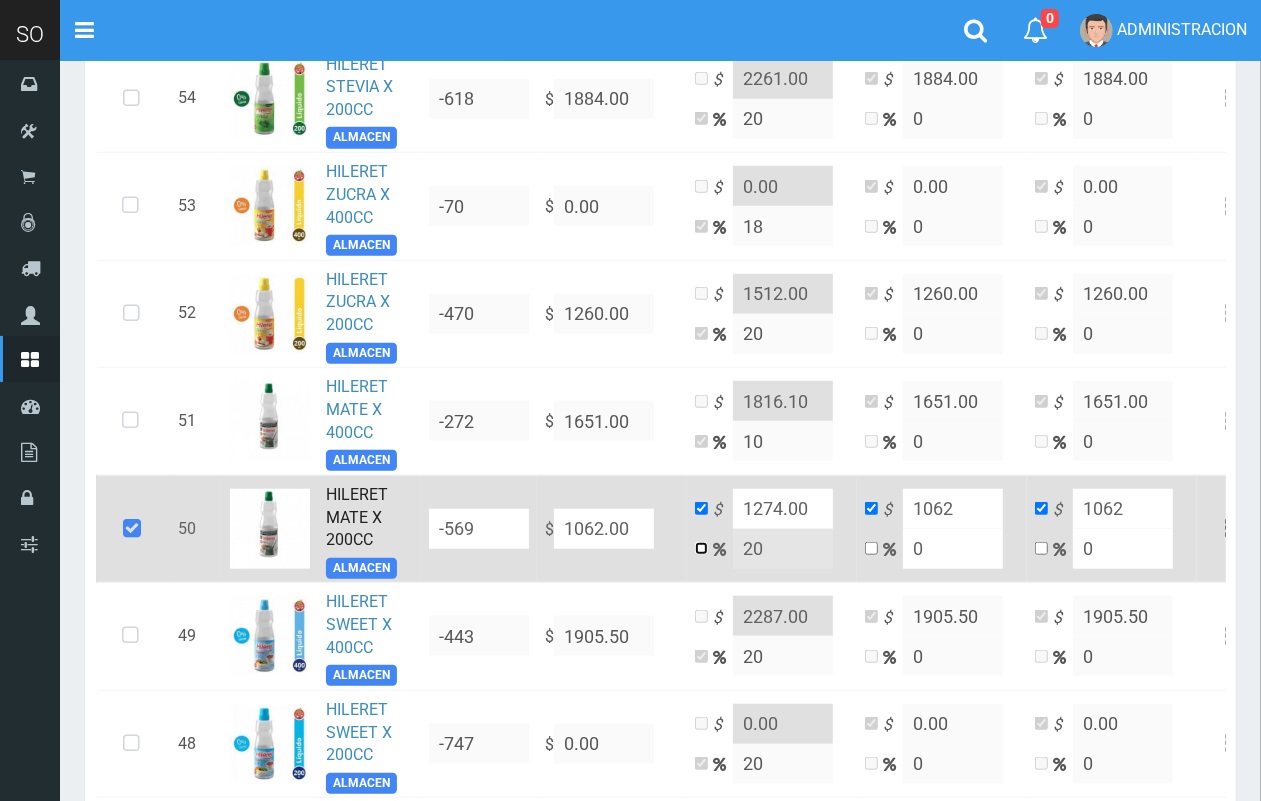 click at bounding box center [701, 548] 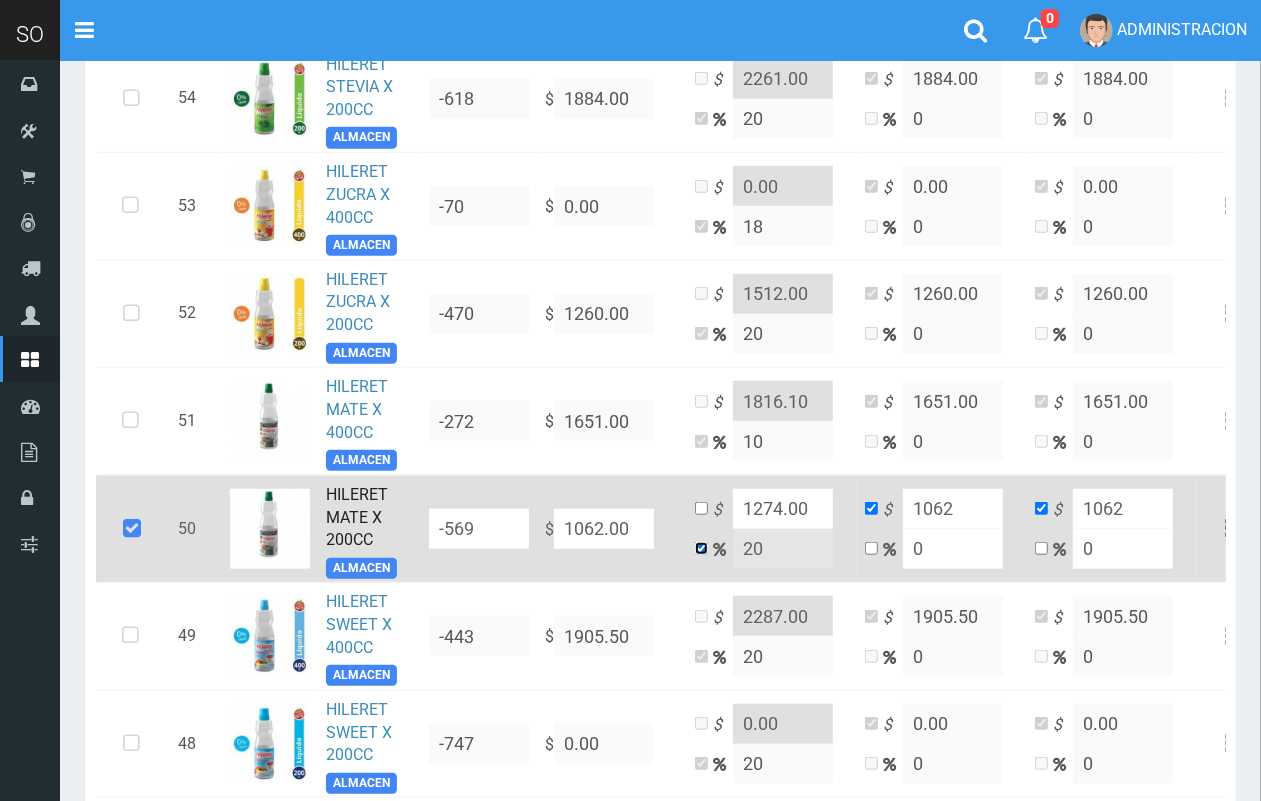 checkbox on "false" 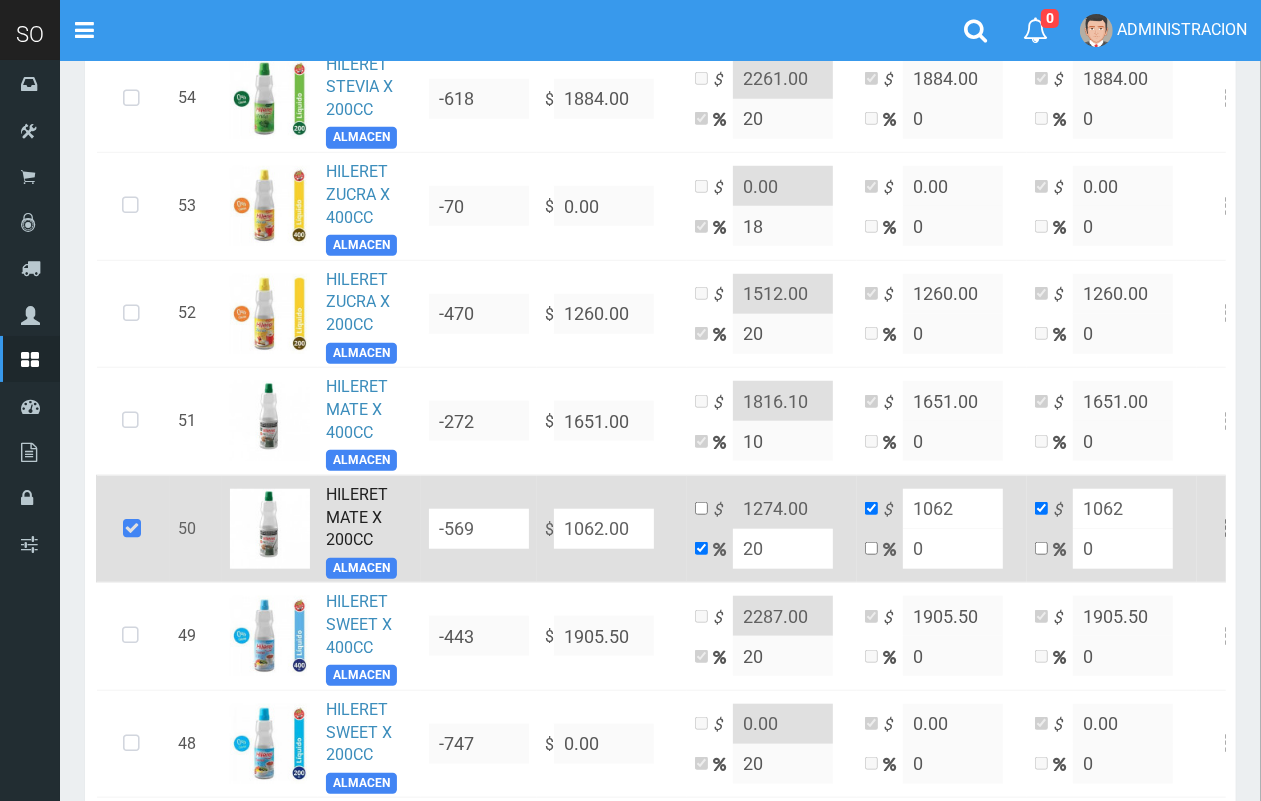 drag, startPoint x: 772, startPoint y: 551, endPoint x: 735, endPoint y: 551, distance: 37 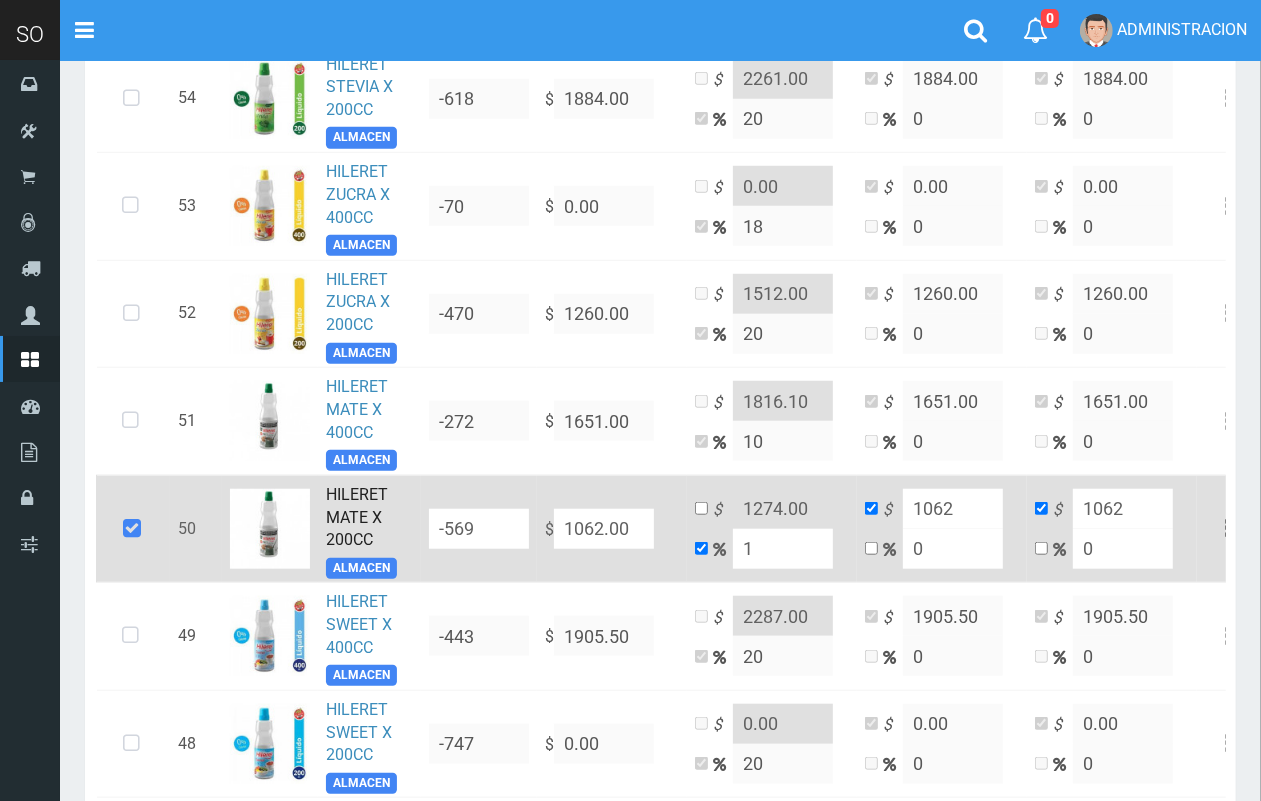 type on "1072.62" 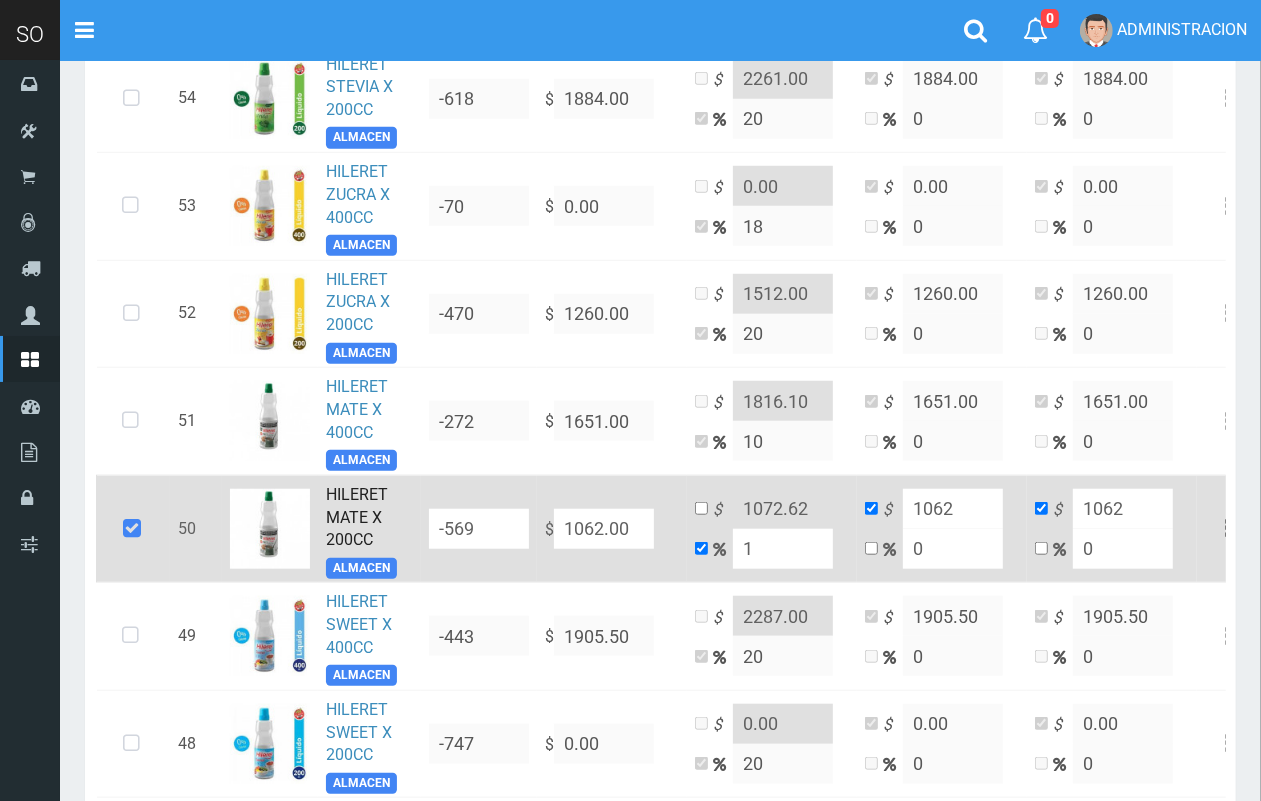 type on "15" 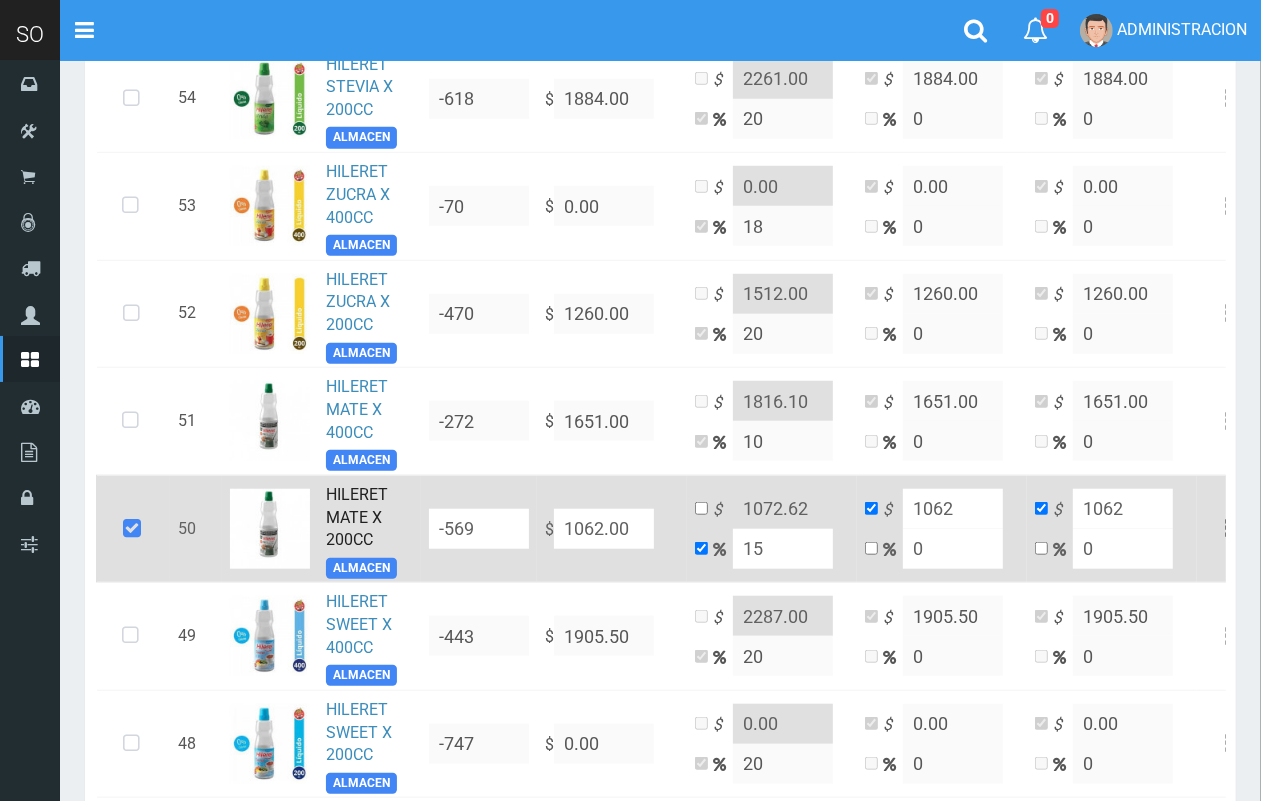 type on "1221.3" 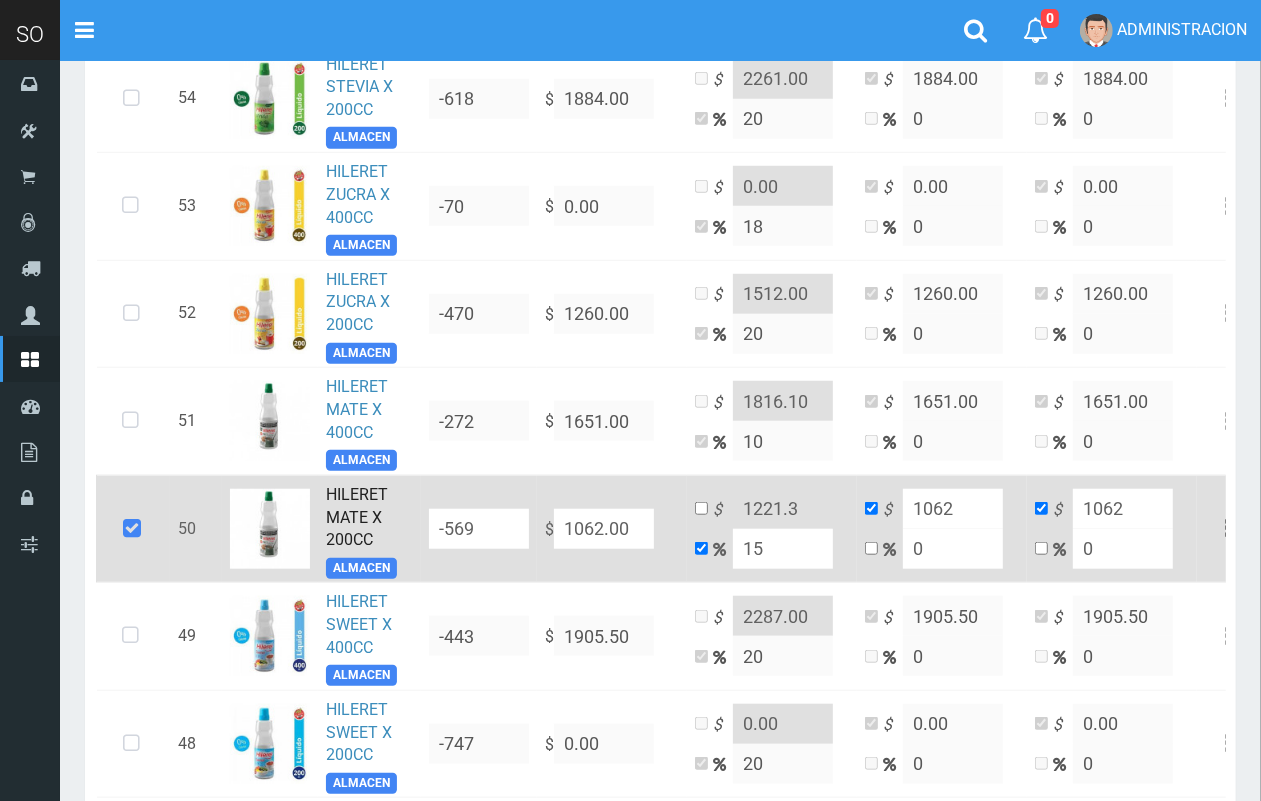 click on "×
Titulo del Msj
texto
Mas Texto
Cancelar
Aceptar
Catalogo
148" at bounding box center [660, 829] 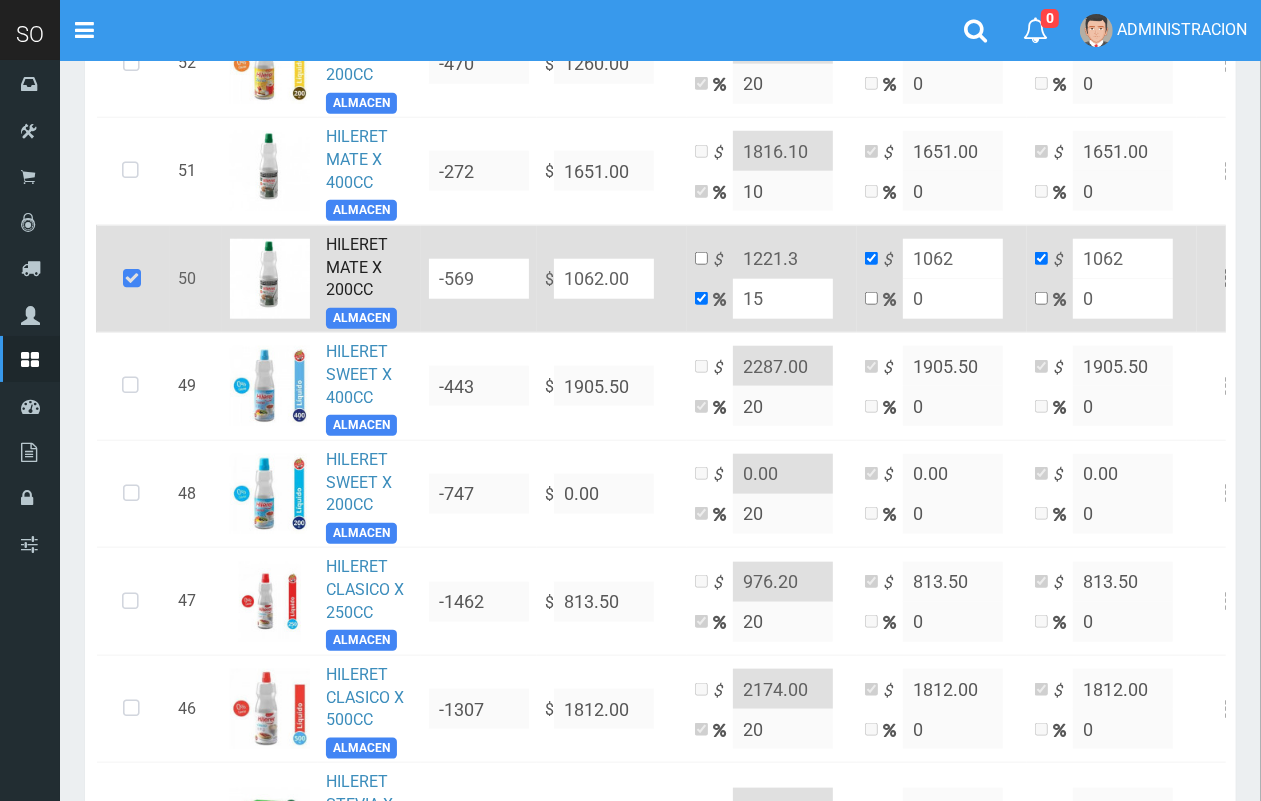 scroll, scrollTop: 1210, scrollLeft: 0, axis: vertical 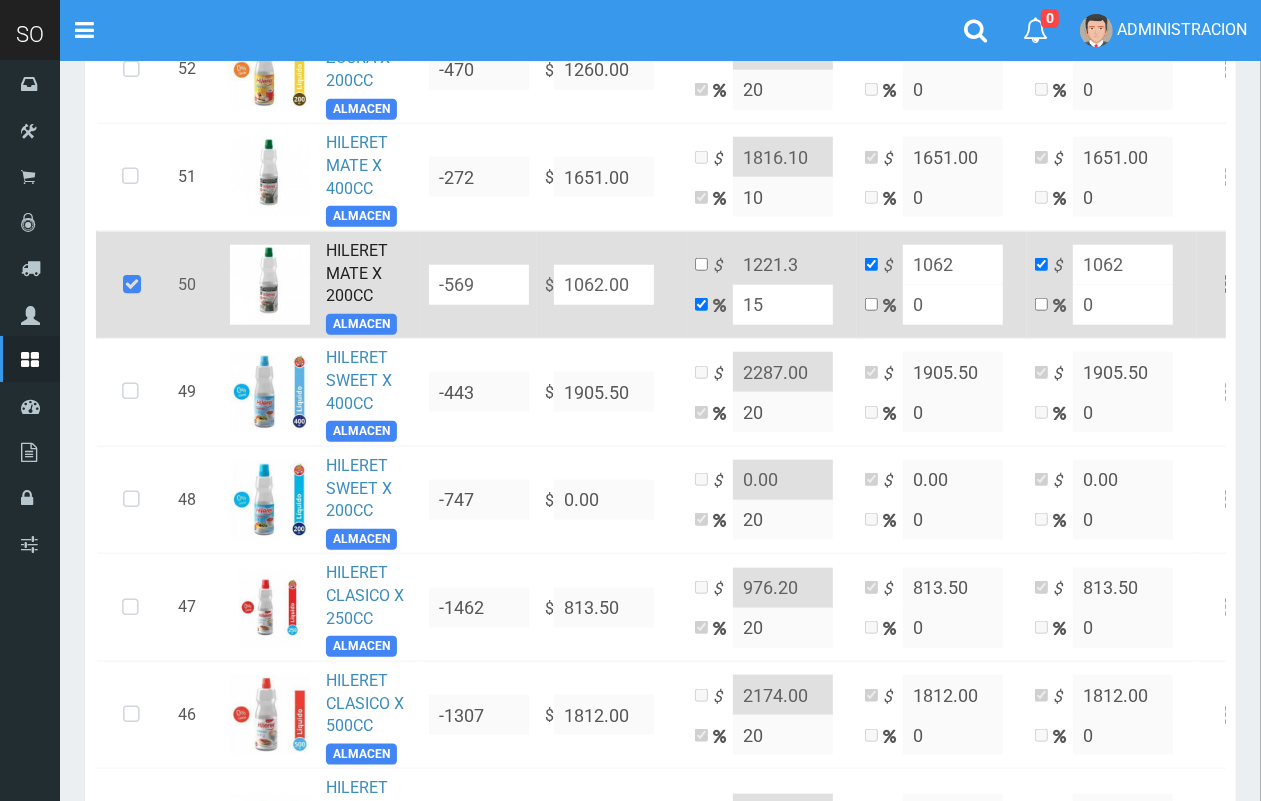 drag, startPoint x: 793, startPoint y: 293, endPoint x: 736, endPoint y: 290, distance: 57.07889 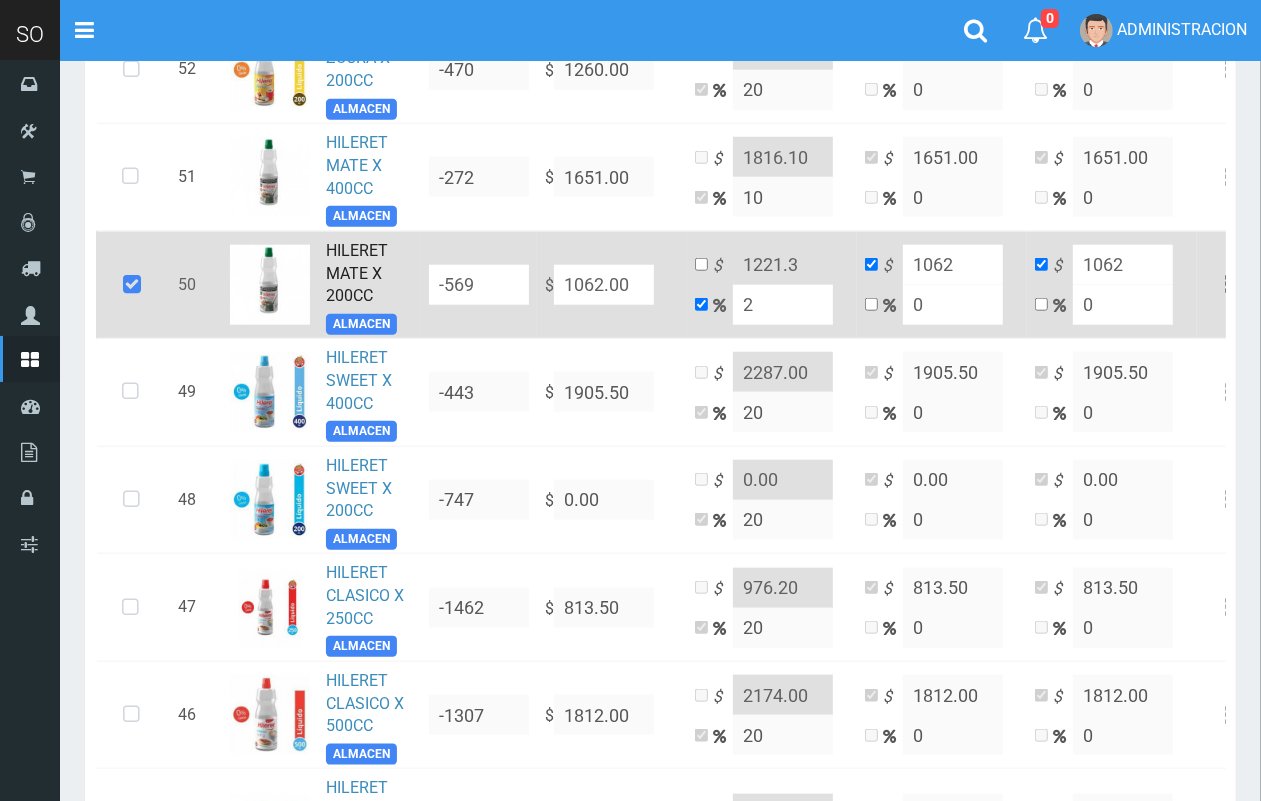type on "1083.24" 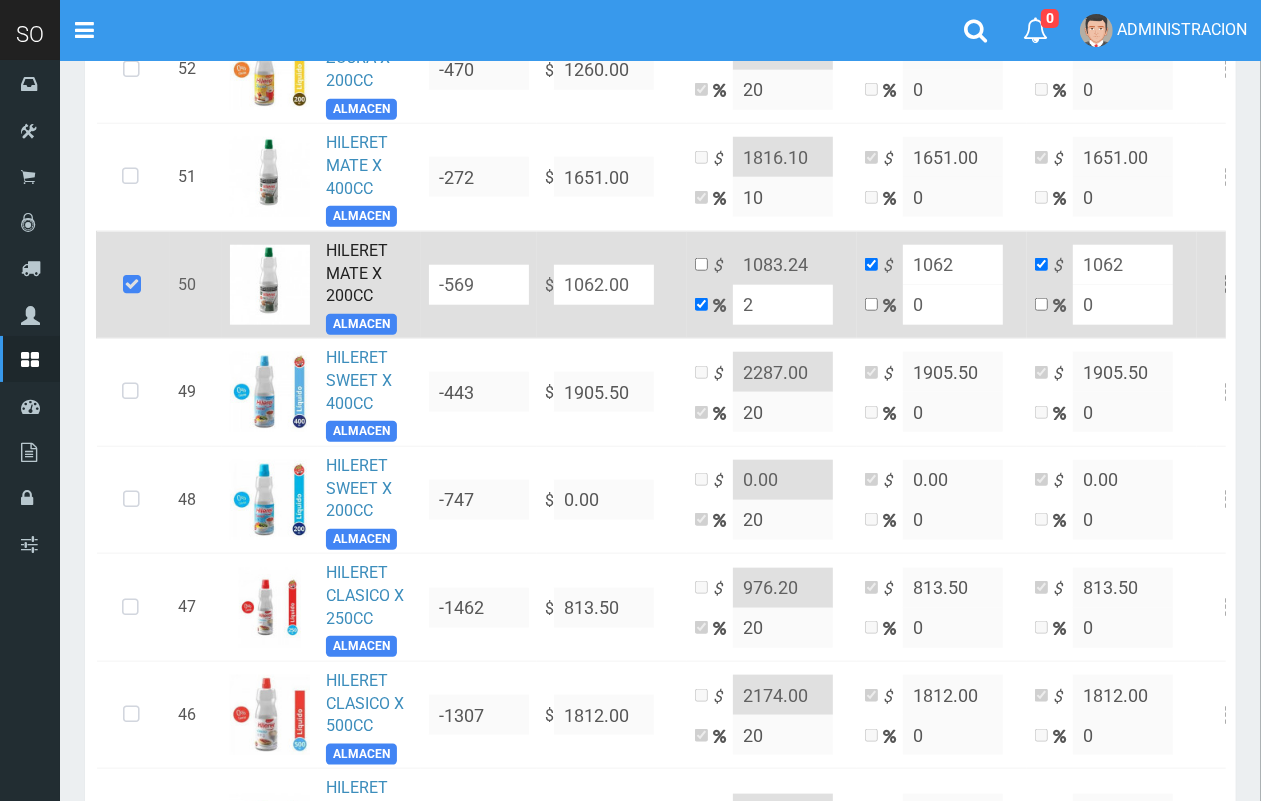 type on "20" 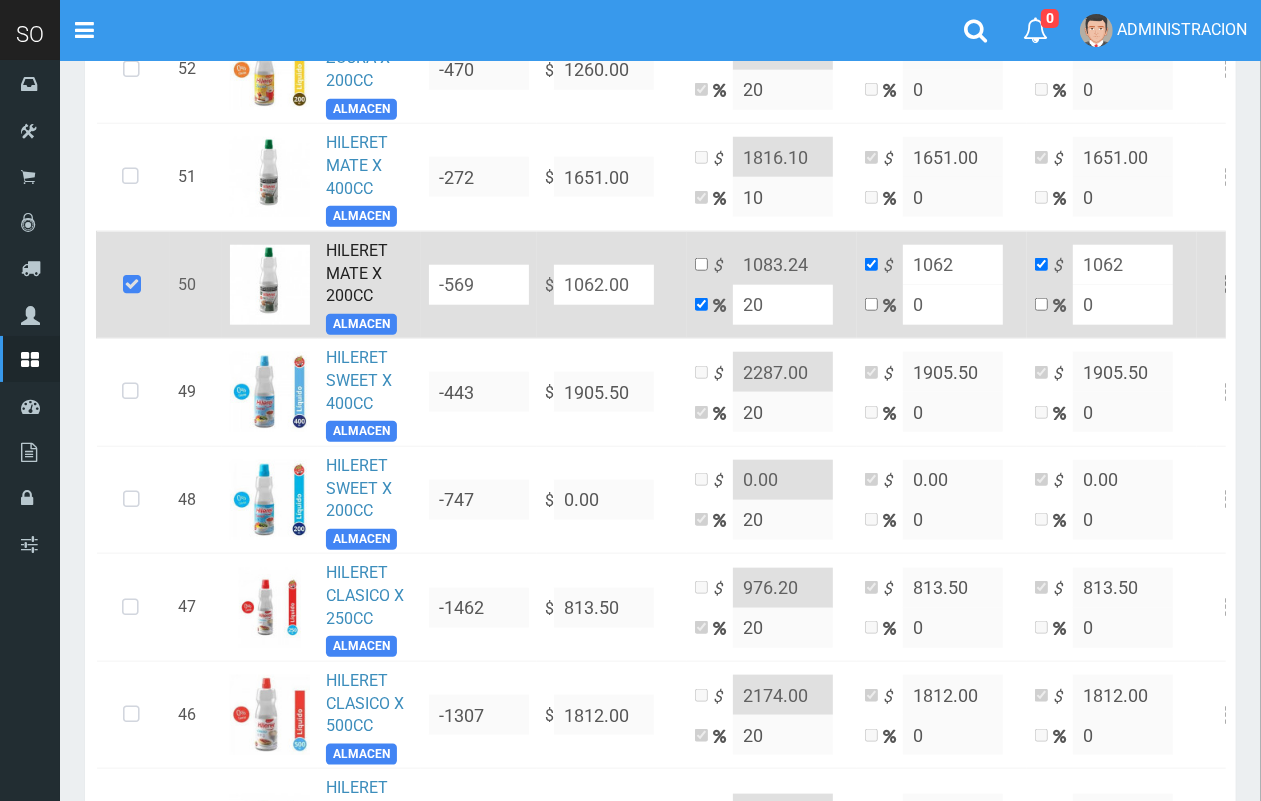 type on "1274.4" 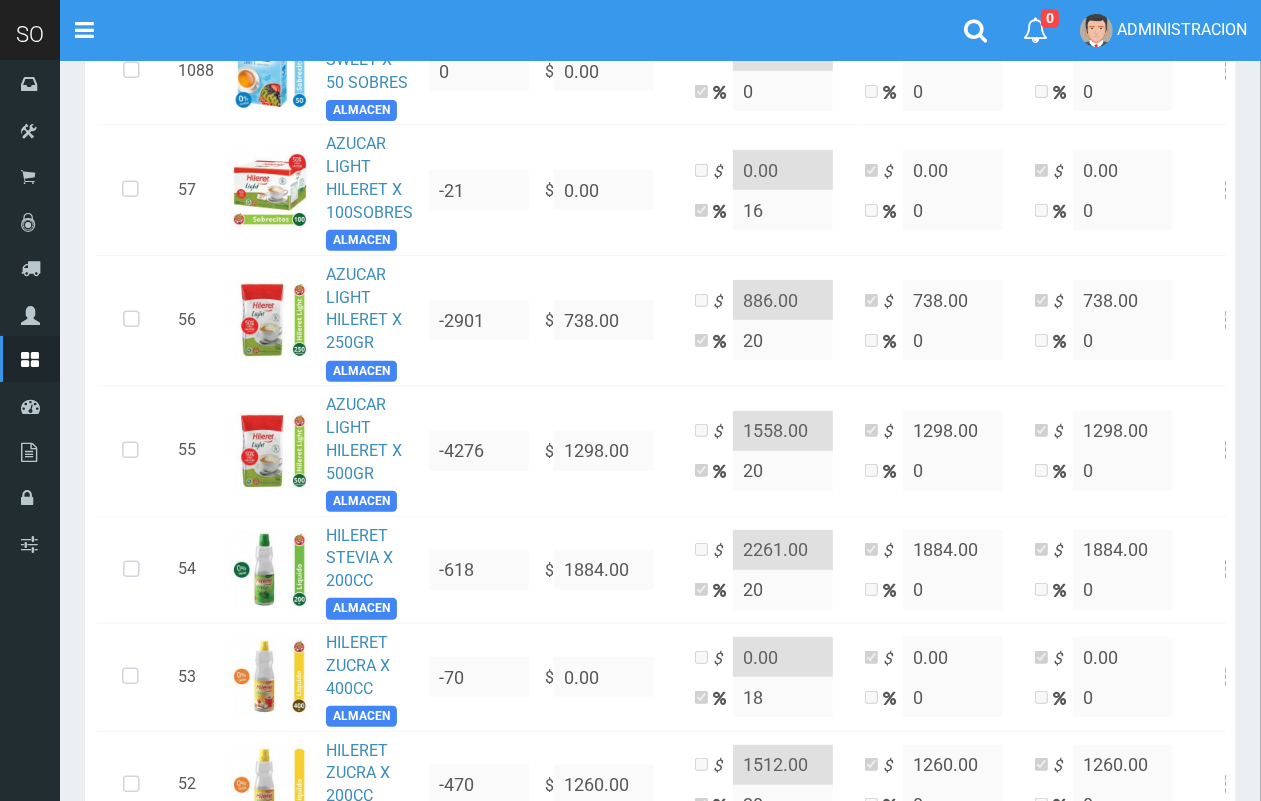 scroll, scrollTop: 381, scrollLeft: 0, axis: vertical 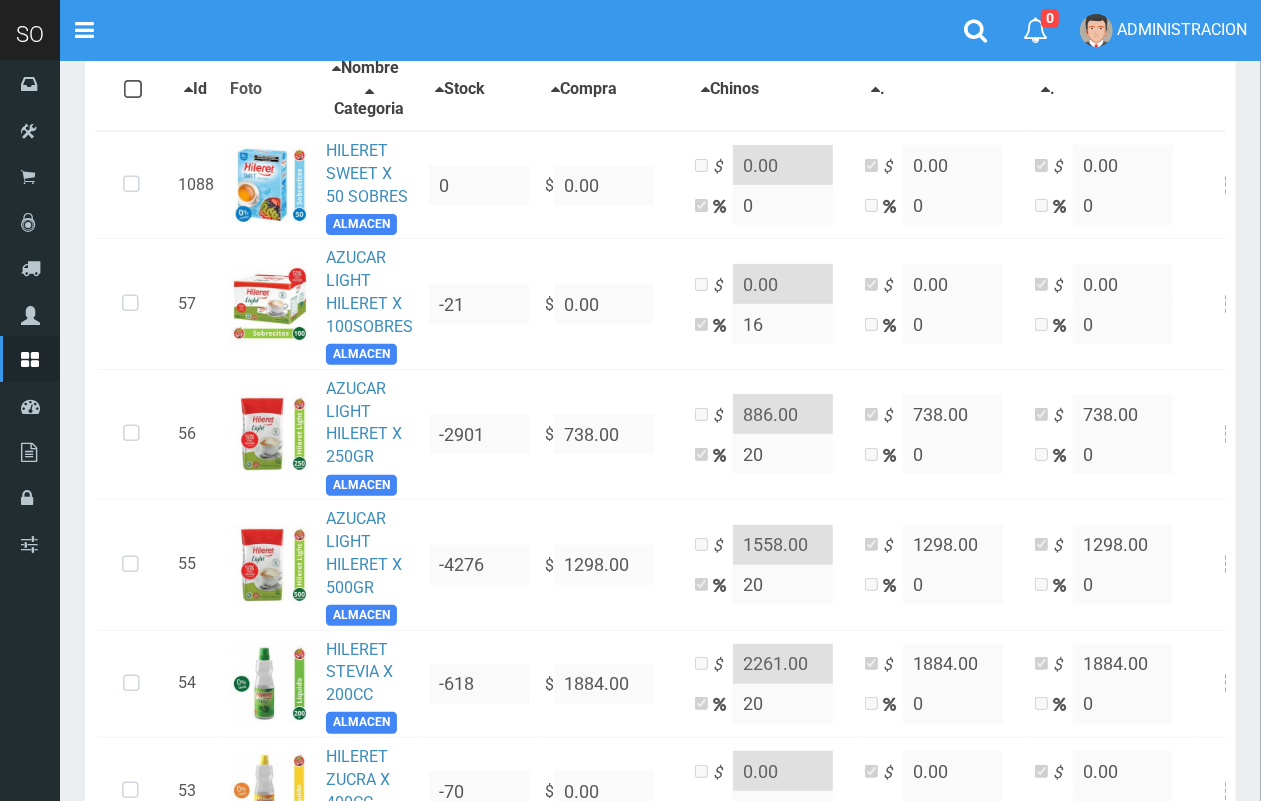 type on "20" 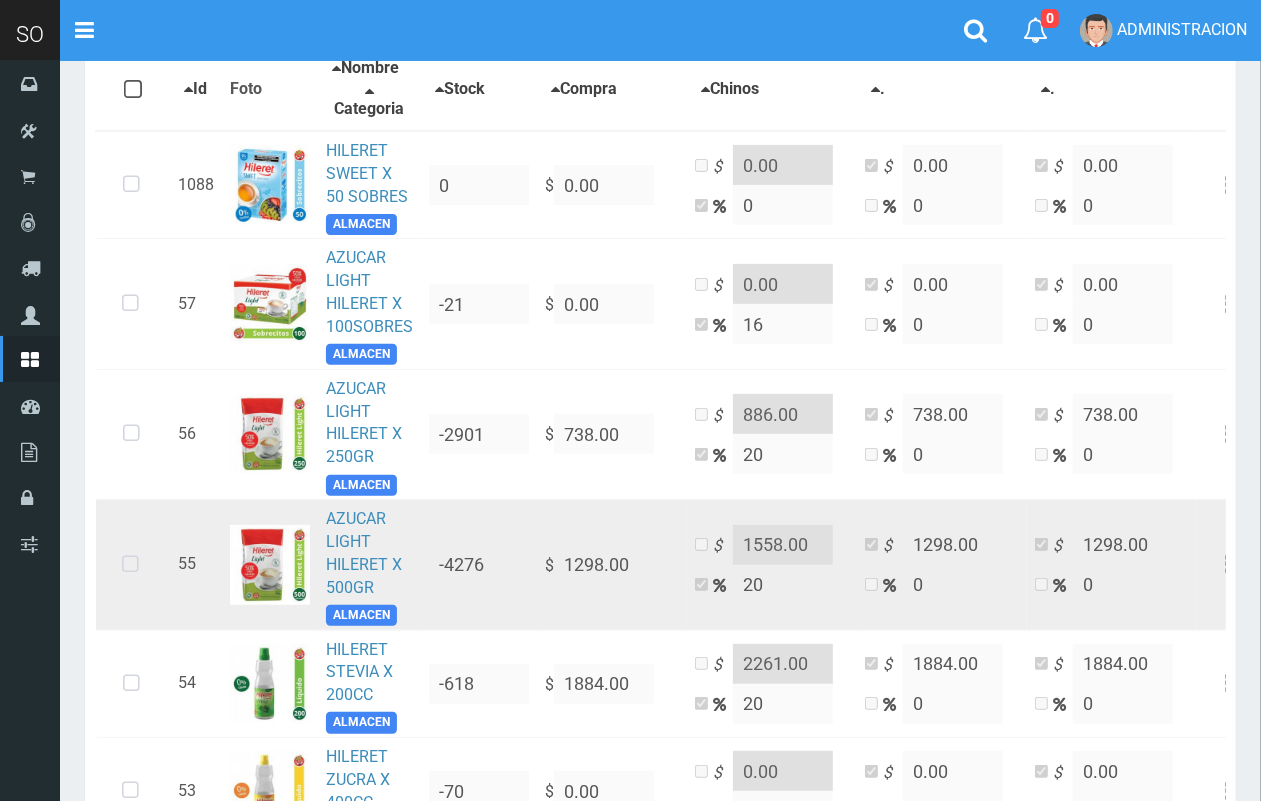 click at bounding box center (130, 565) 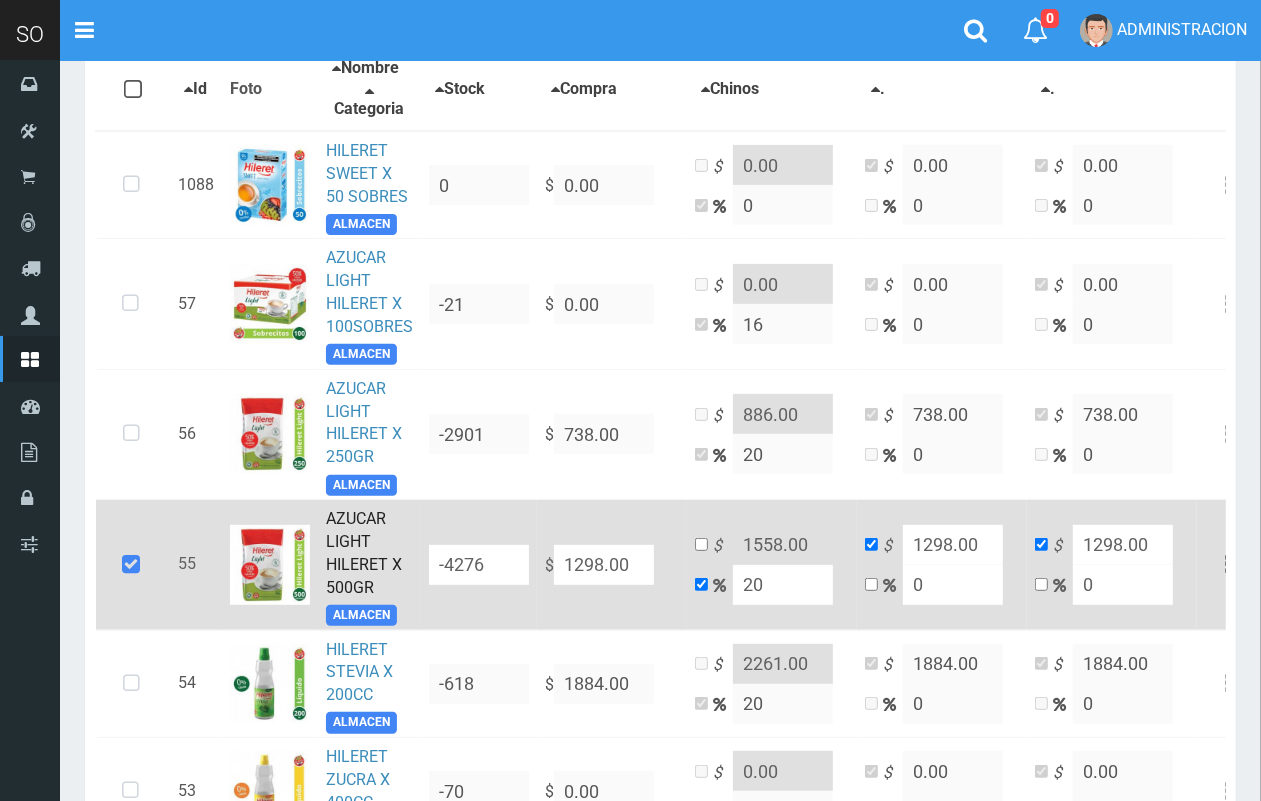 drag, startPoint x: 778, startPoint y: 578, endPoint x: 726, endPoint y: 575, distance: 52.086468 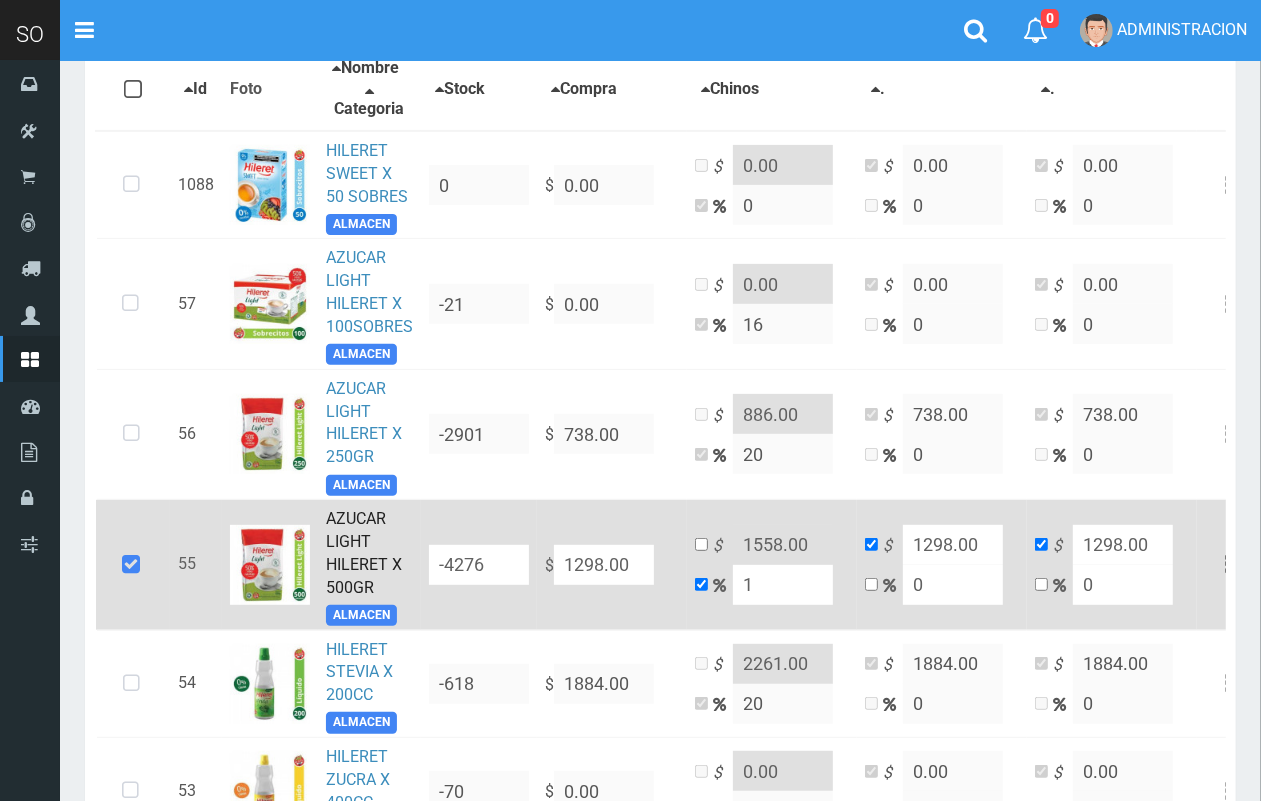 type on "1310.98" 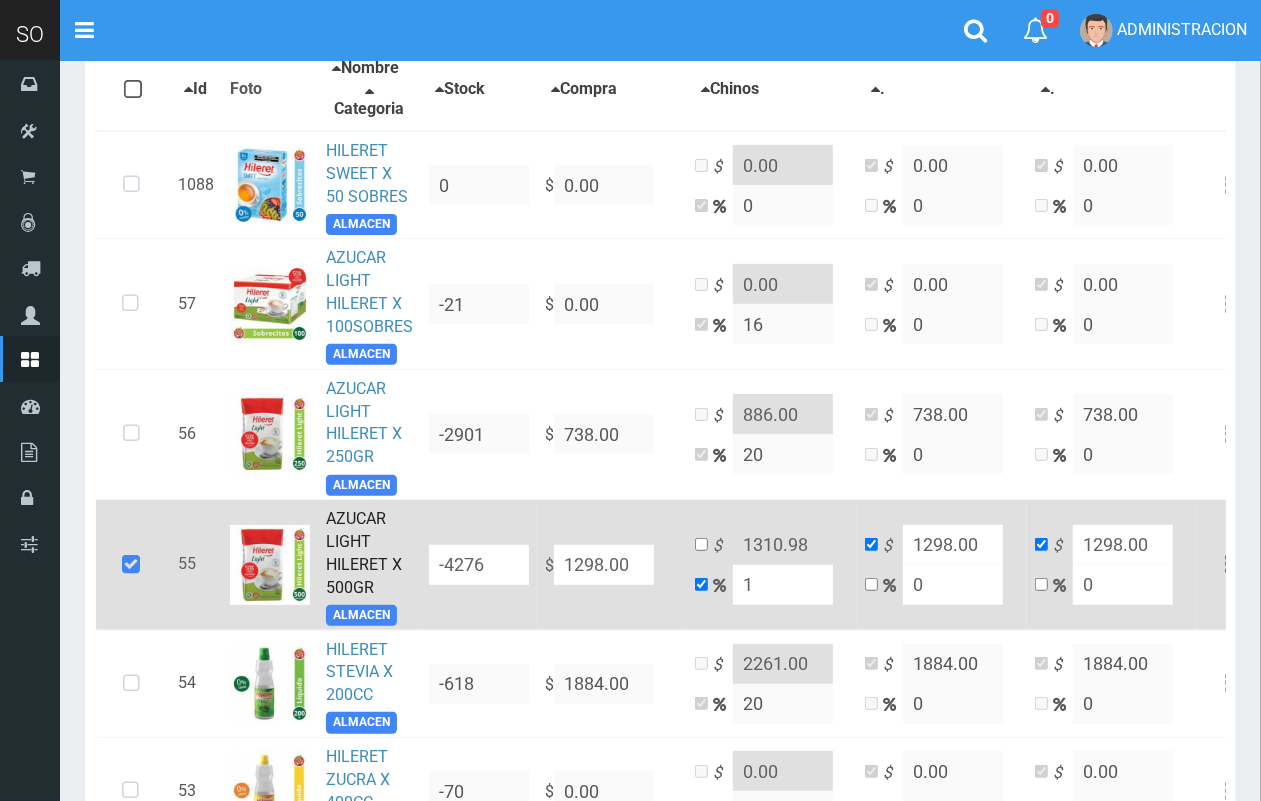 type on "15" 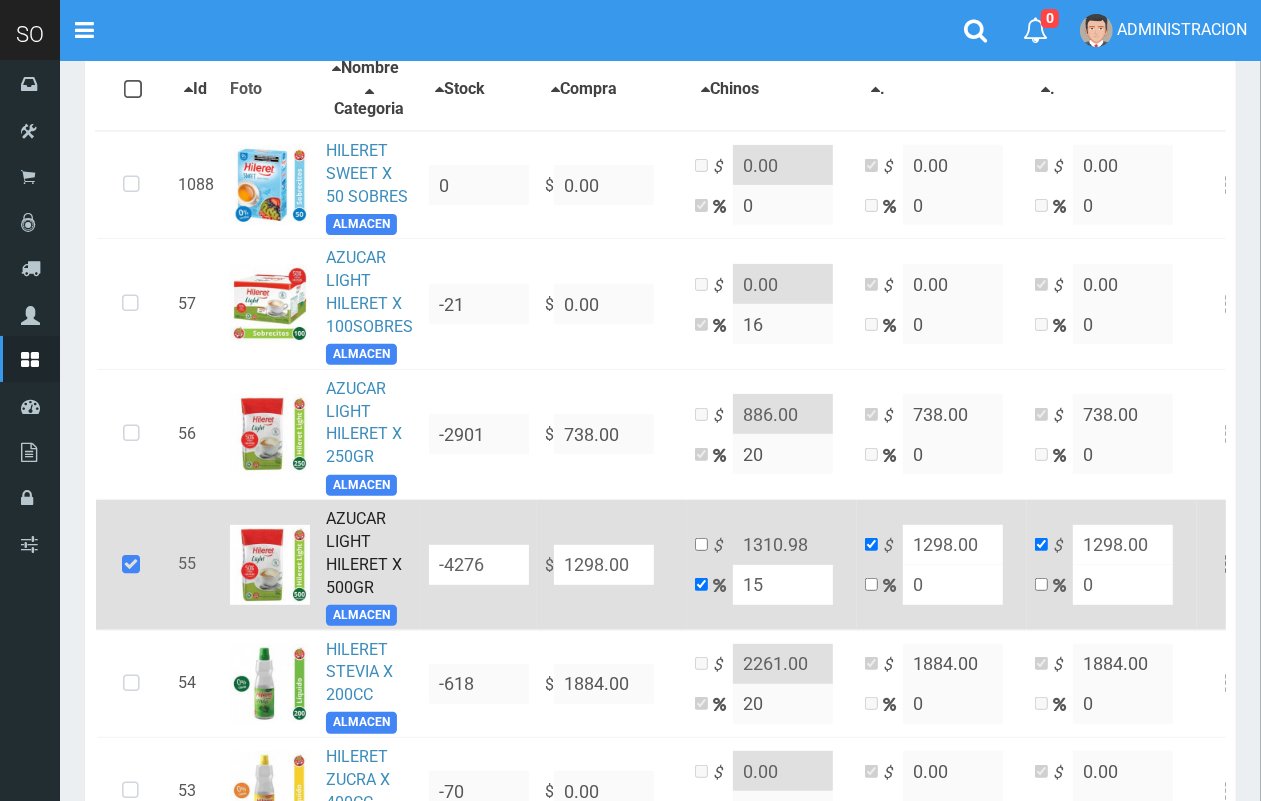 type on "1492.7" 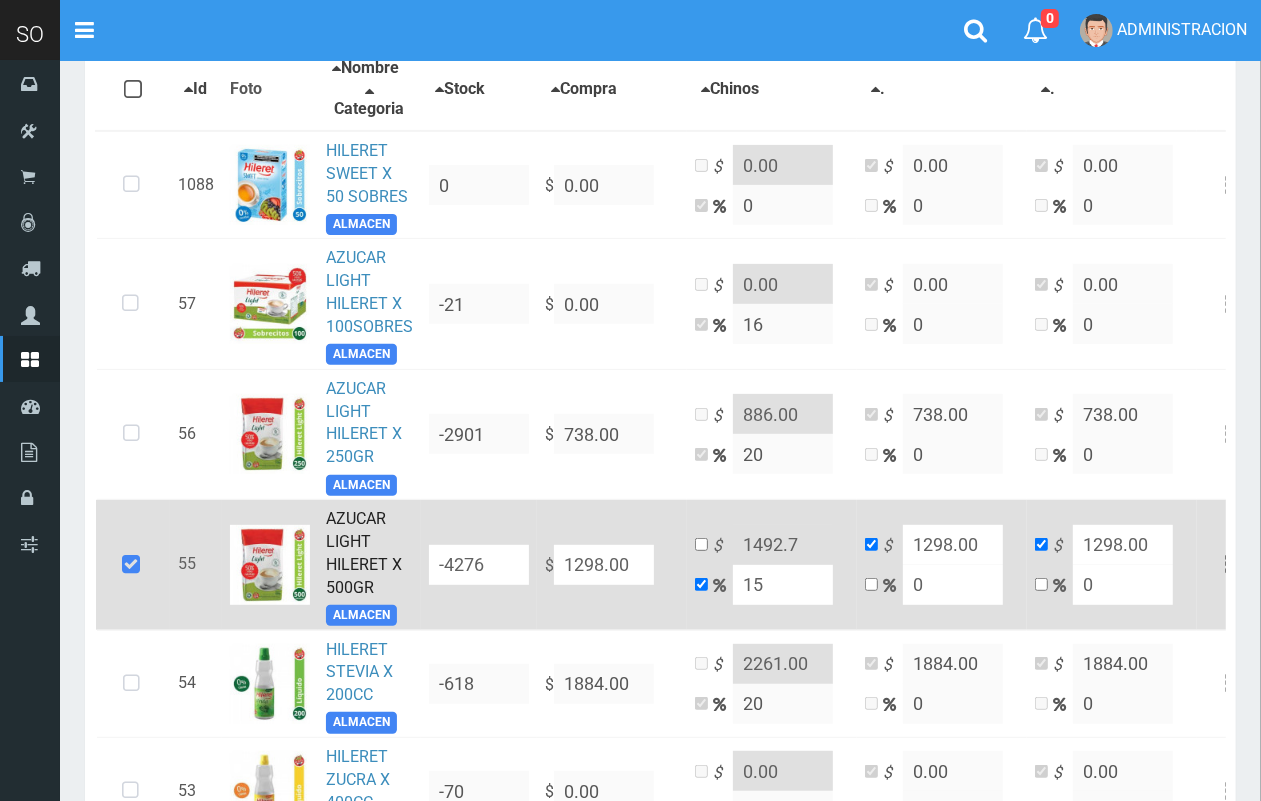 type on "15" 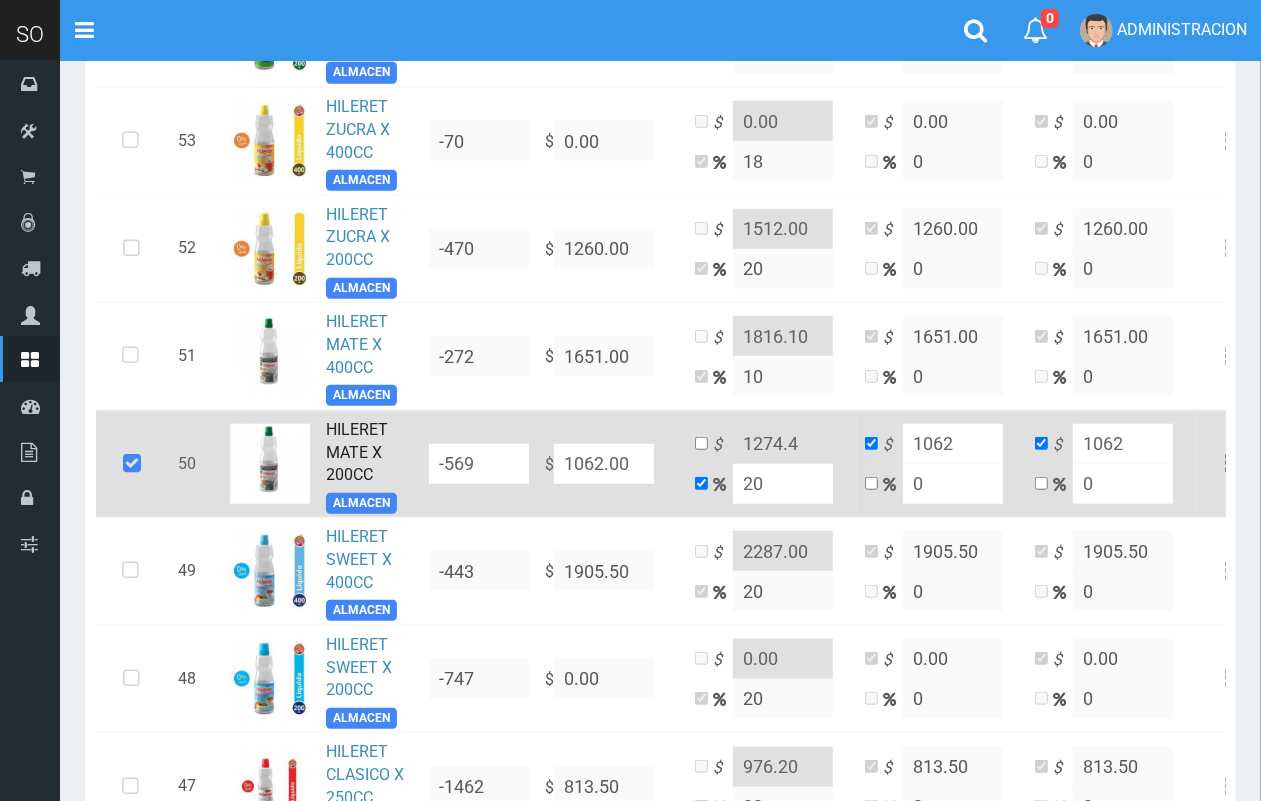scroll, scrollTop: 888, scrollLeft: 0, axis: vertical 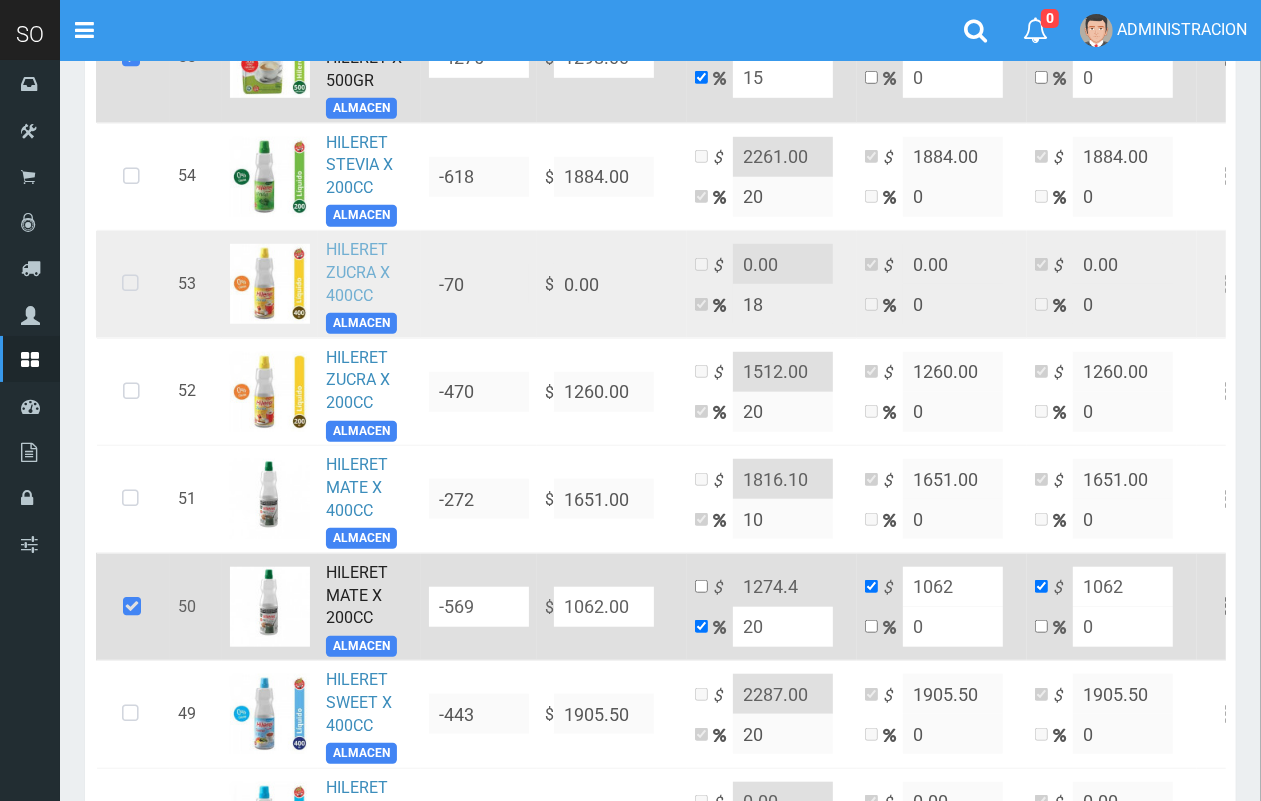 click on "HILERET ZUCRA X 400CC" at bounding box center (358, 272) 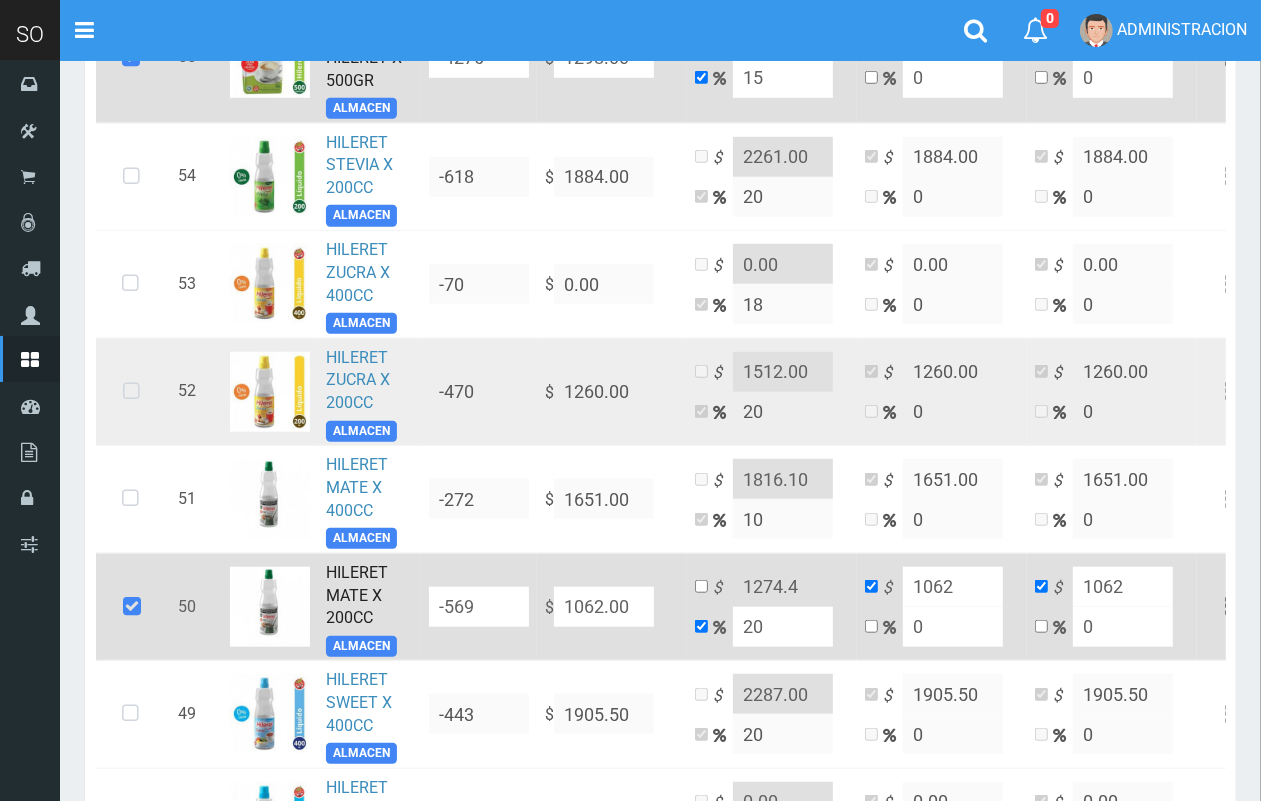 click at bounding box center (131, 392) 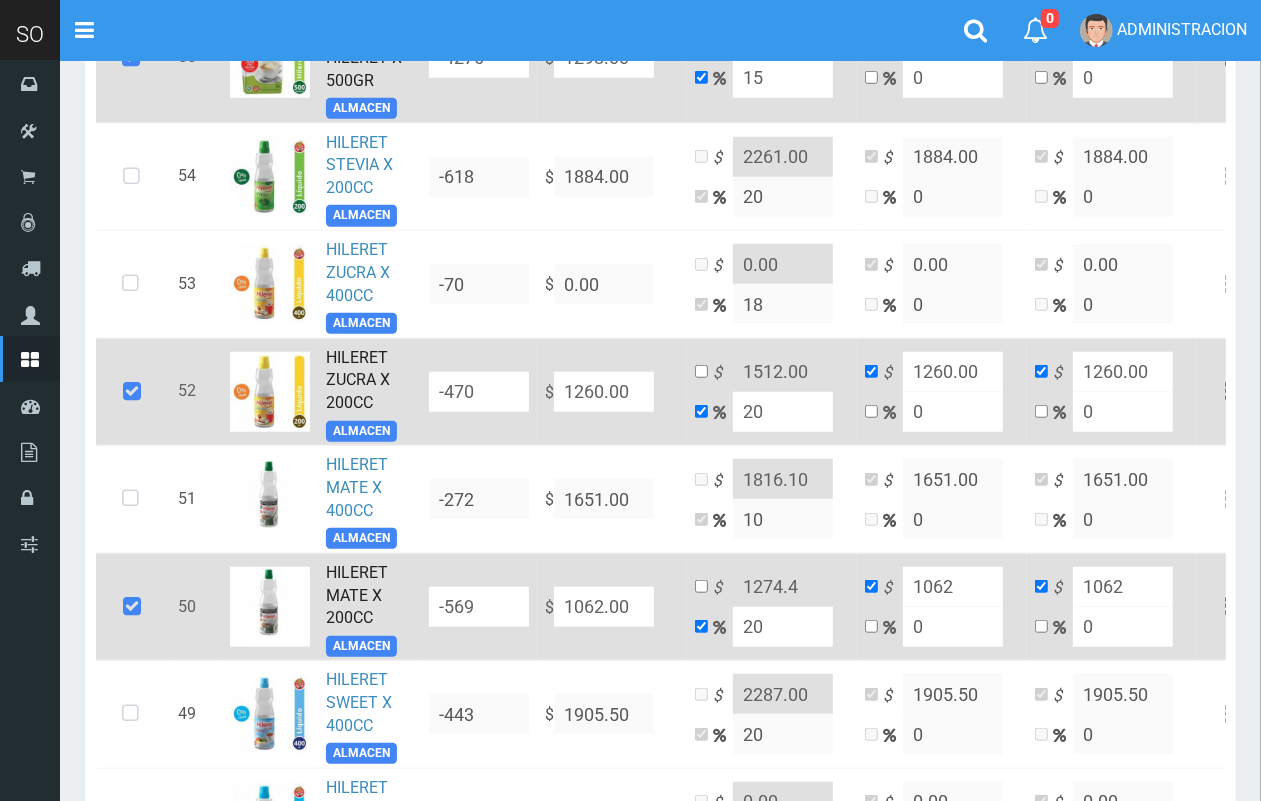 drag, startPoint x: 653, startPoint y: 382, endPoint x: 601, endPoint y: 380, distance: 52.03845 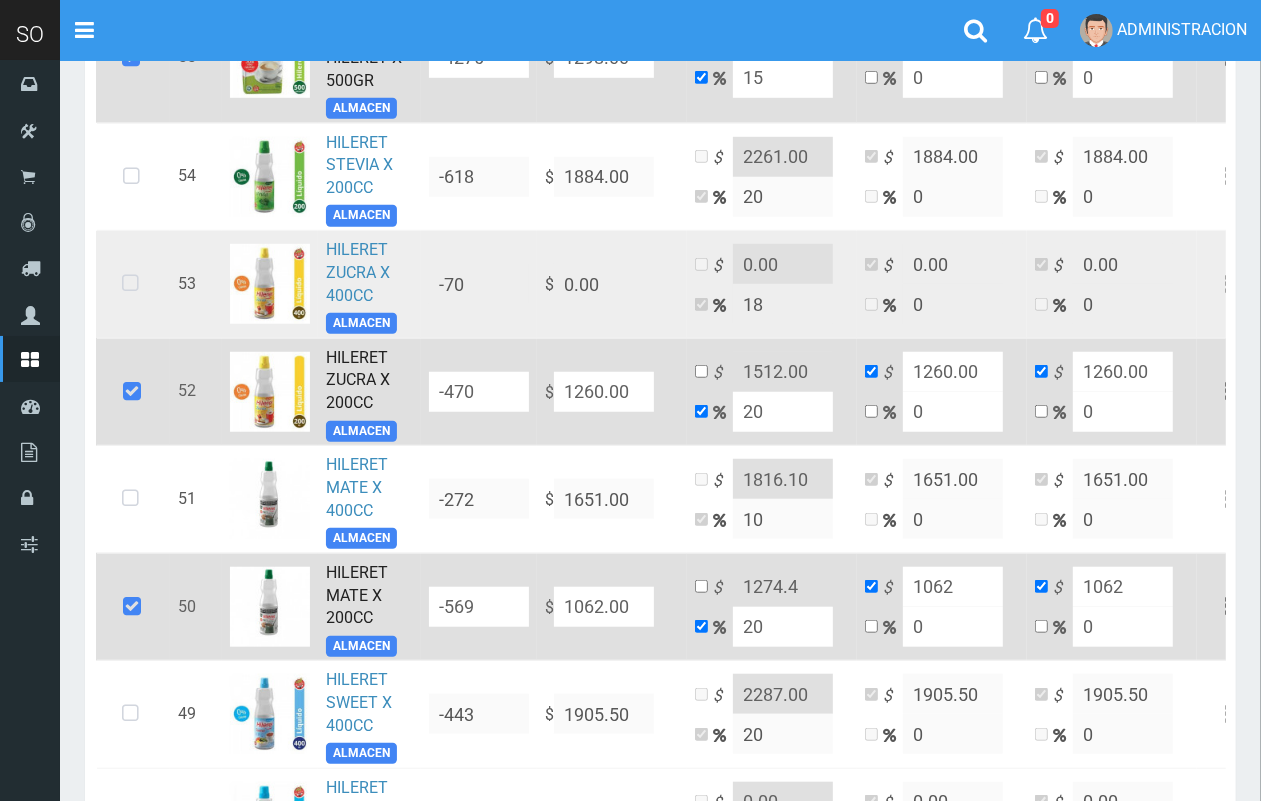 click at bounding box center [130, 284] 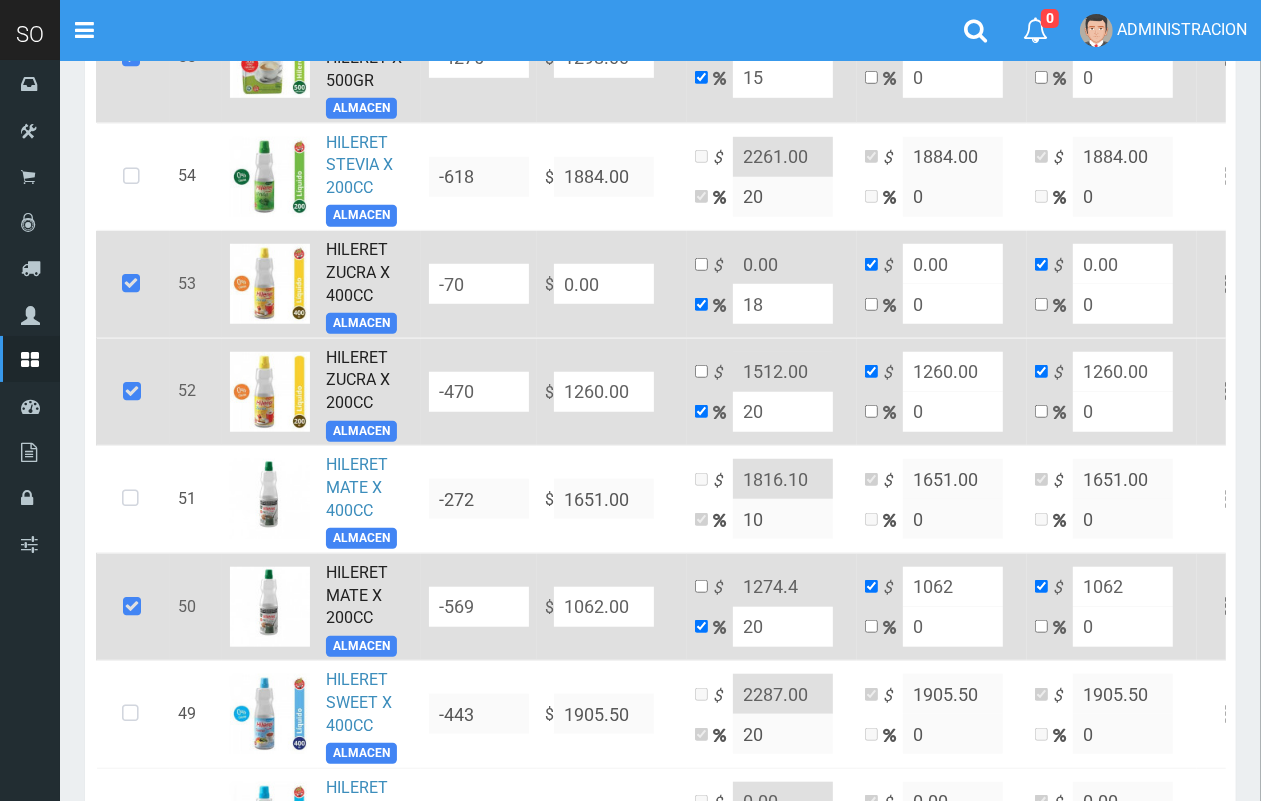 drag, startPoint x: 616, startPoint y: 276, endPoint x: 540, endPoint y: 265, distance: 76.79192 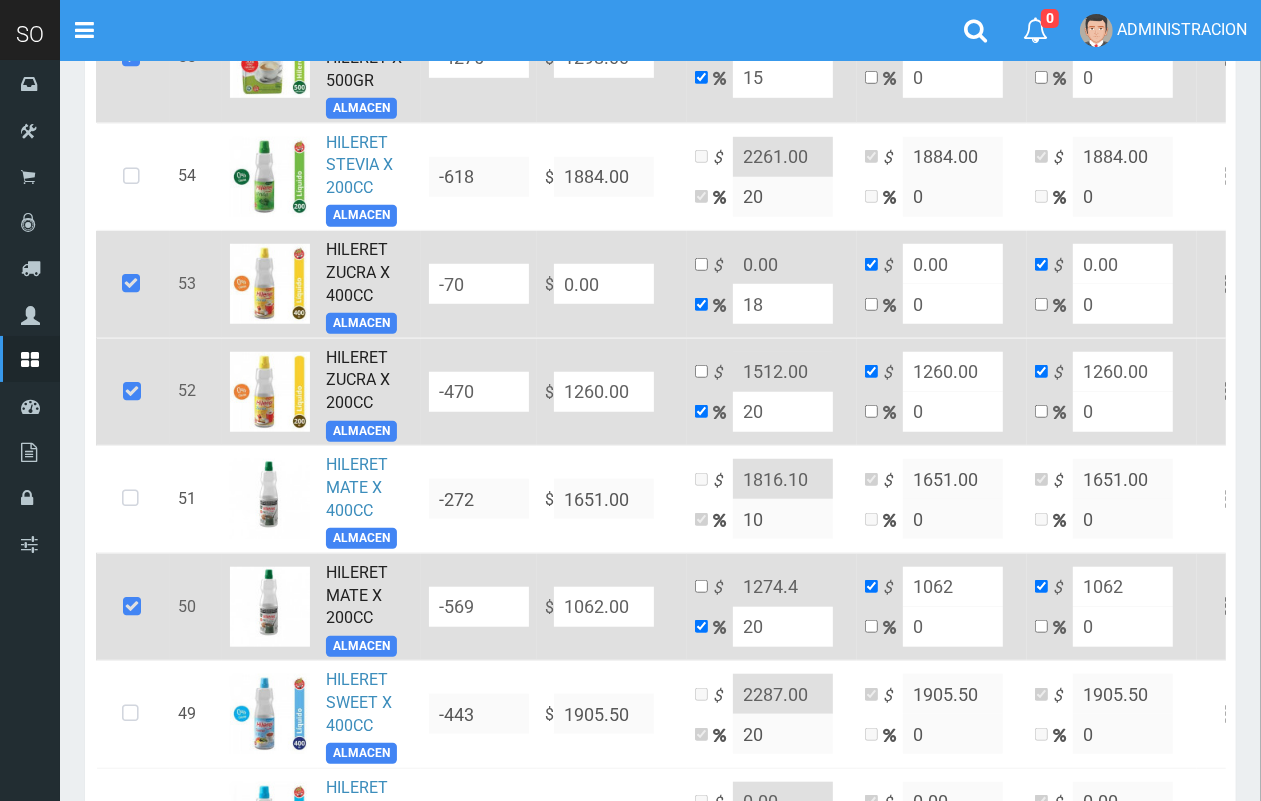 type on "2" 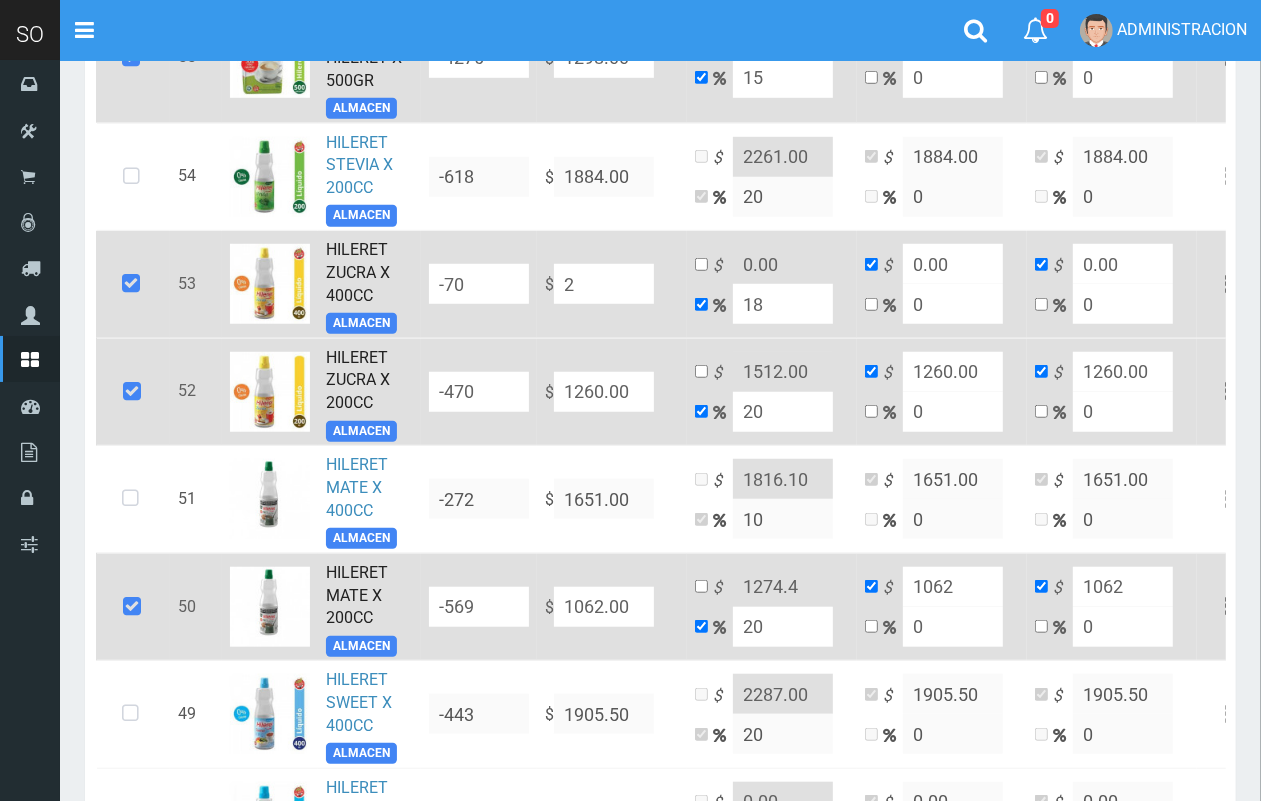 type on "2.36" 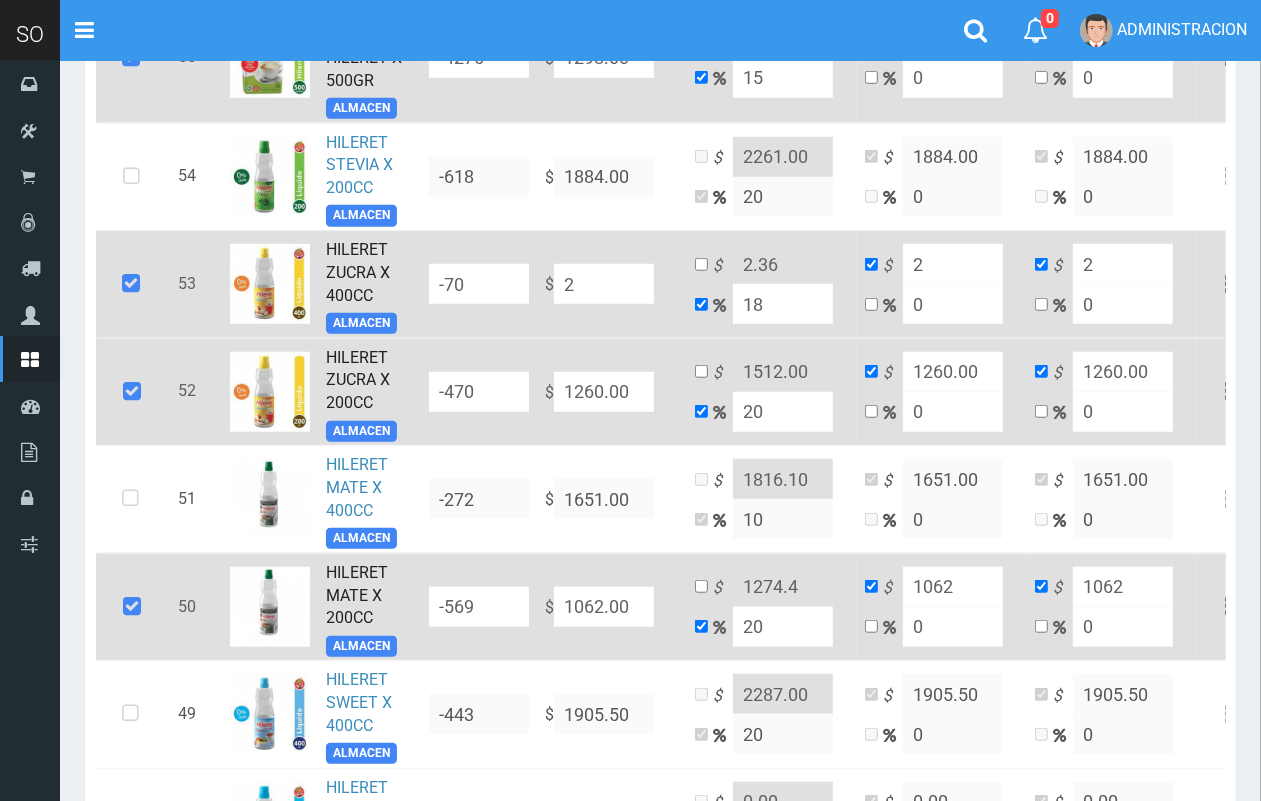 type on "24" 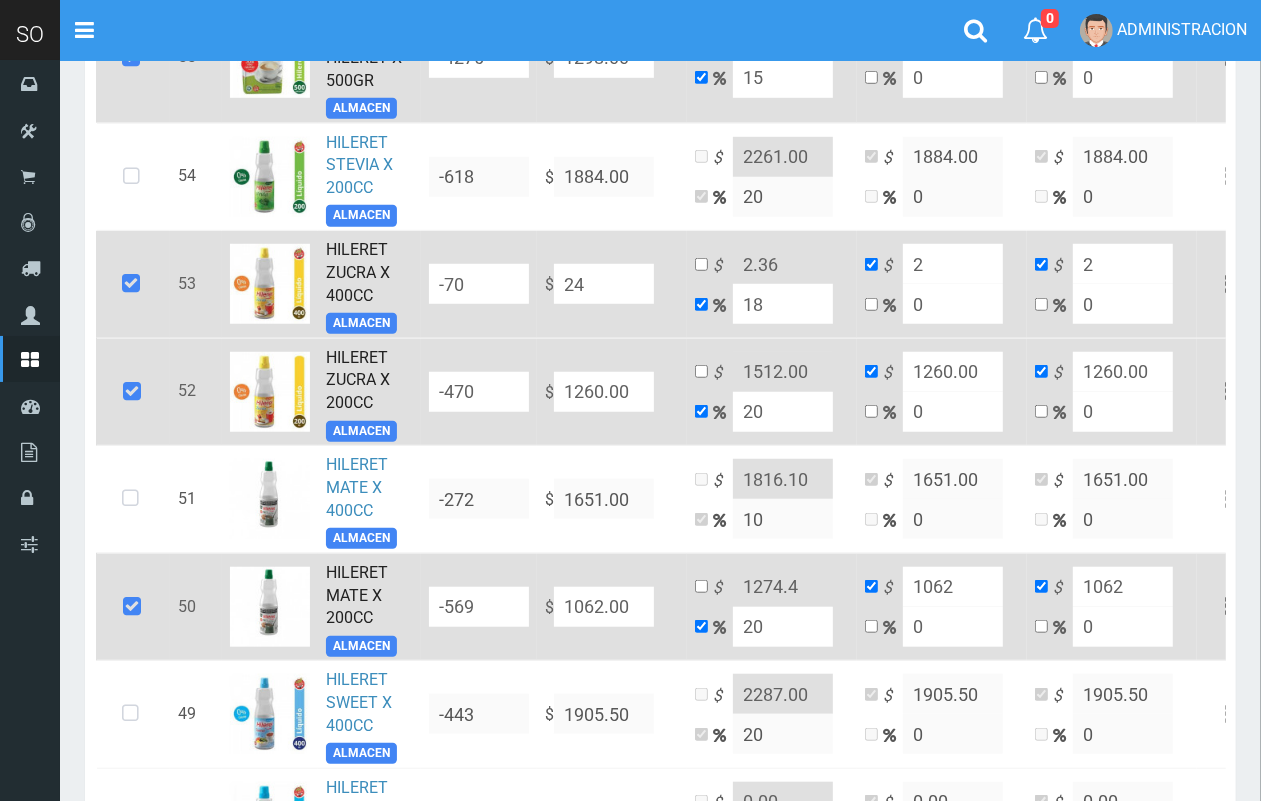 type on "28.32" 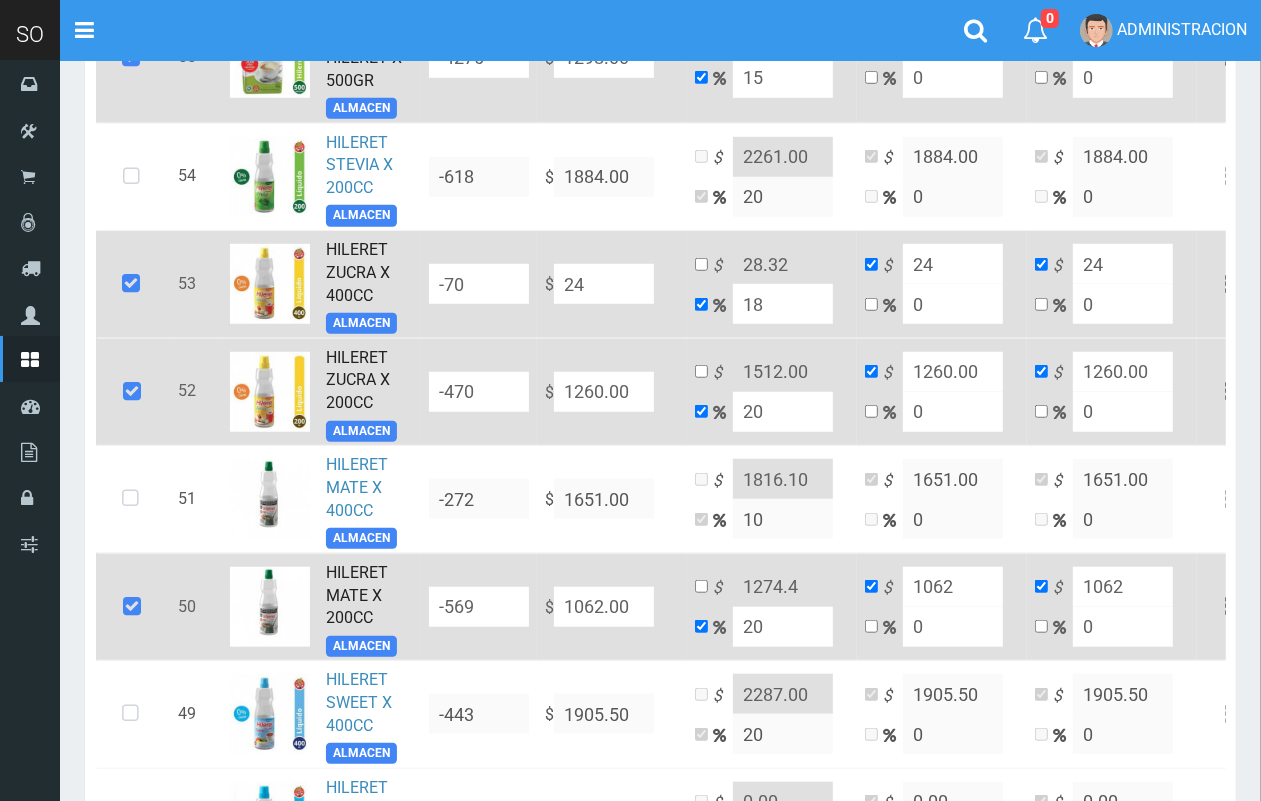 type on "249" 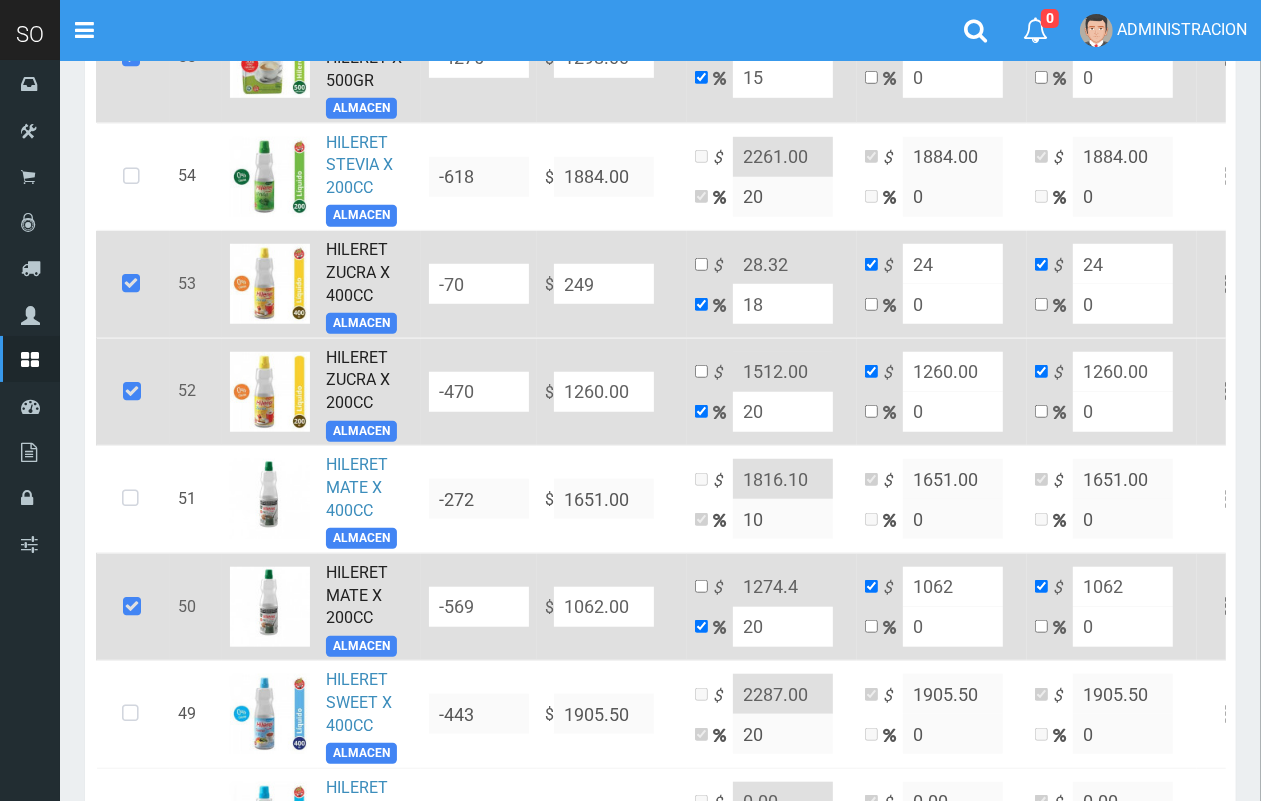 type on "293.82" 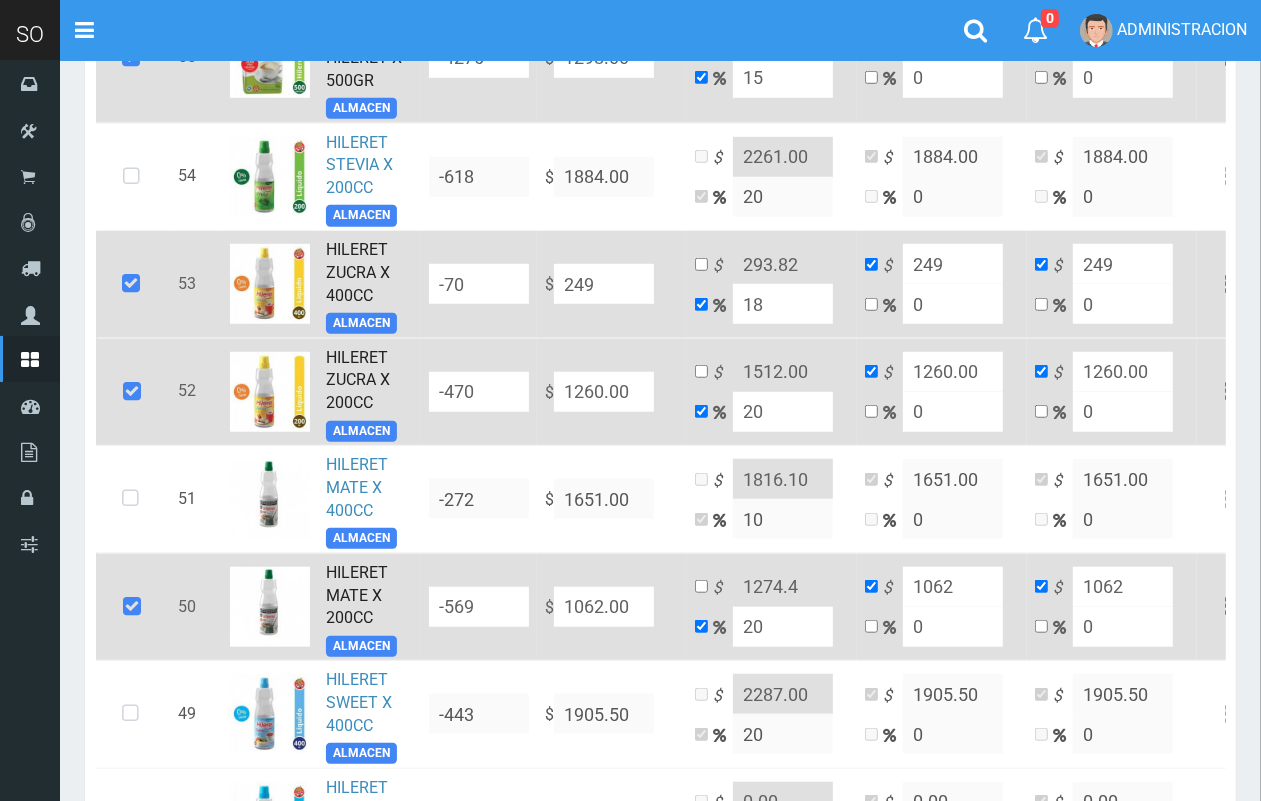 type on "2491" 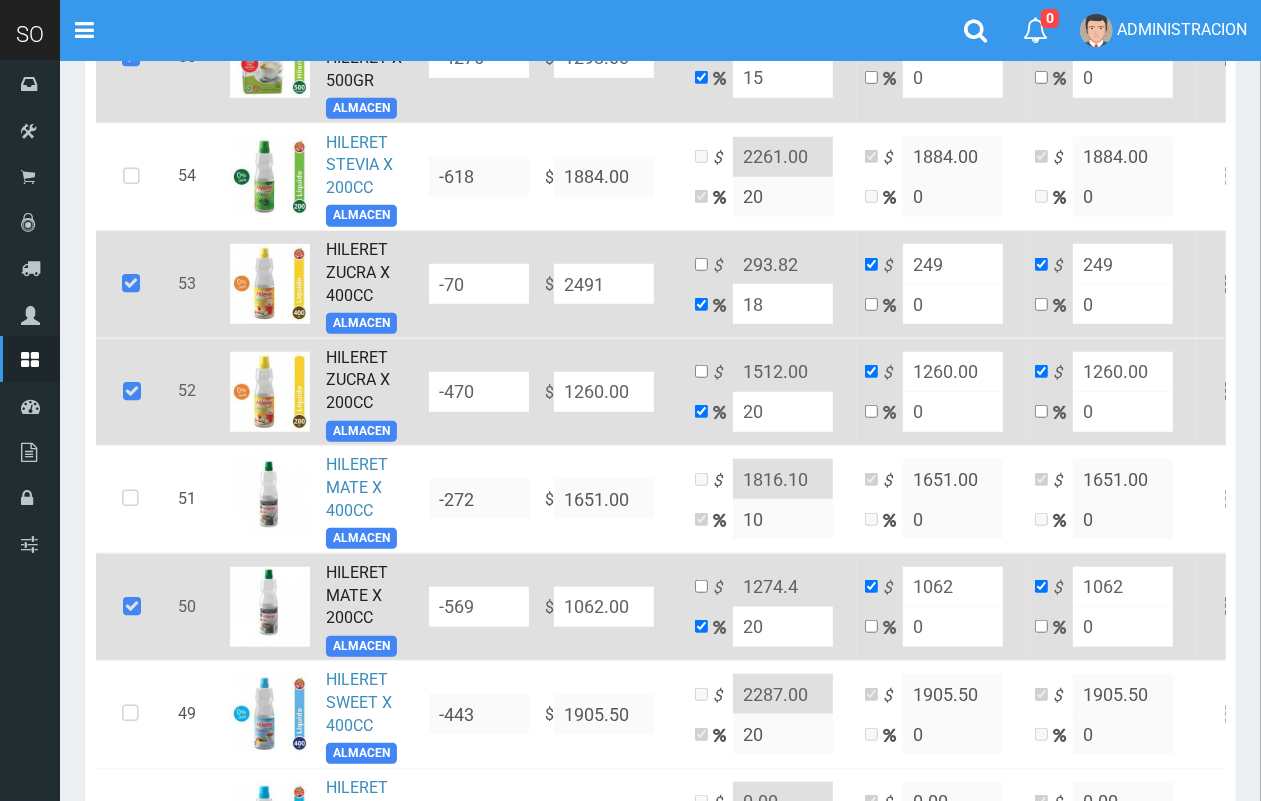 type on "2939.38" 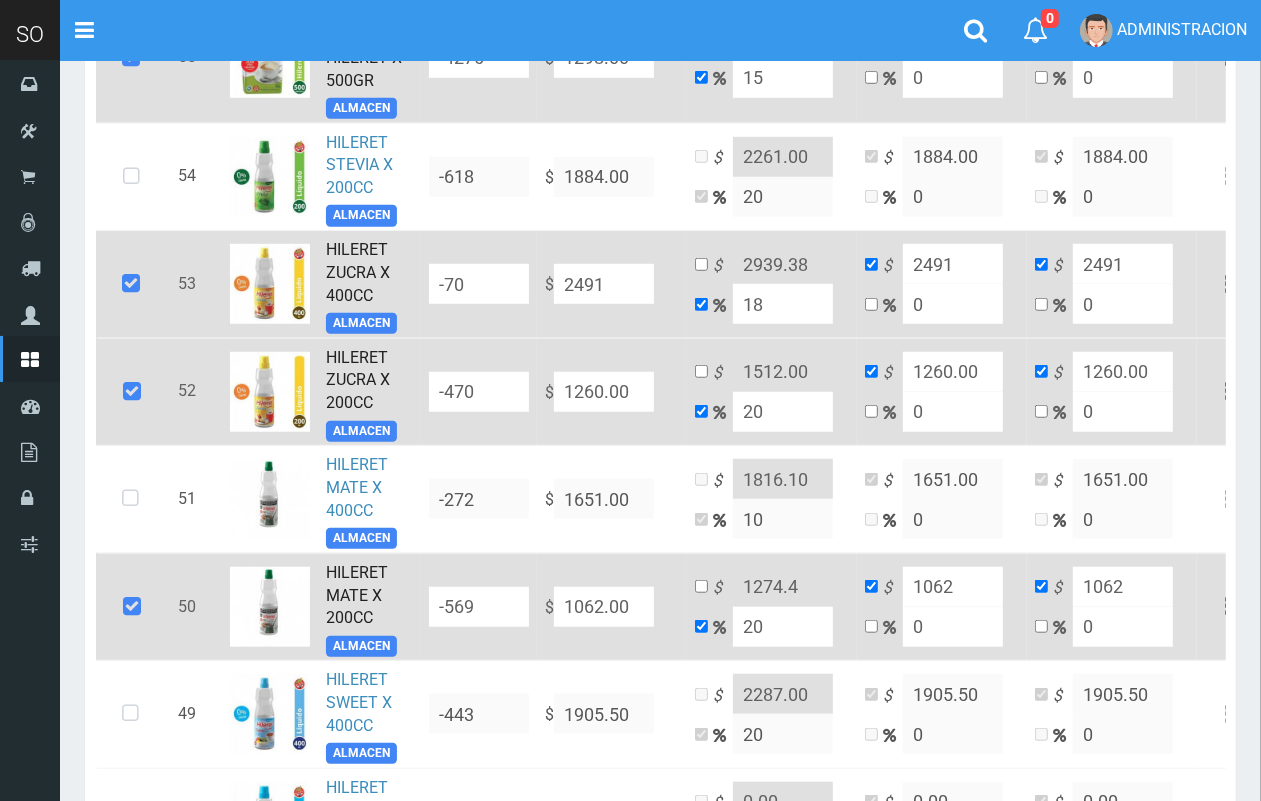 type on "249" 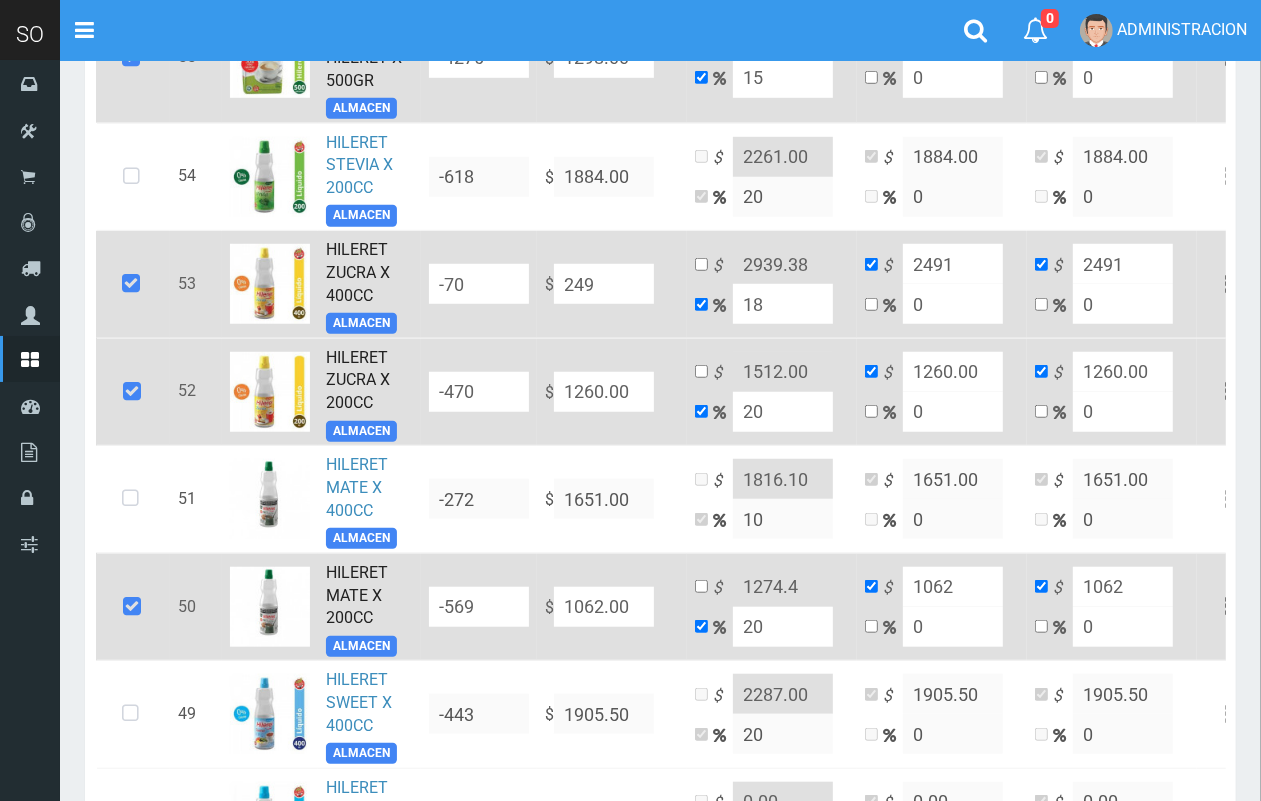 type on "293.82" 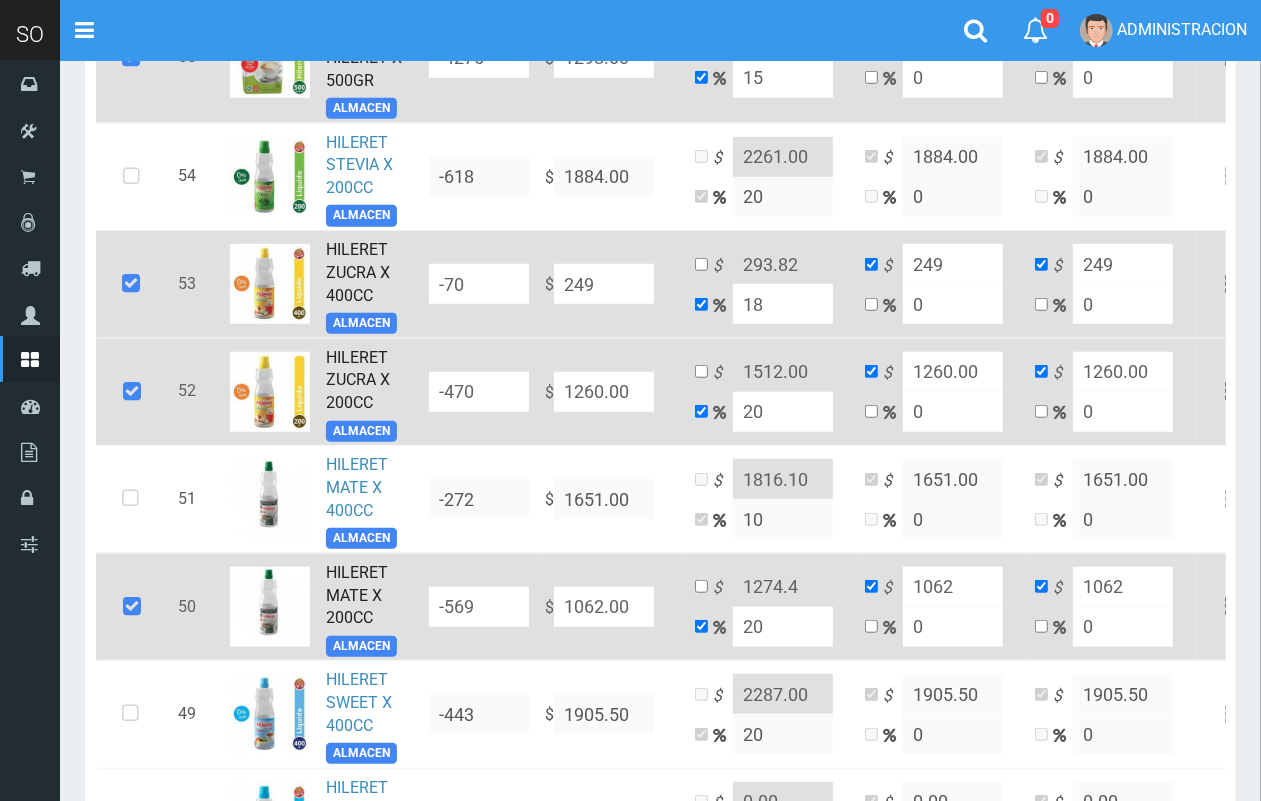 type on "24" 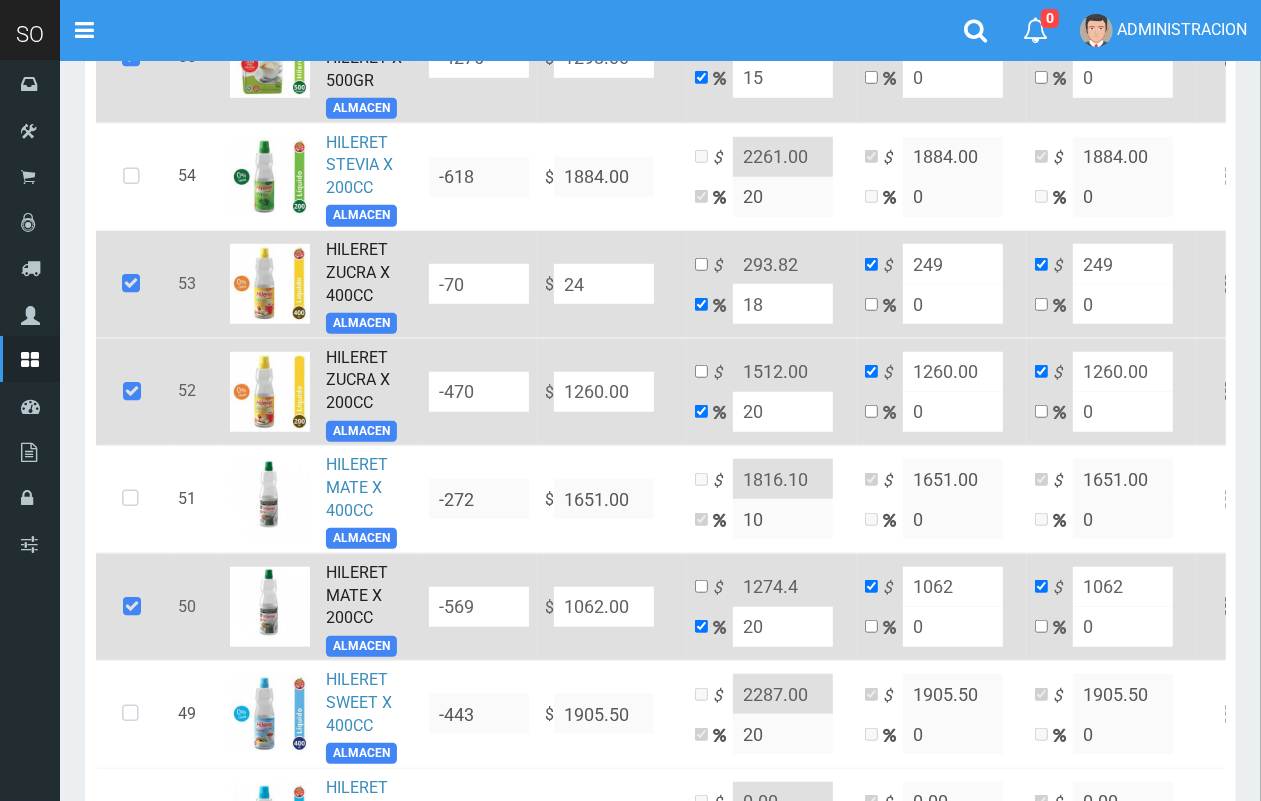 type on "28.32" 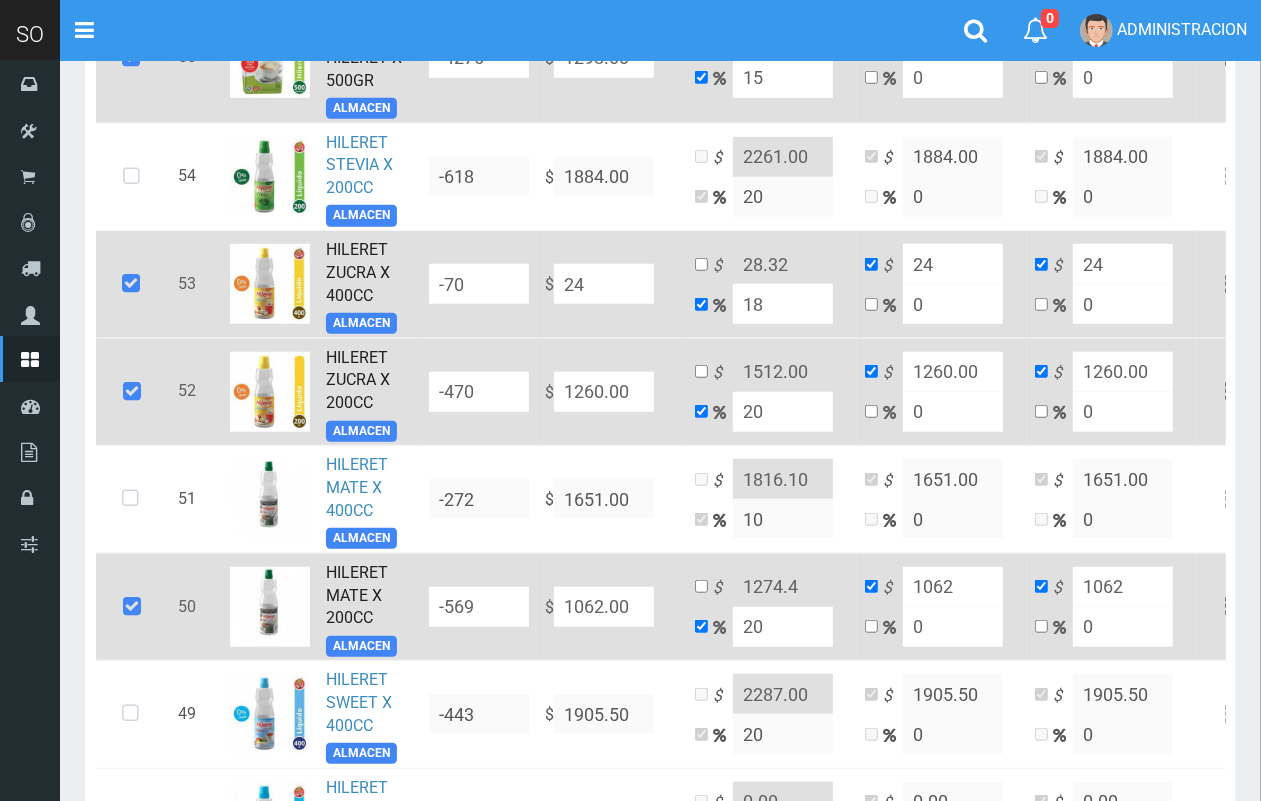 type on "249" 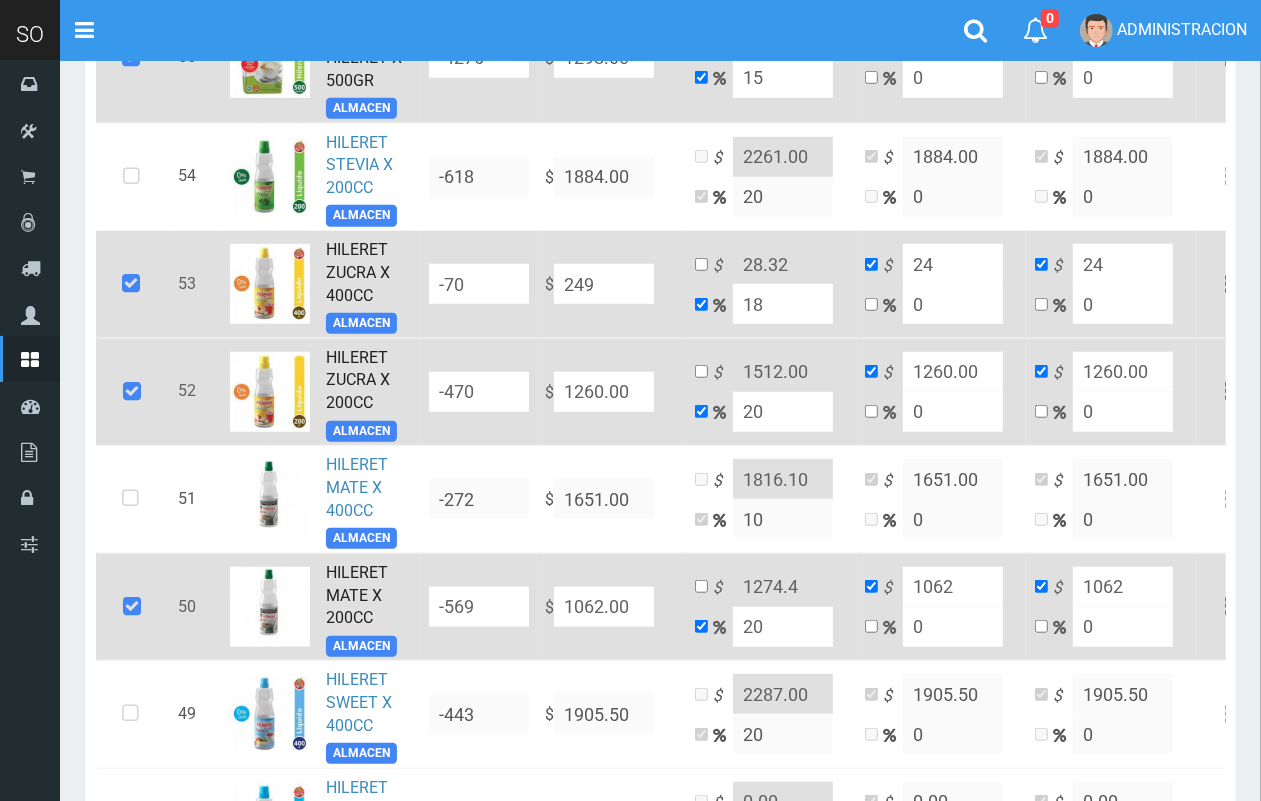 type on "293.82" 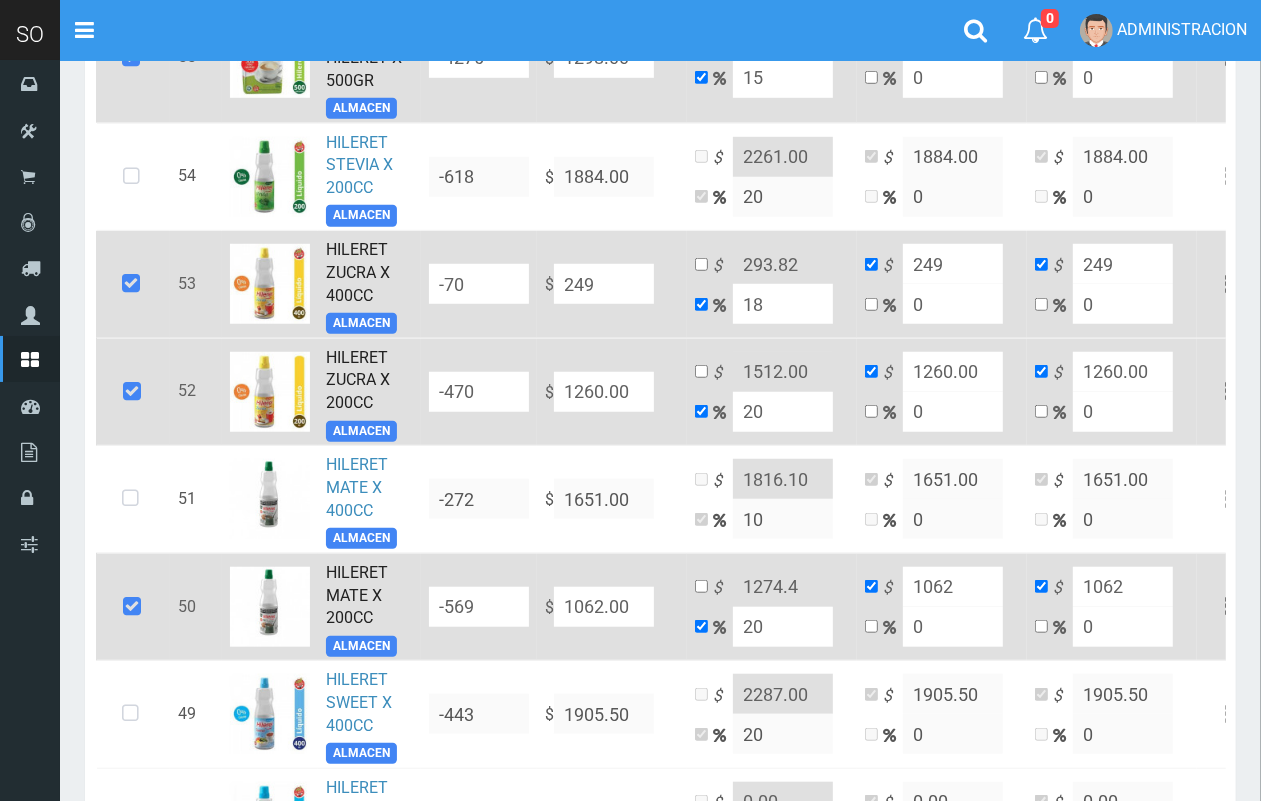 type on "2490" 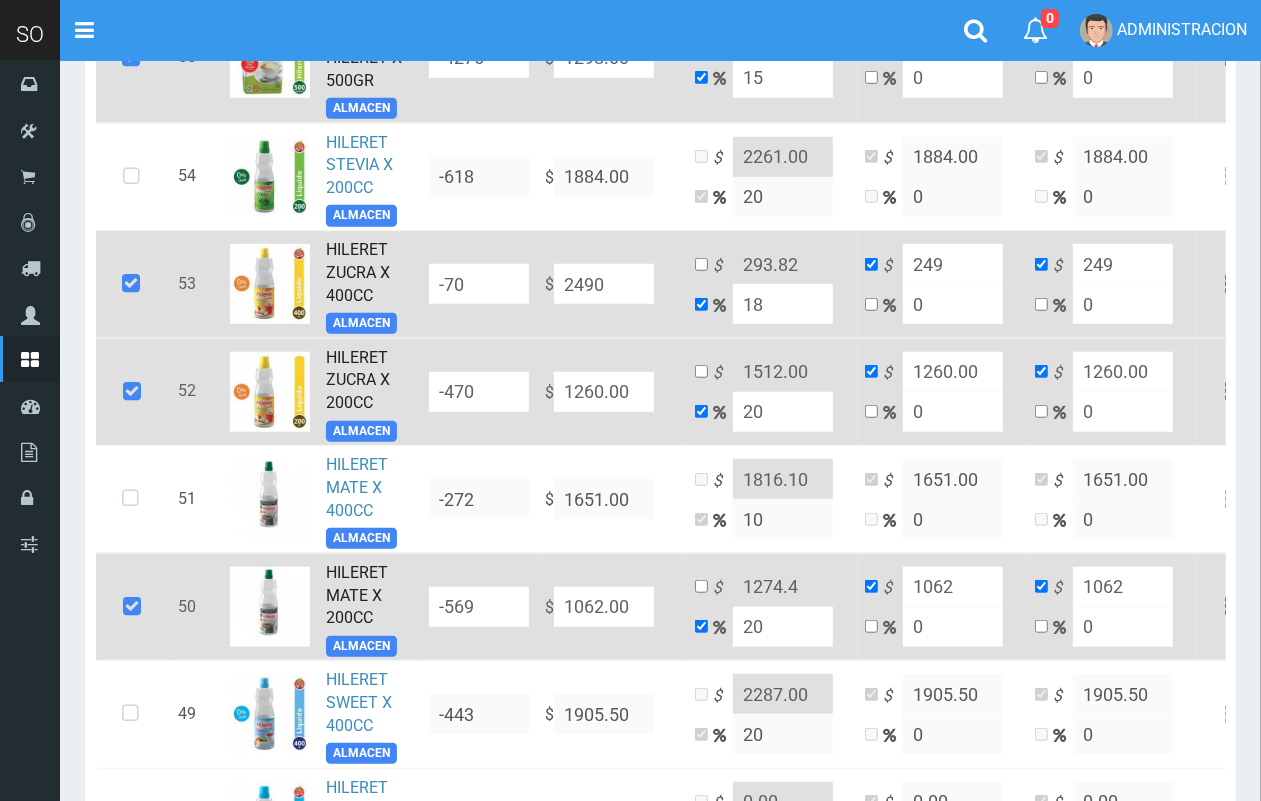 type on "2938.2" 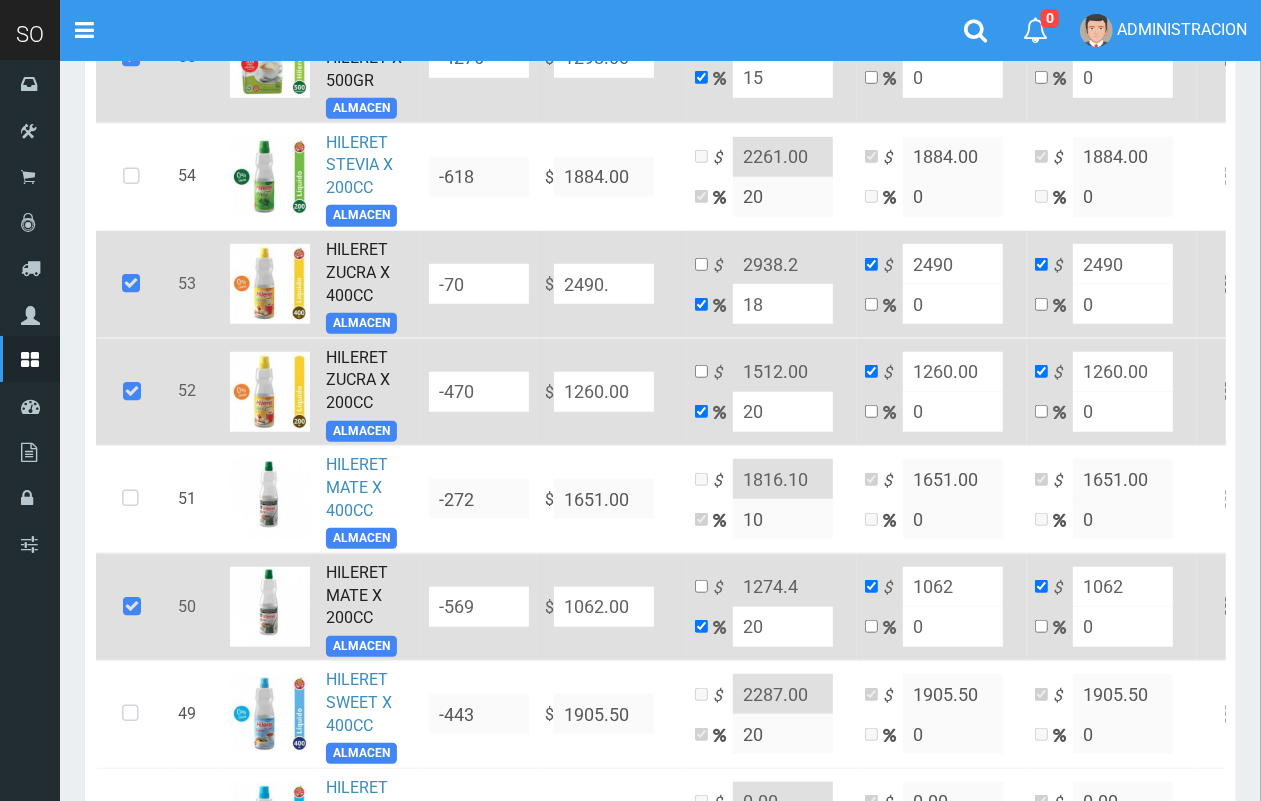 type on "2490.5" 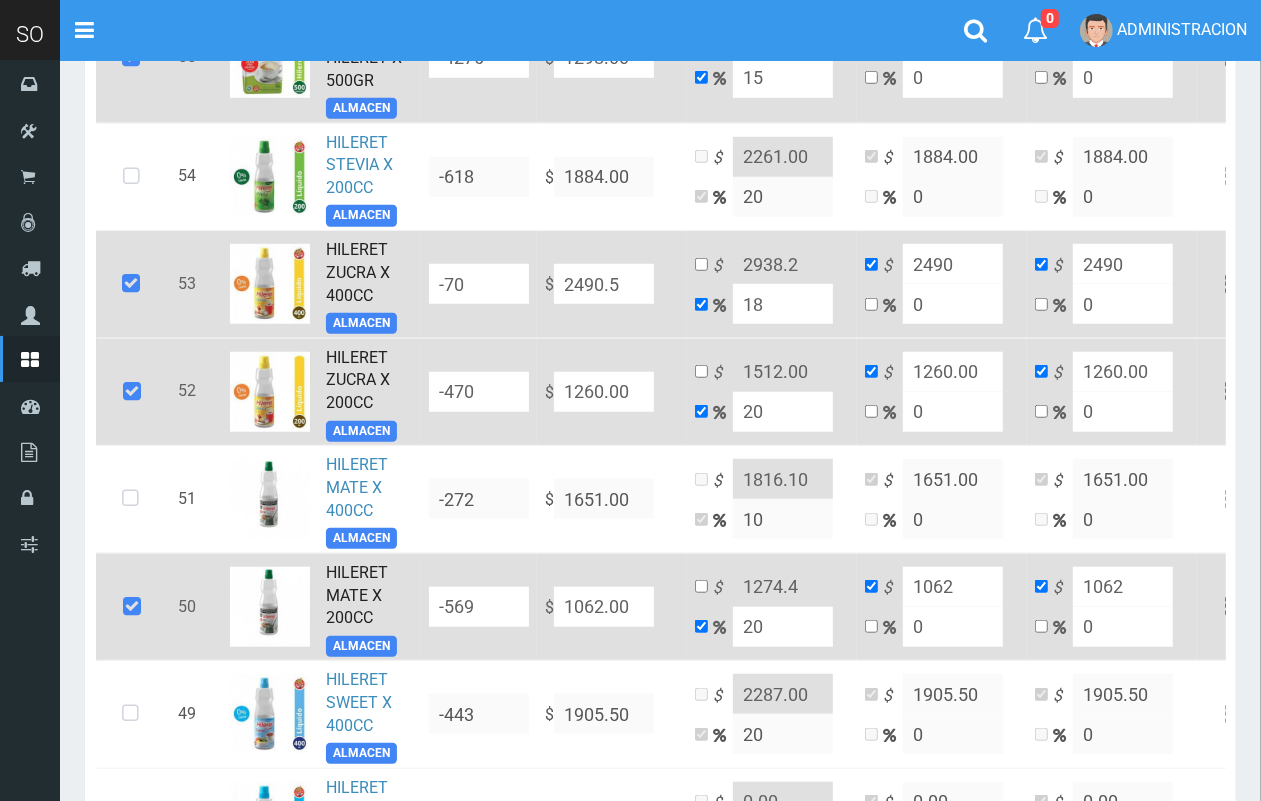 type on "2938.79" 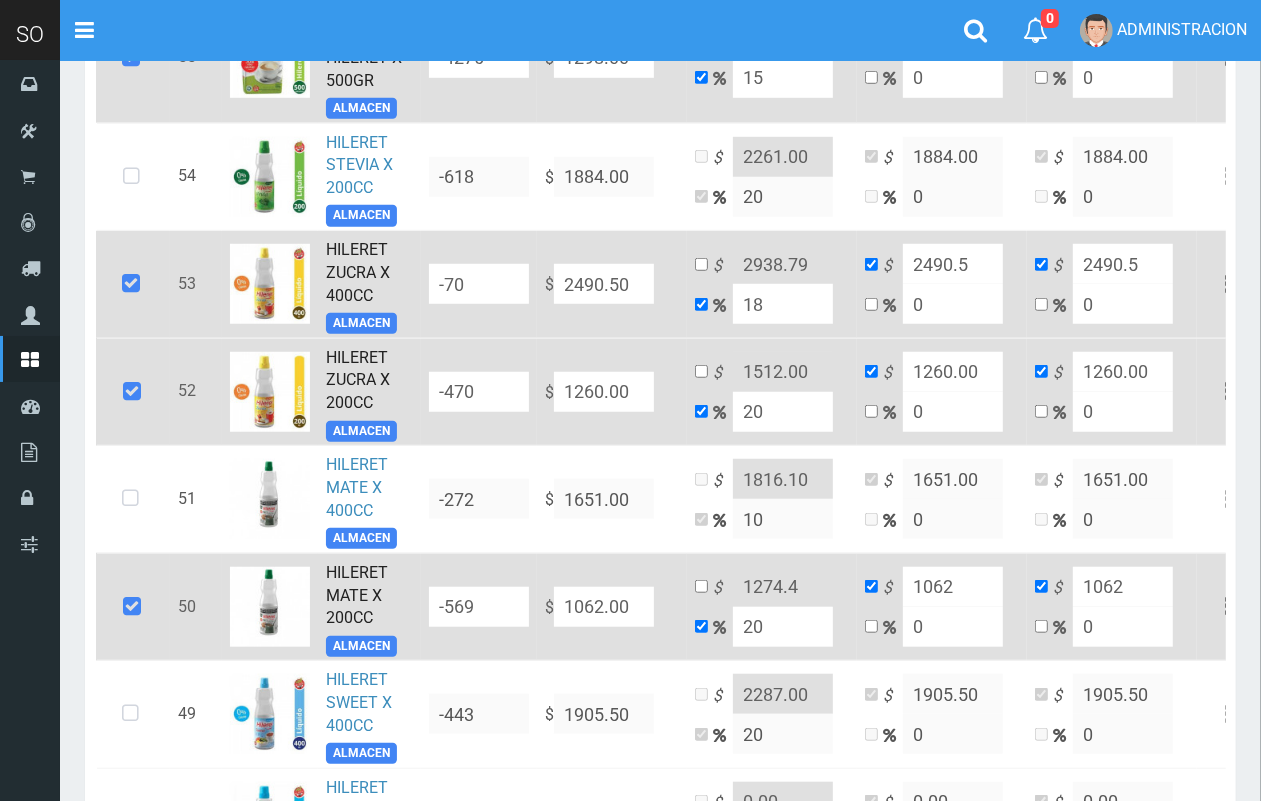 type on "2490.50" 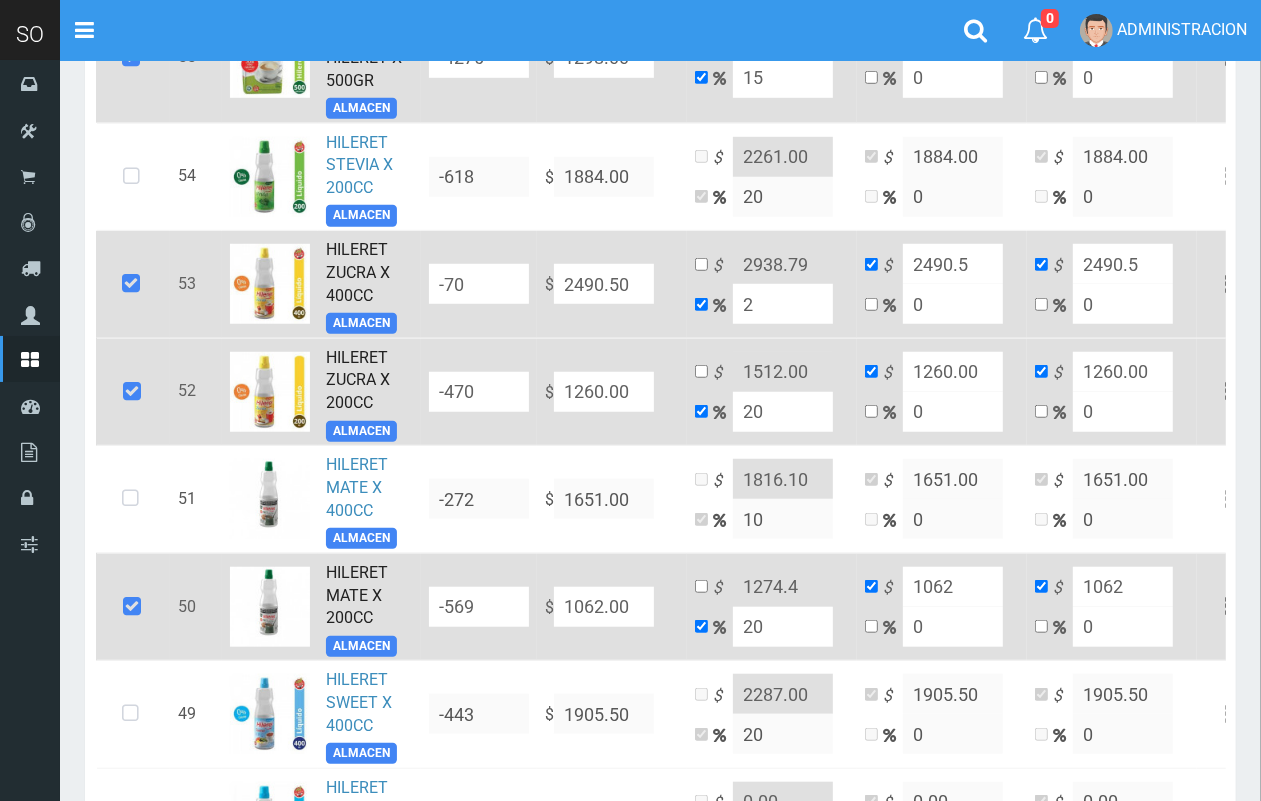 type on "2540.31" 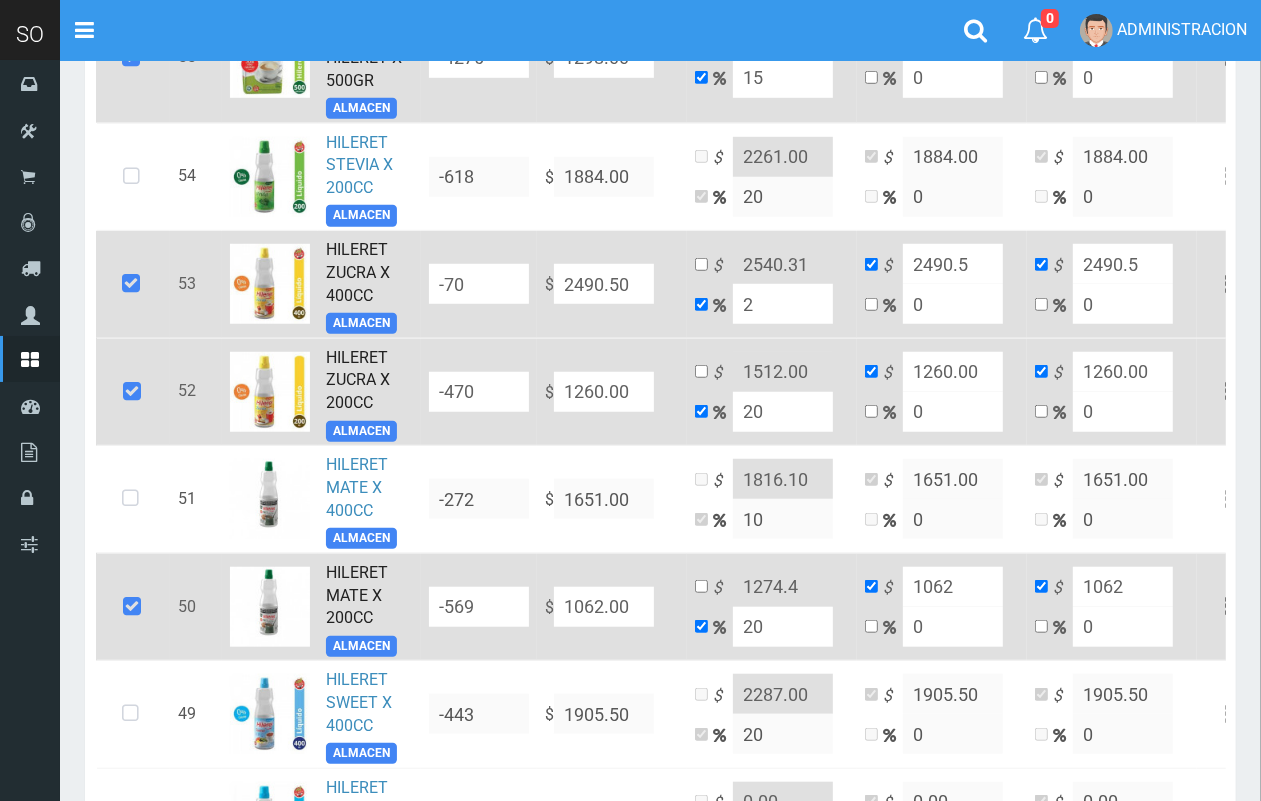 type on "20" 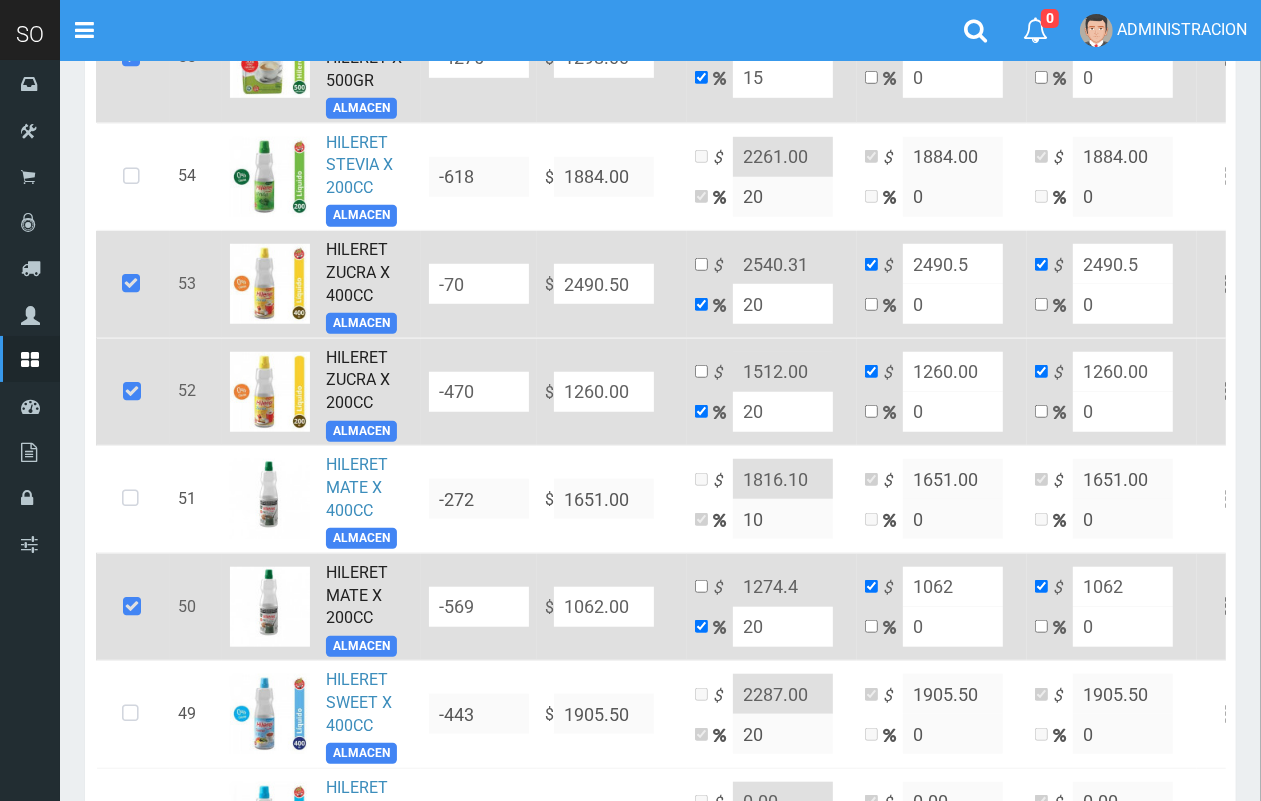 type on "2988.6" 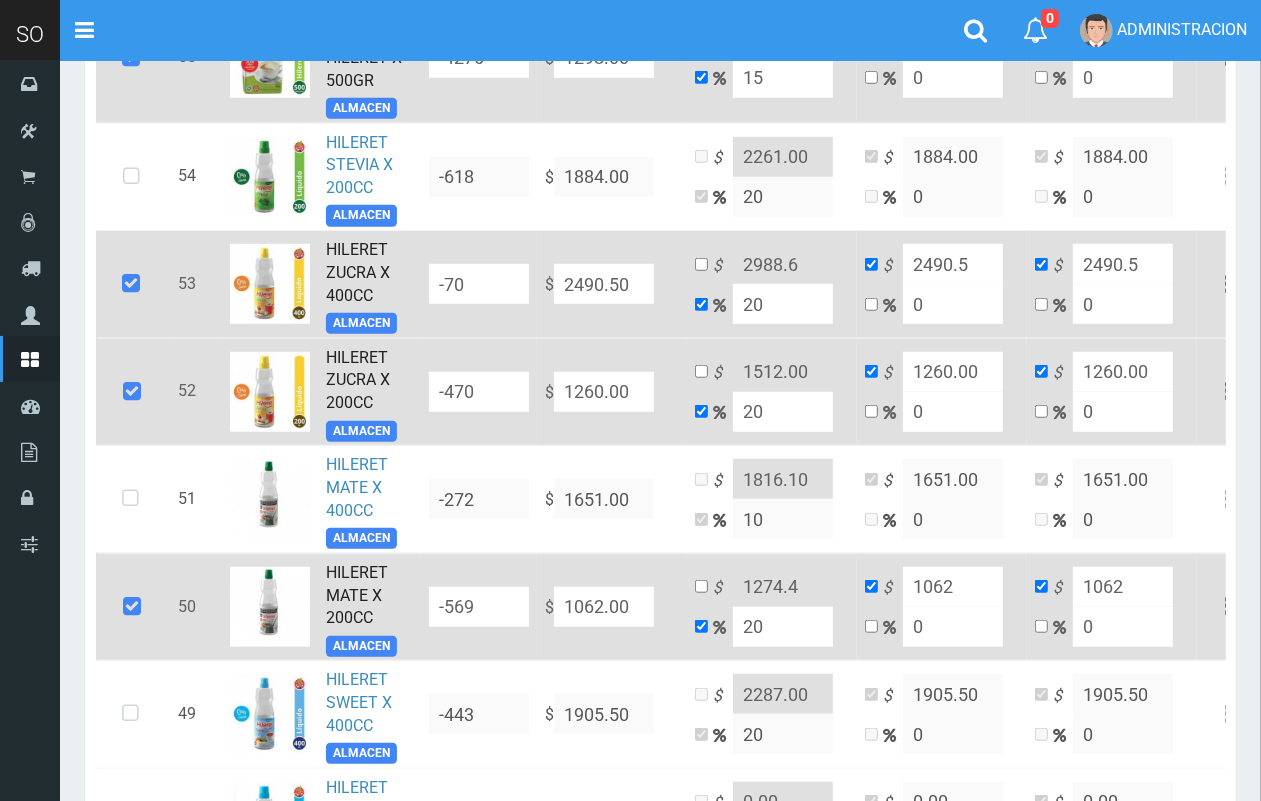 type on "20" 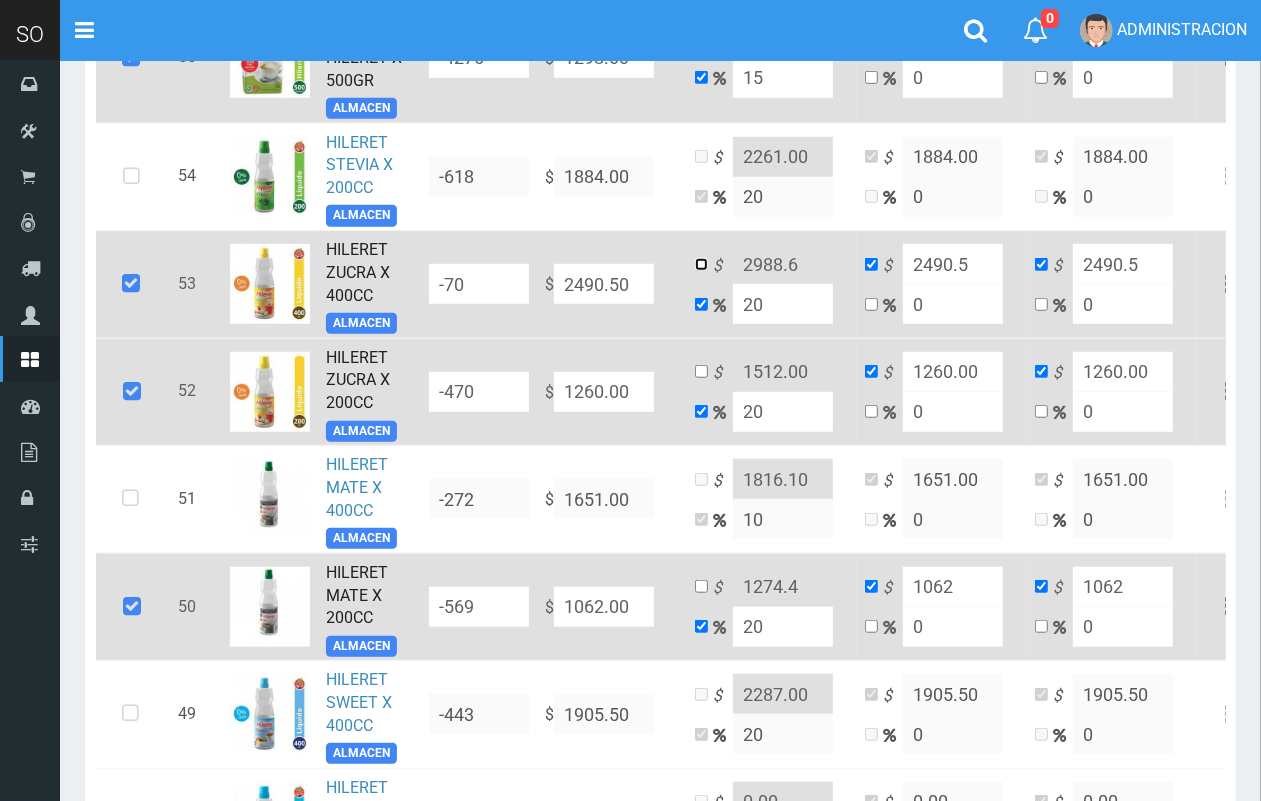 click at bounding box center [701, 264] 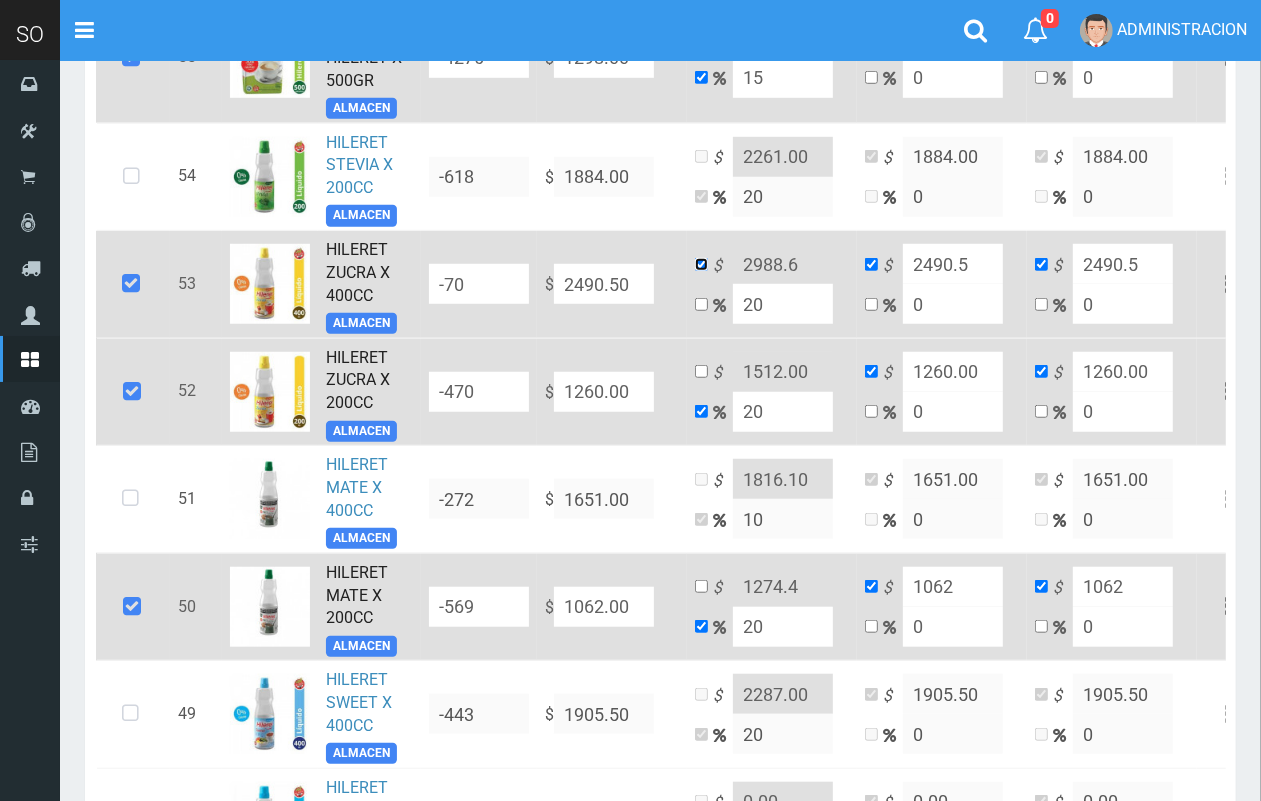 checkbox on "false" 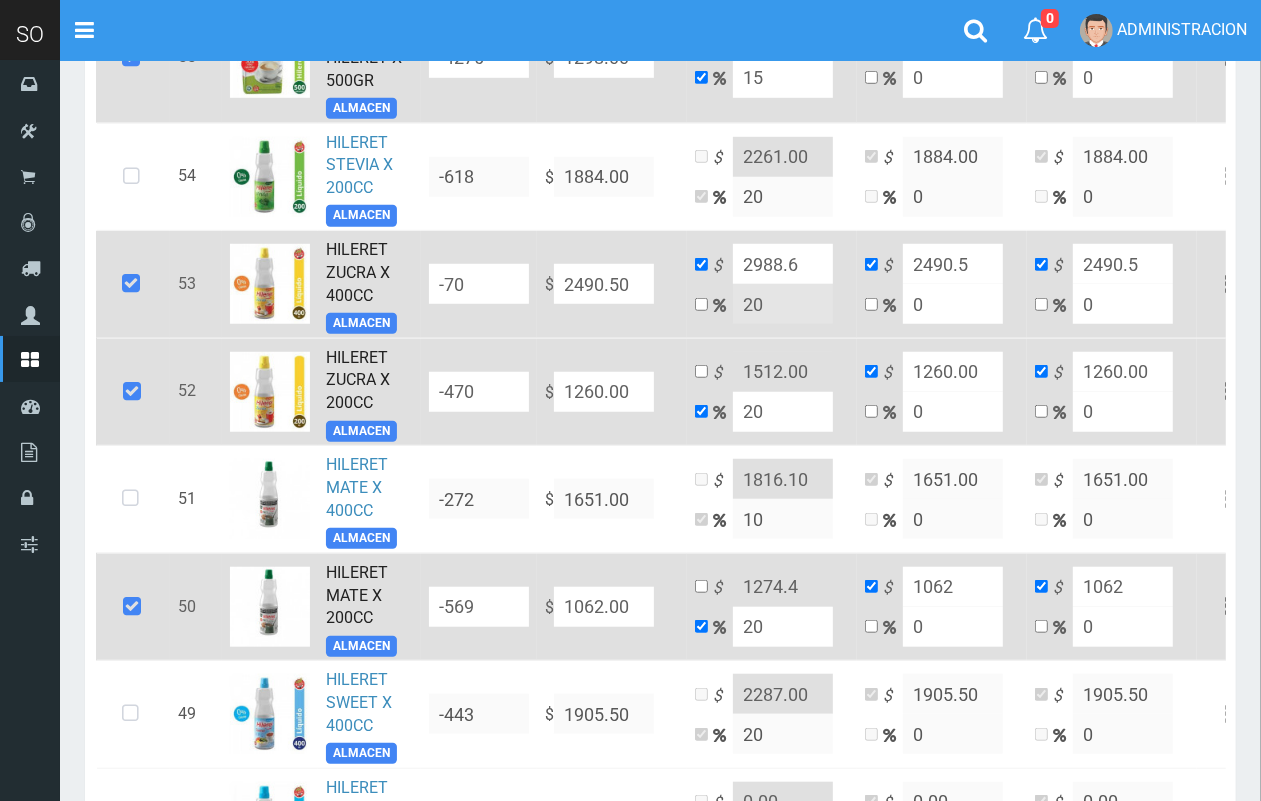 drag, startPoint x: 790, startPoint y: 260, endPoint x: 772, endPoint y: 258, distance: 18.110771 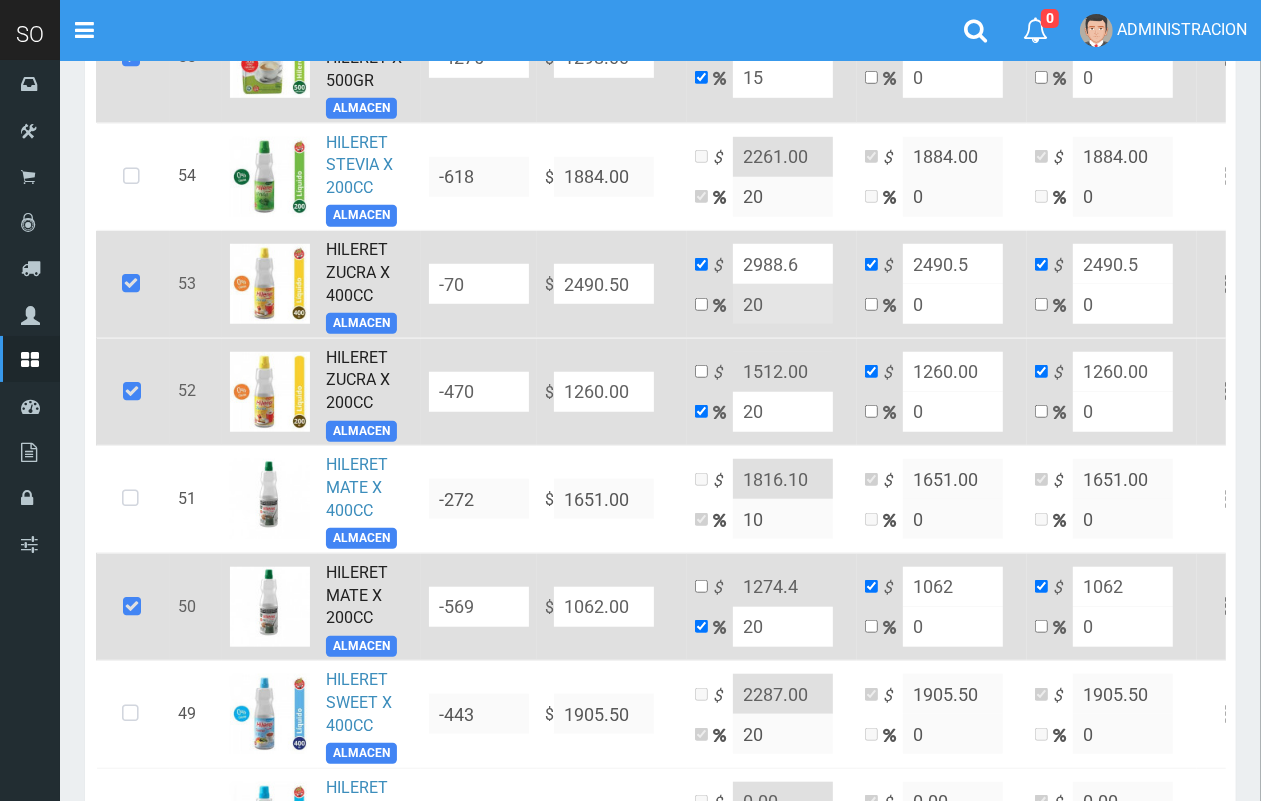 click on "2988.6" at bounding box center (783, 264) 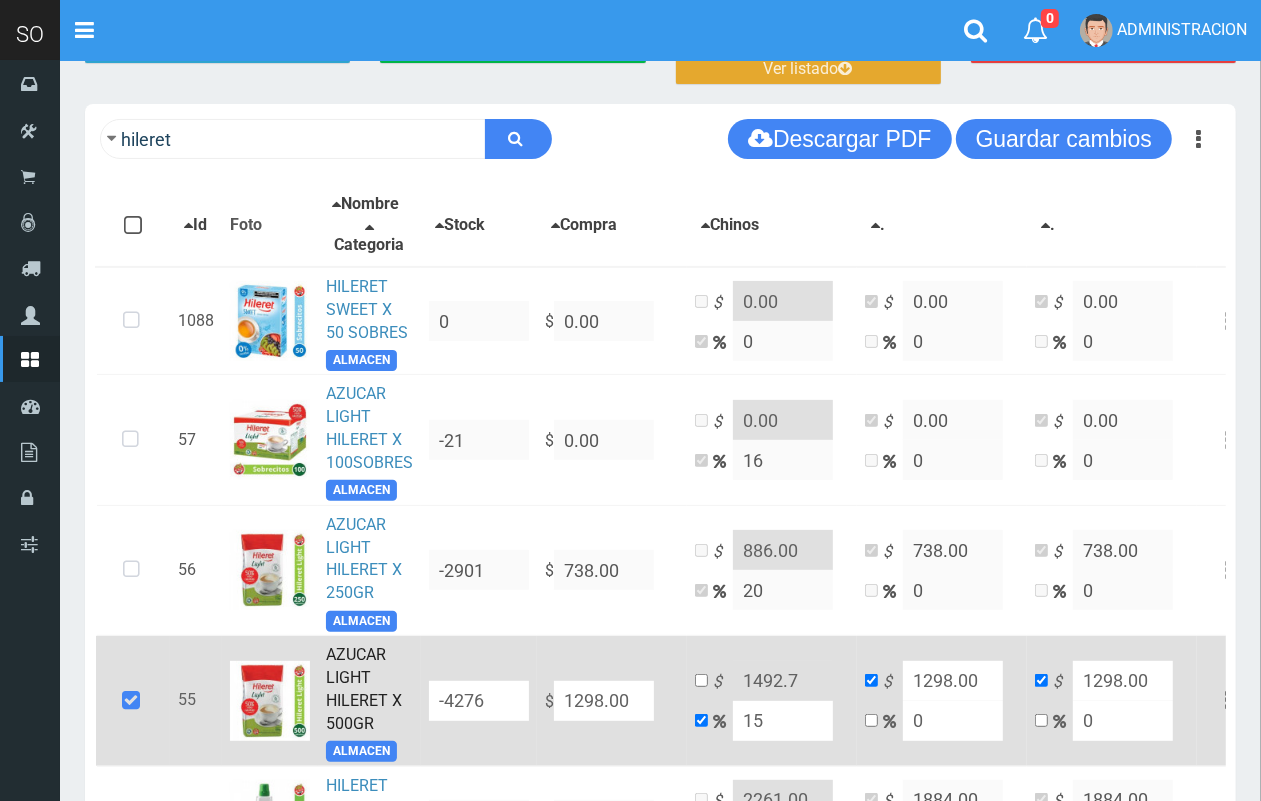 scroll, scrollTop: 0, scrollLeft: 0, axis: both 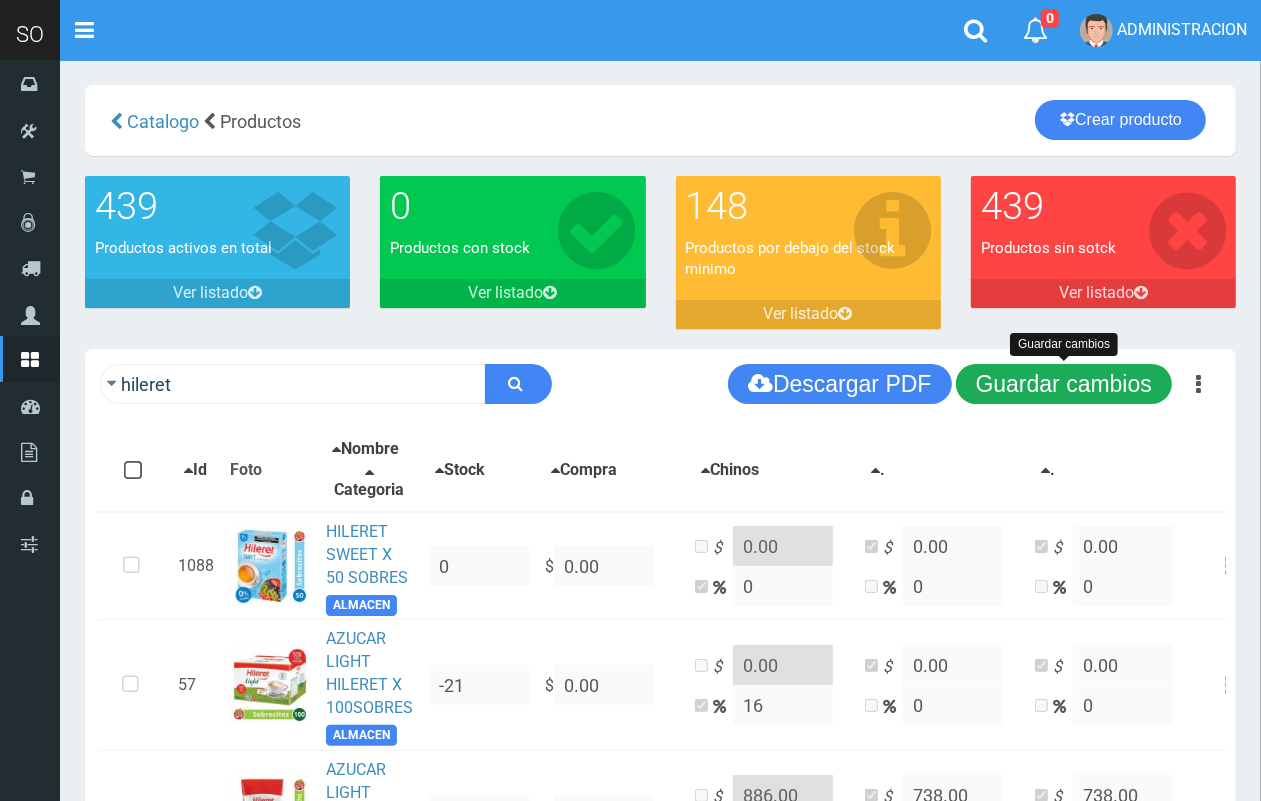 type on "2987" 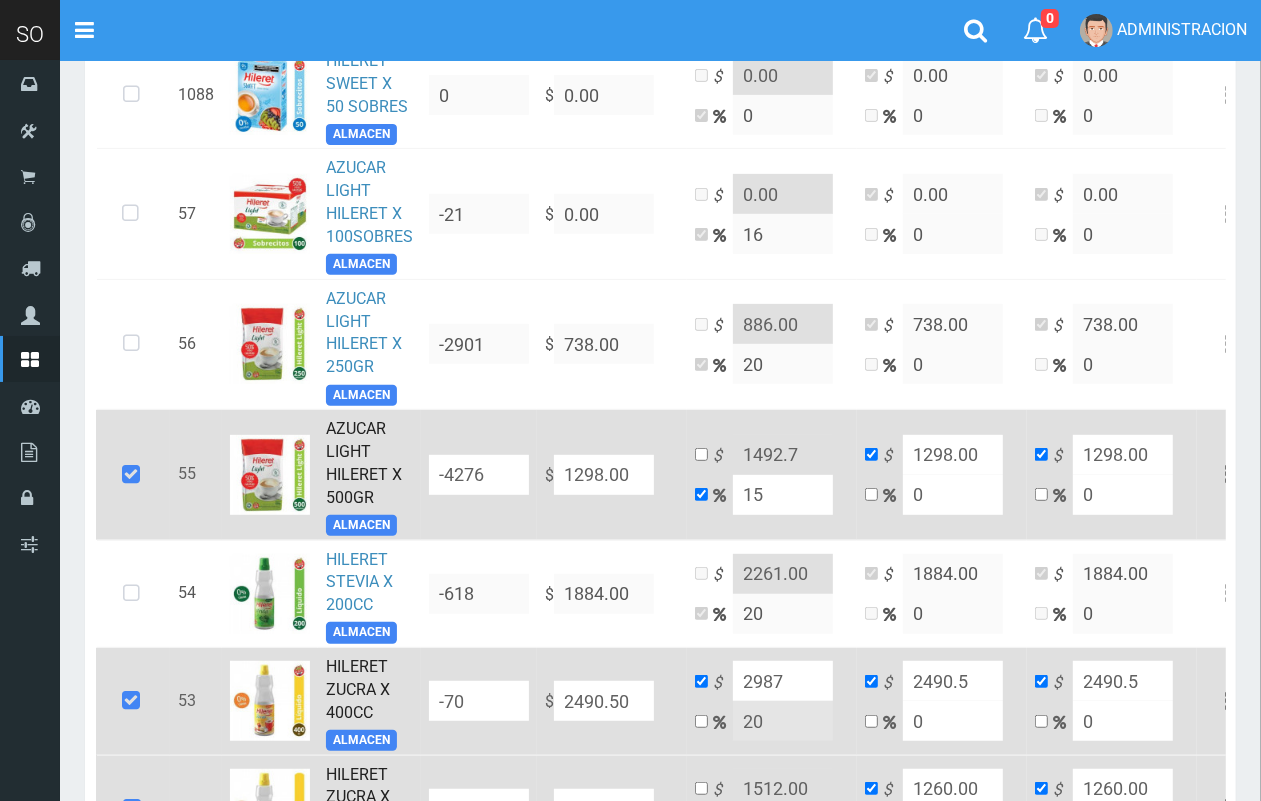 scroll, scrollTop: 721, scrollLeft: 0, axis: vertical 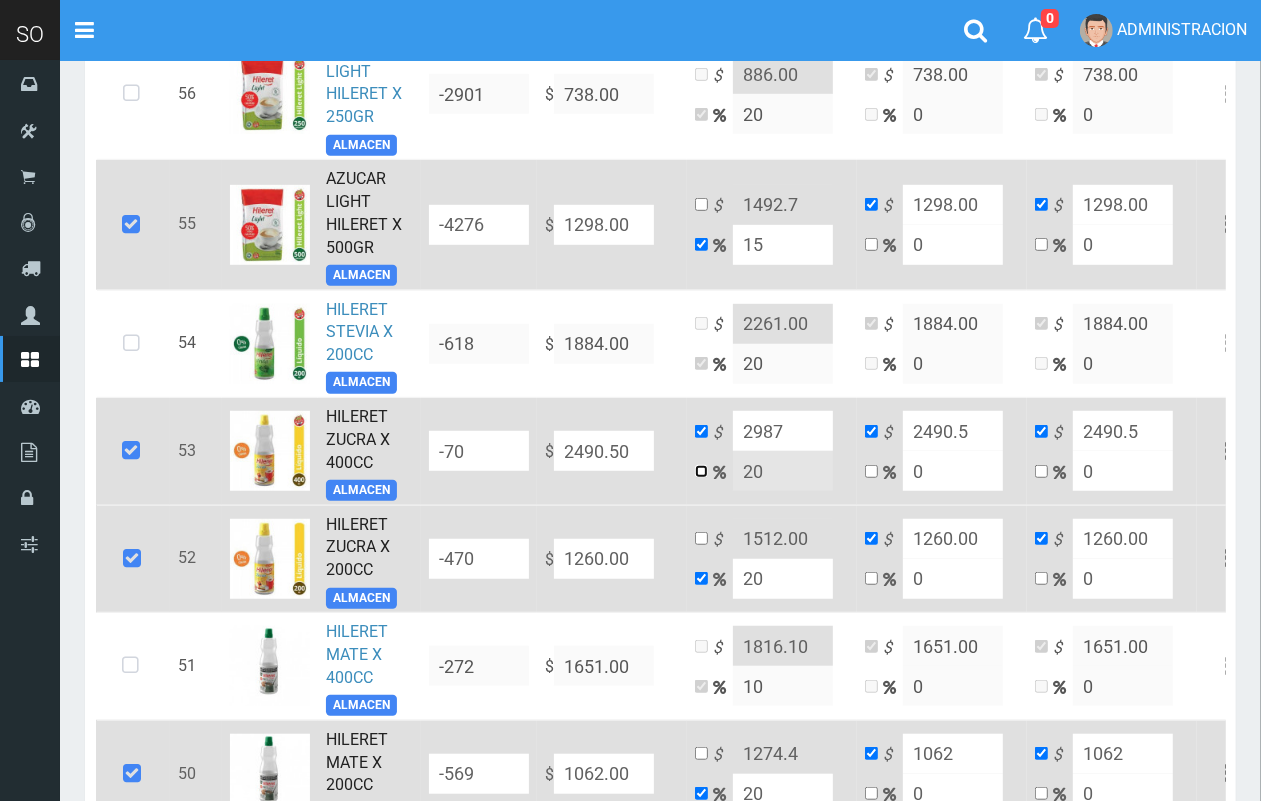 click at bounding box center (701, 471) 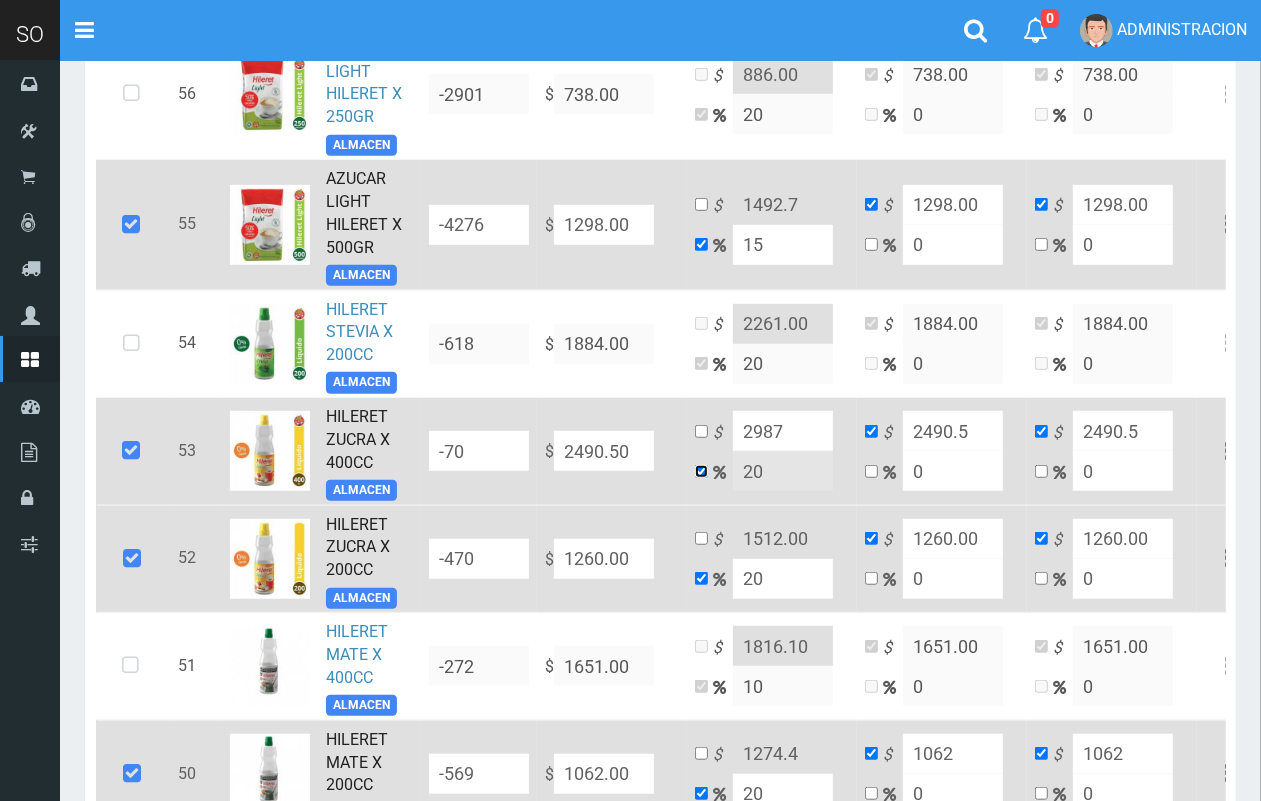 checkbox on "false" 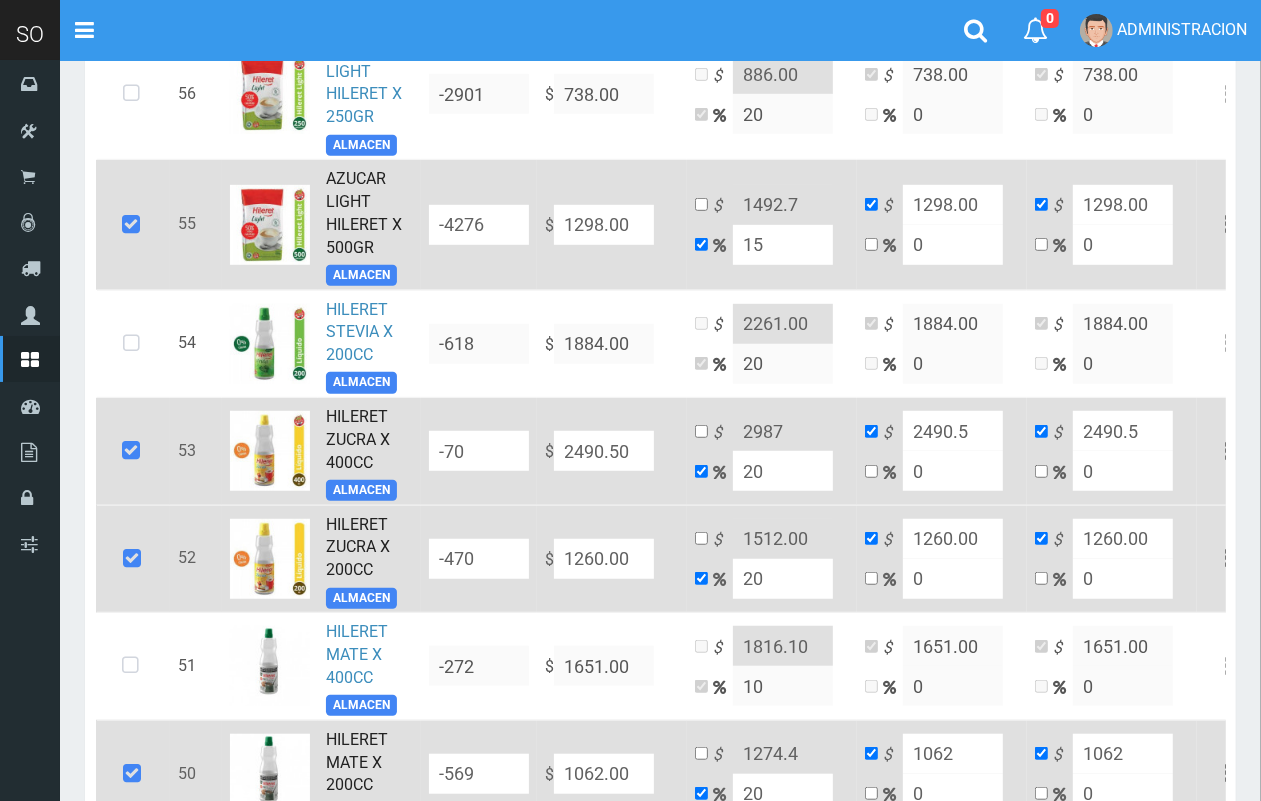 click on "20" at bounding box center (783, 471) 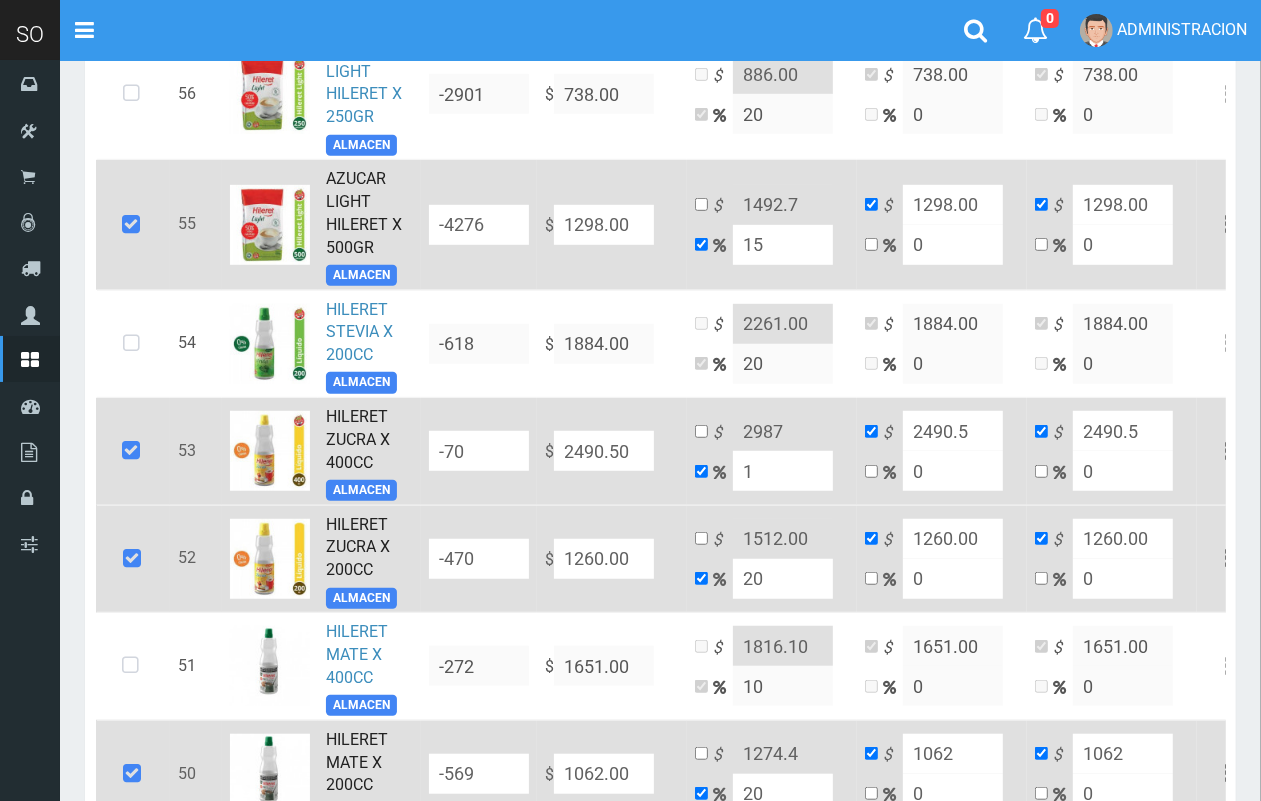 type on "15" 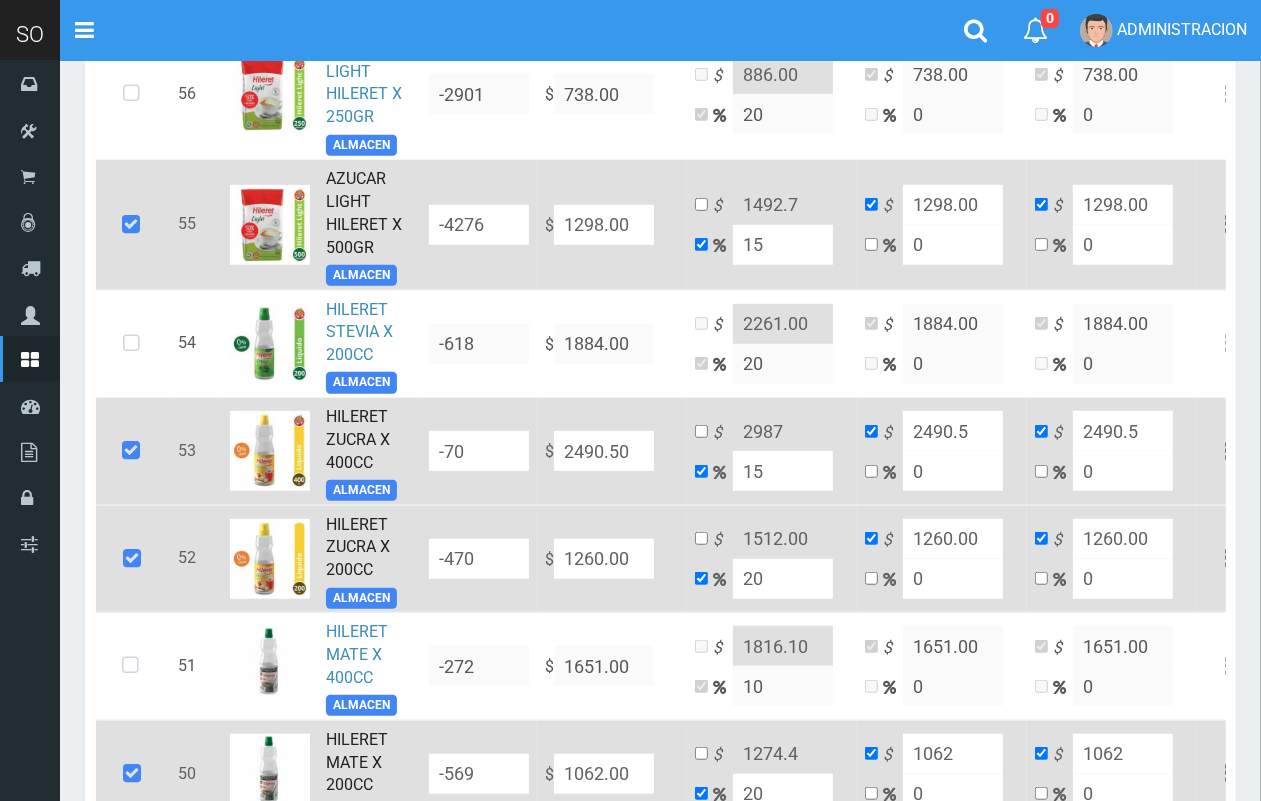 type on "2864.075" 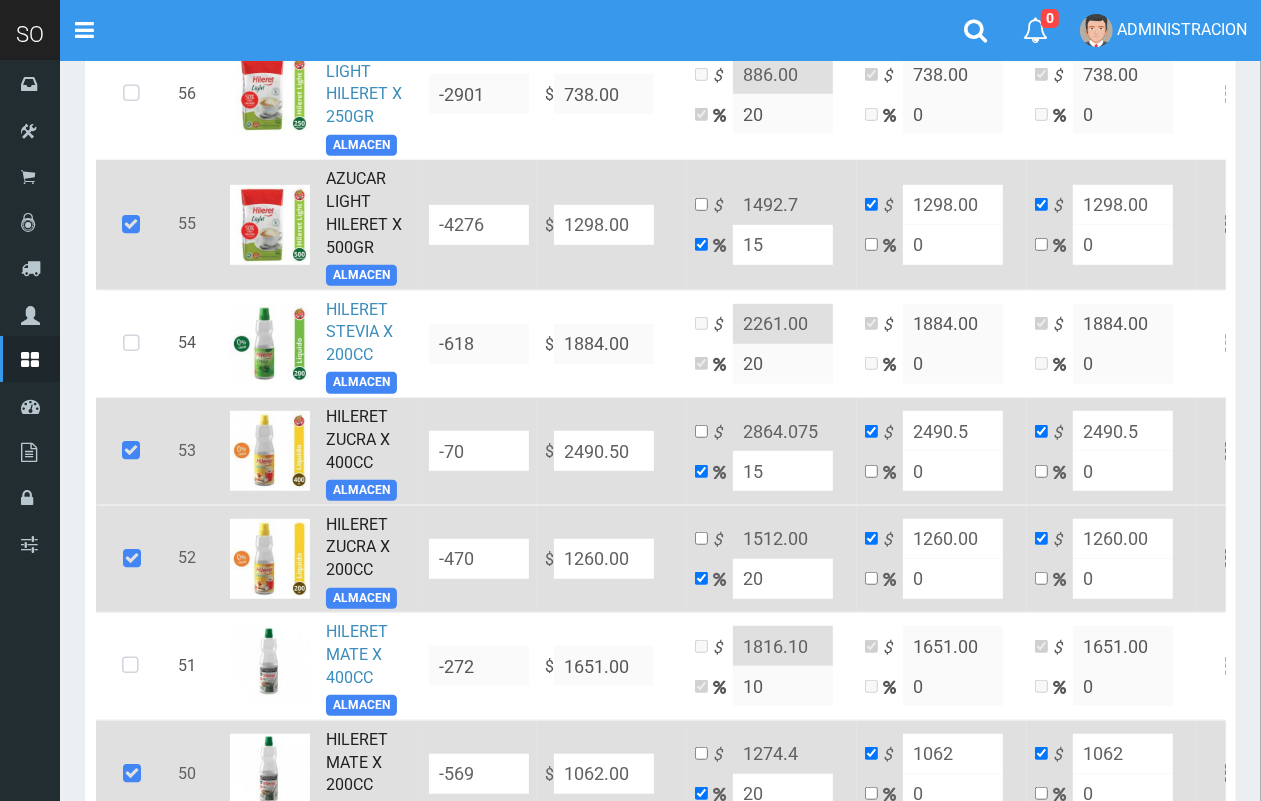 drag, startPoint x: 776, startPoint y: 478, endPoint x: 711, endPoint y: 478, distance: 65 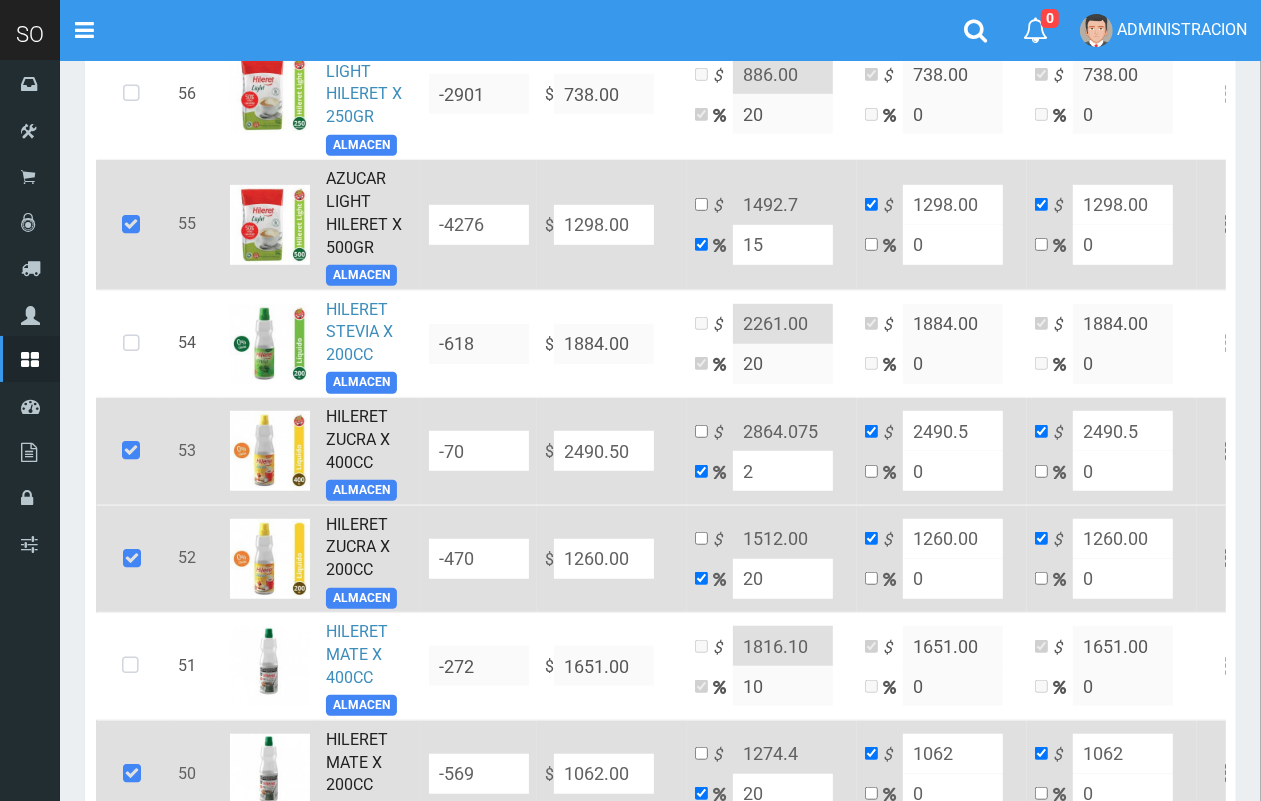 type on "2540.31" 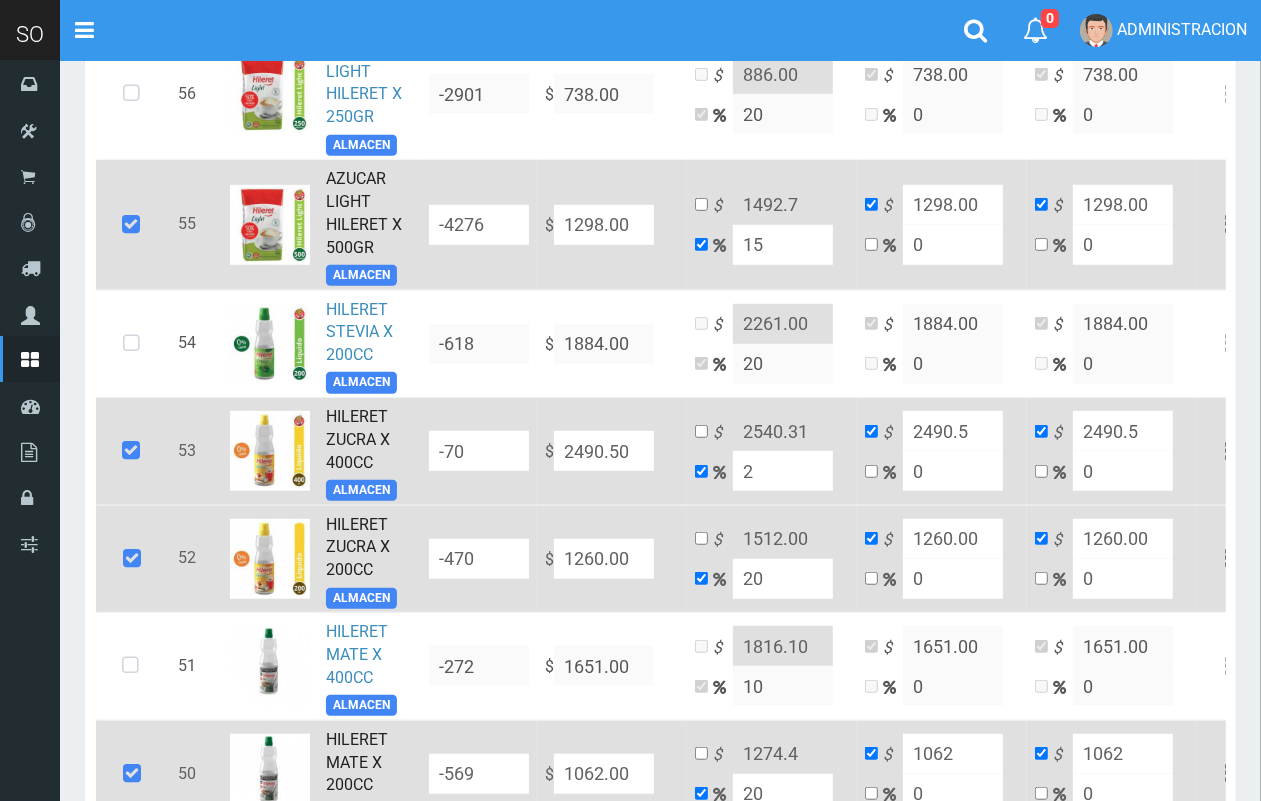 type on "20" 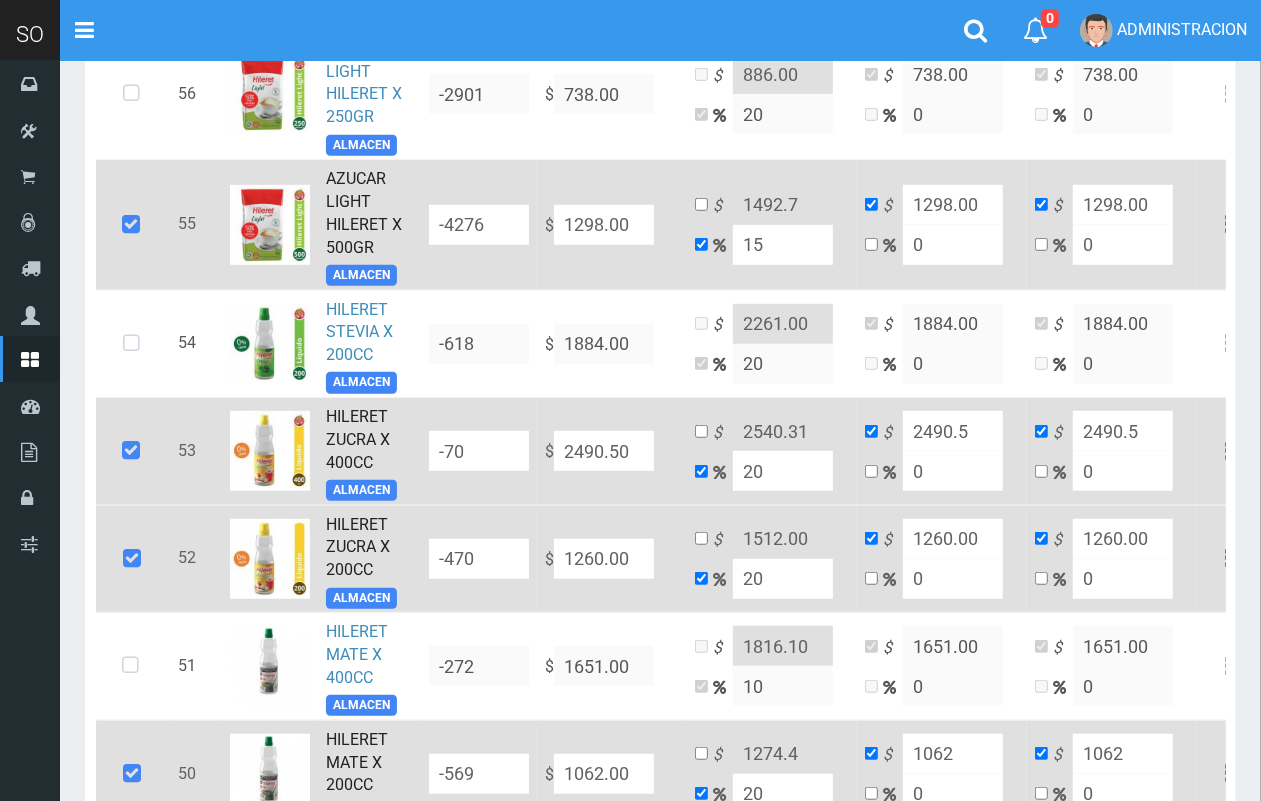 type on "2988.6" 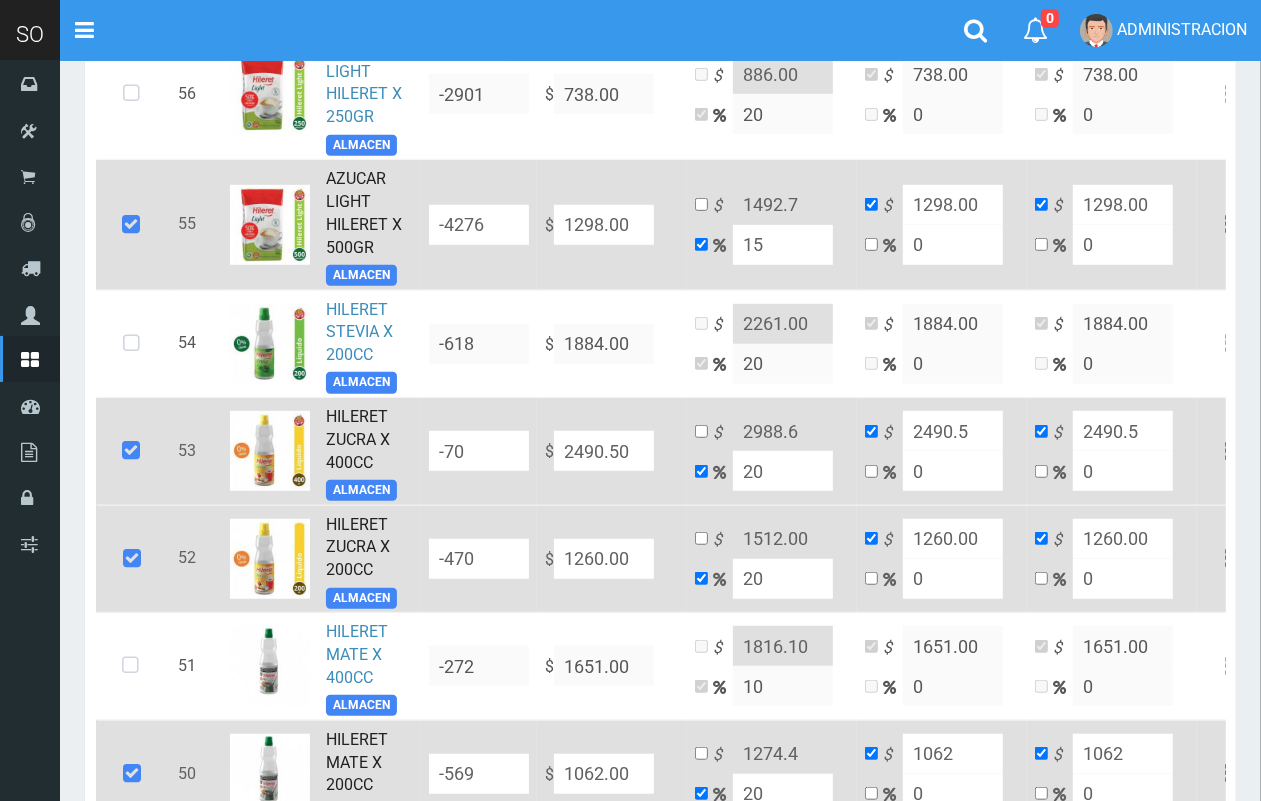 type on "20" 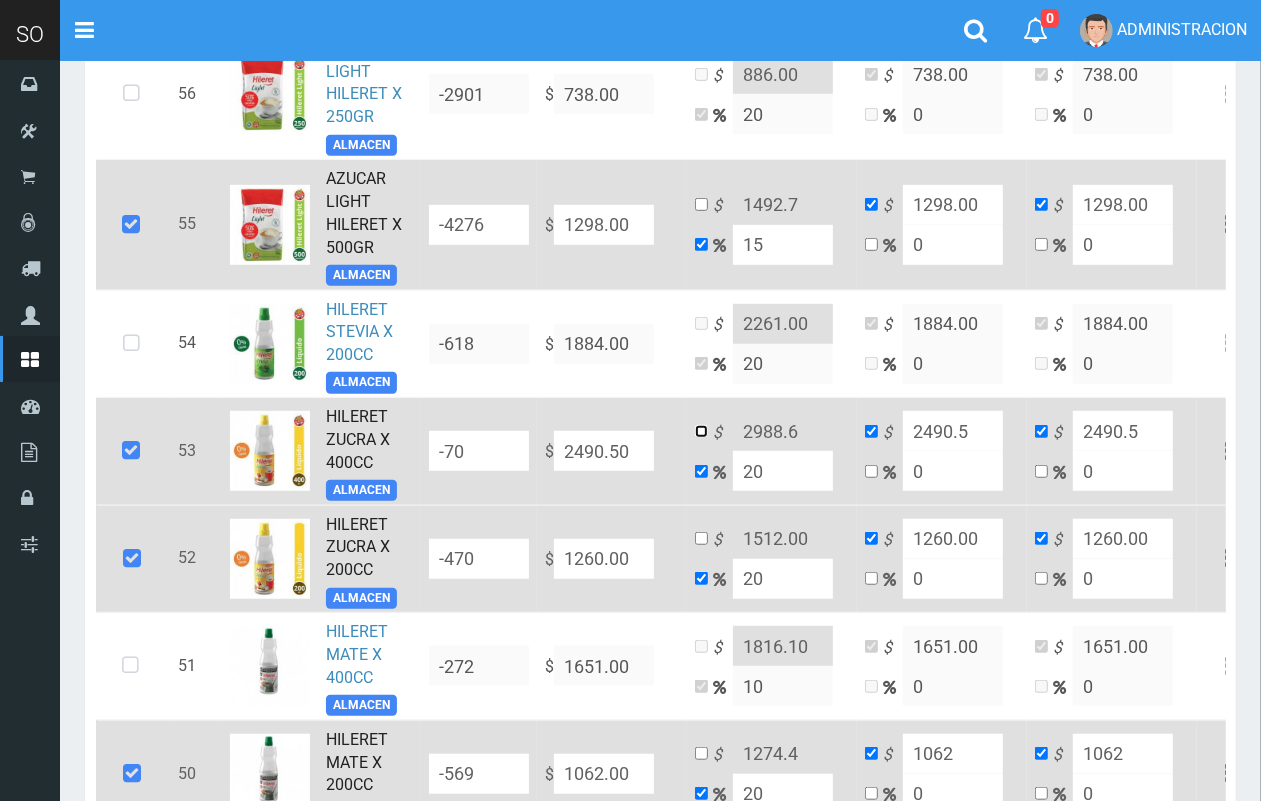 click at bounding box center (701, 431) 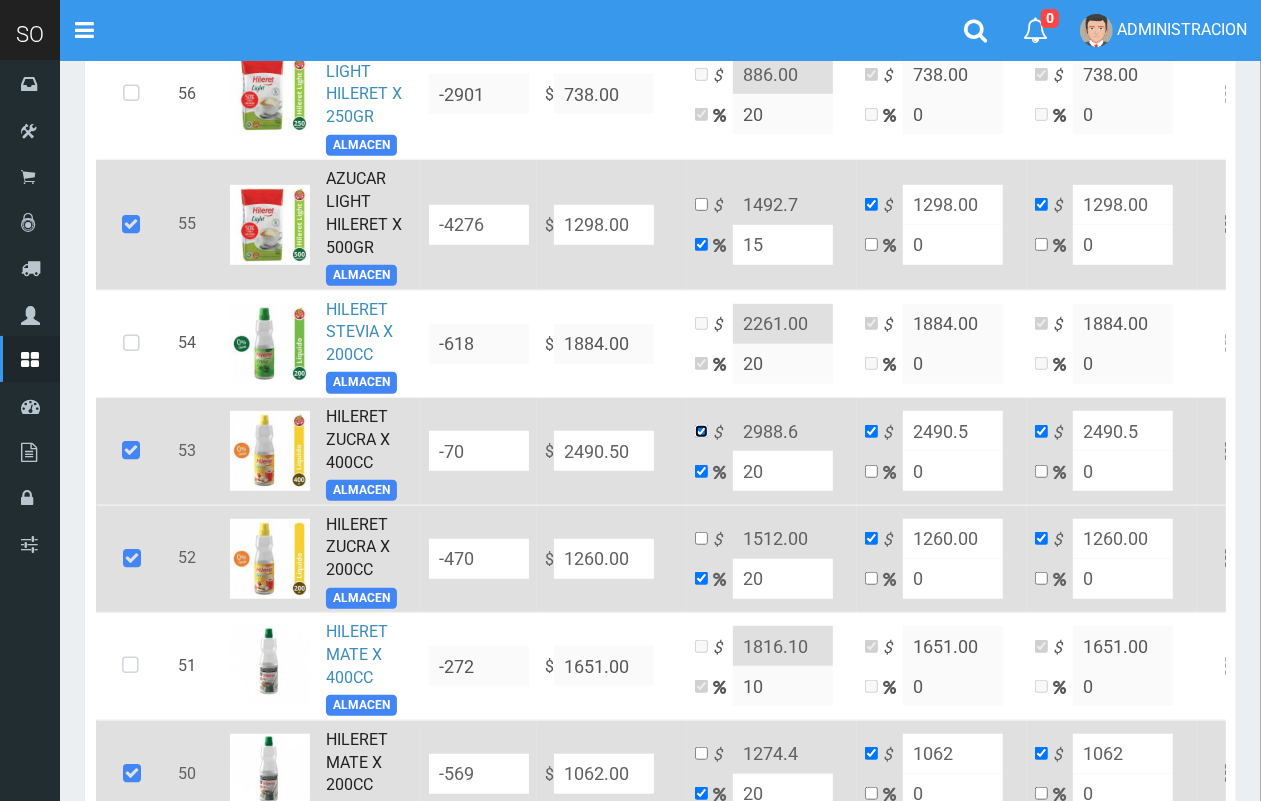 checkbox on "false" 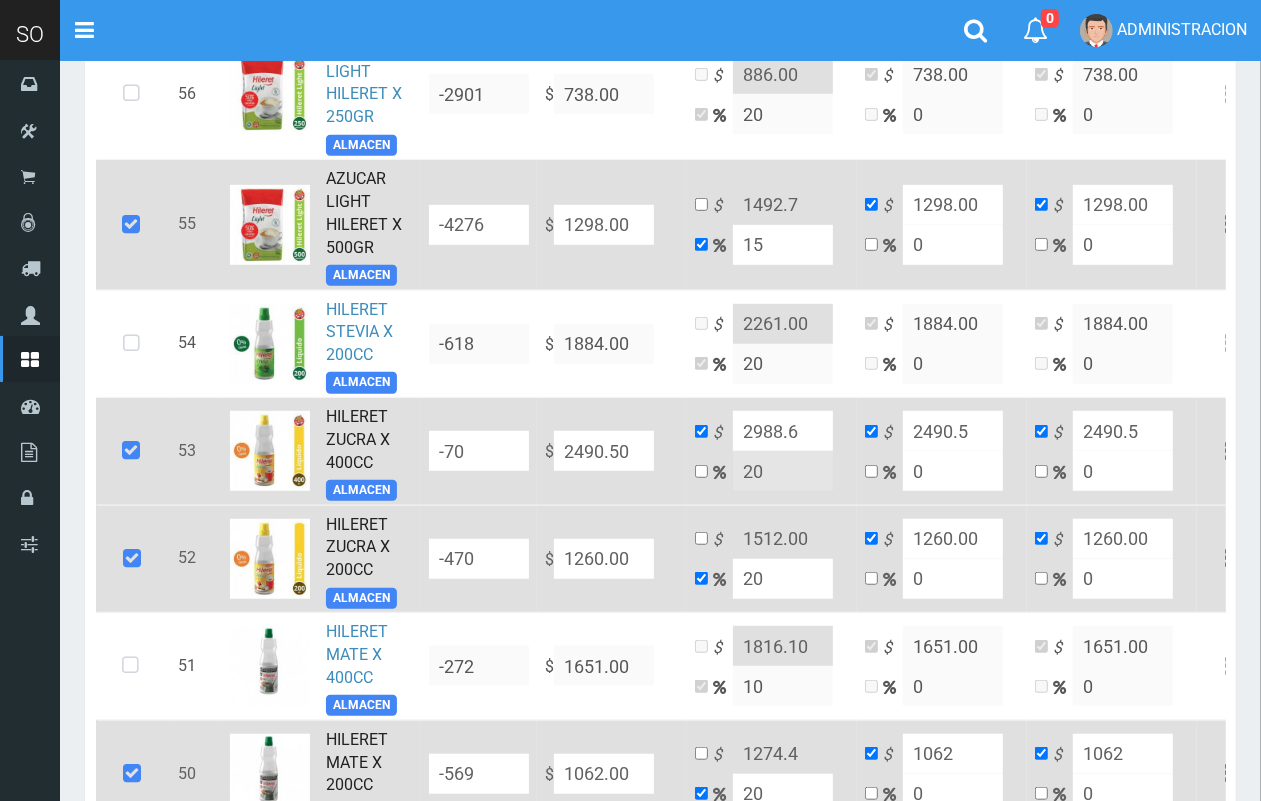 drag, startPoint x: 810, startPoint y: 433, endPoint x: 776, endPoint y: 426, distance: 34.713108 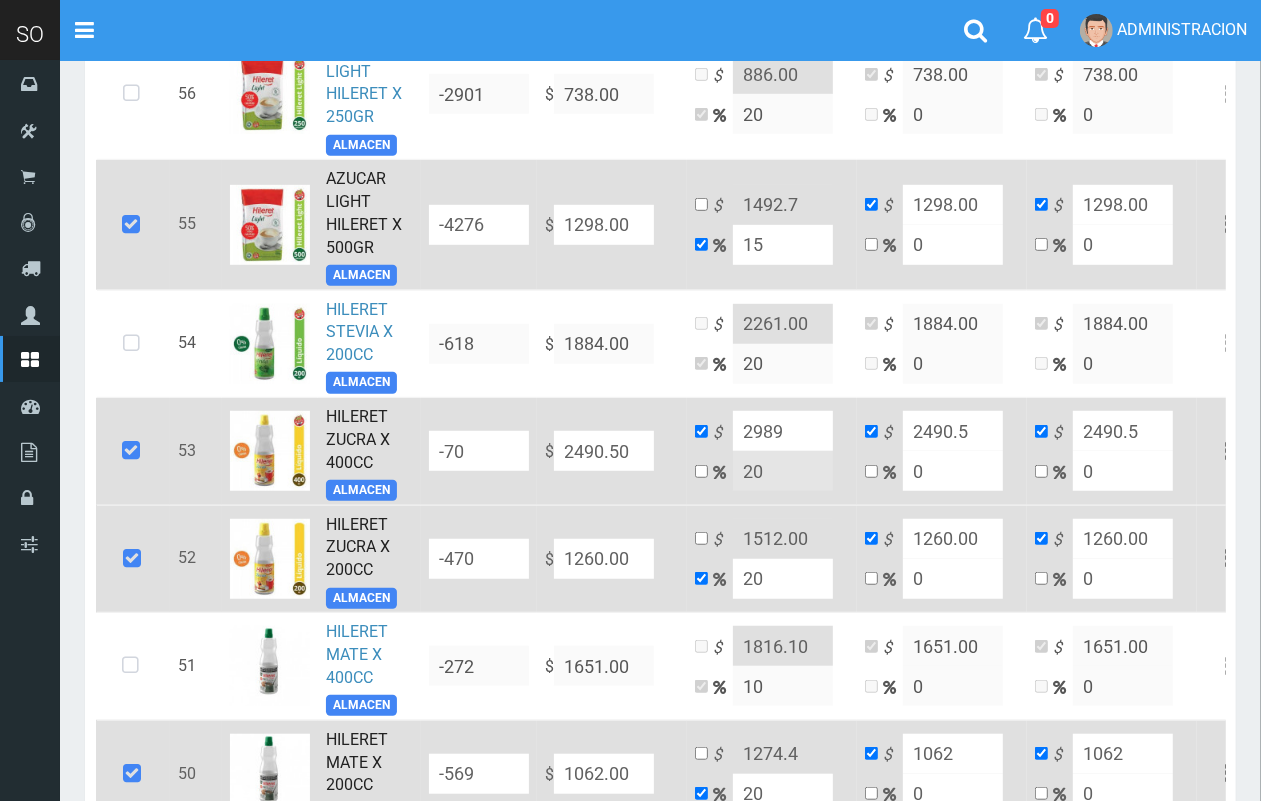 type on "2989" 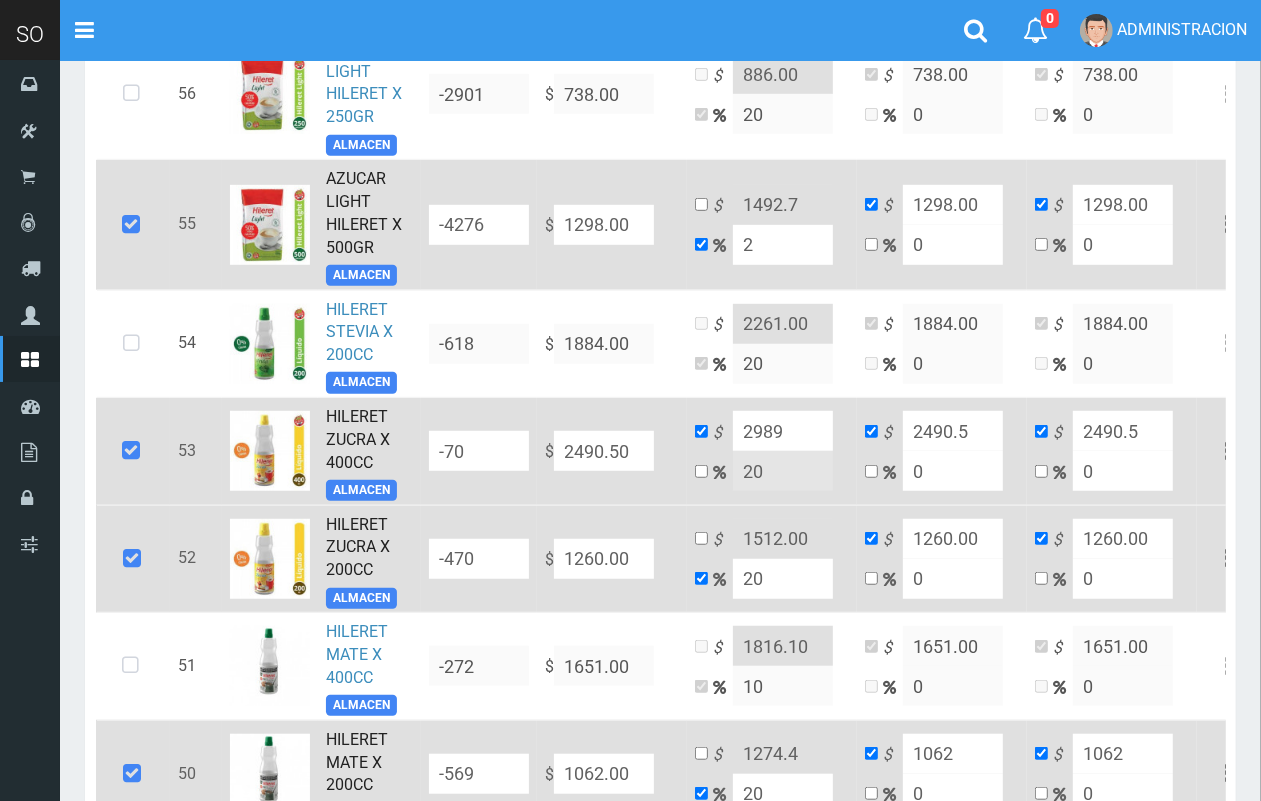 type on "1323.96" 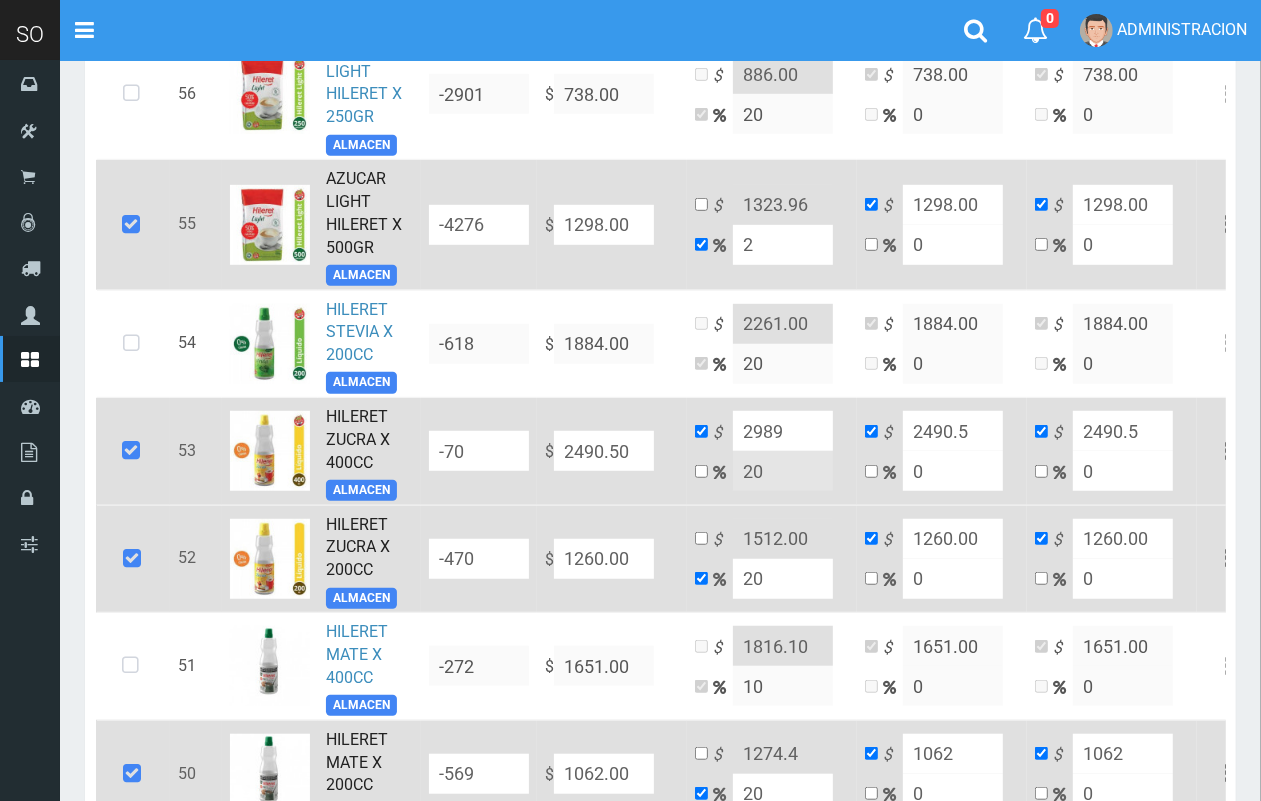 type on "20" 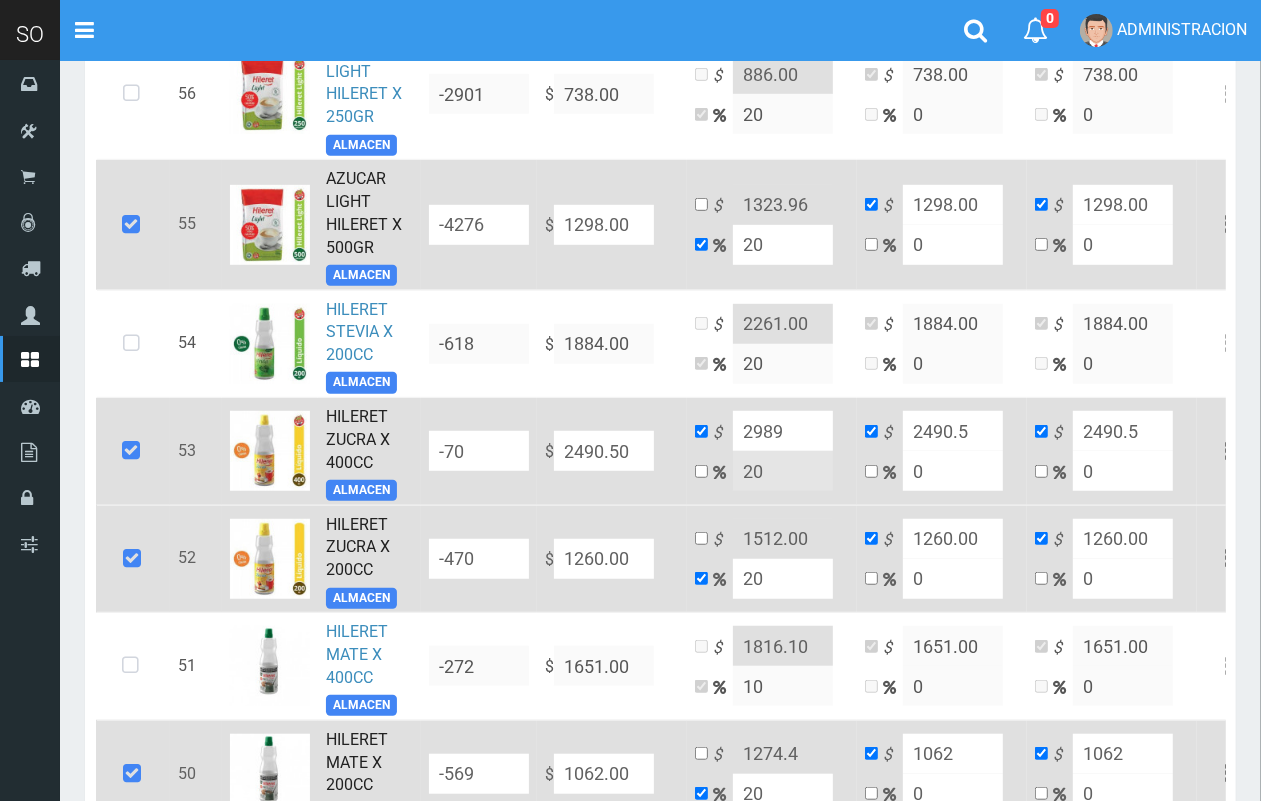 type on "1557.6" 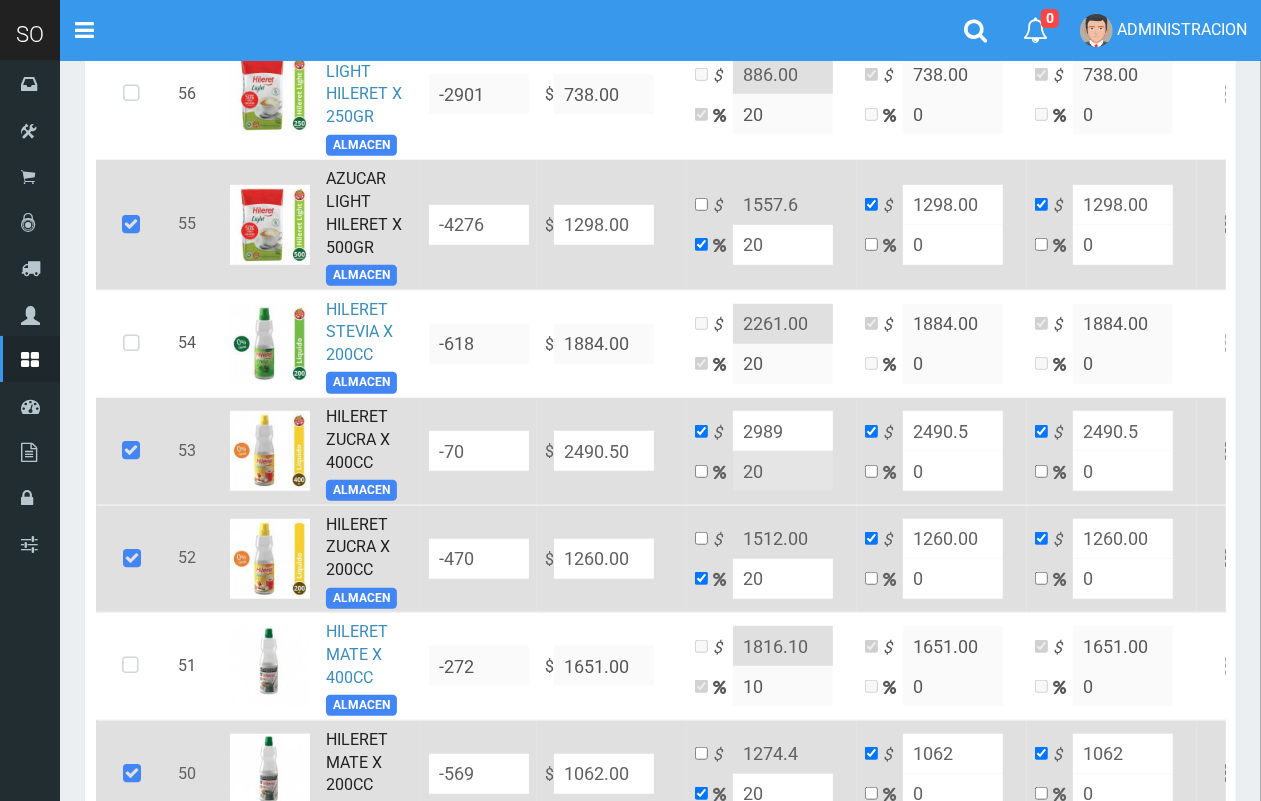 type on "20" 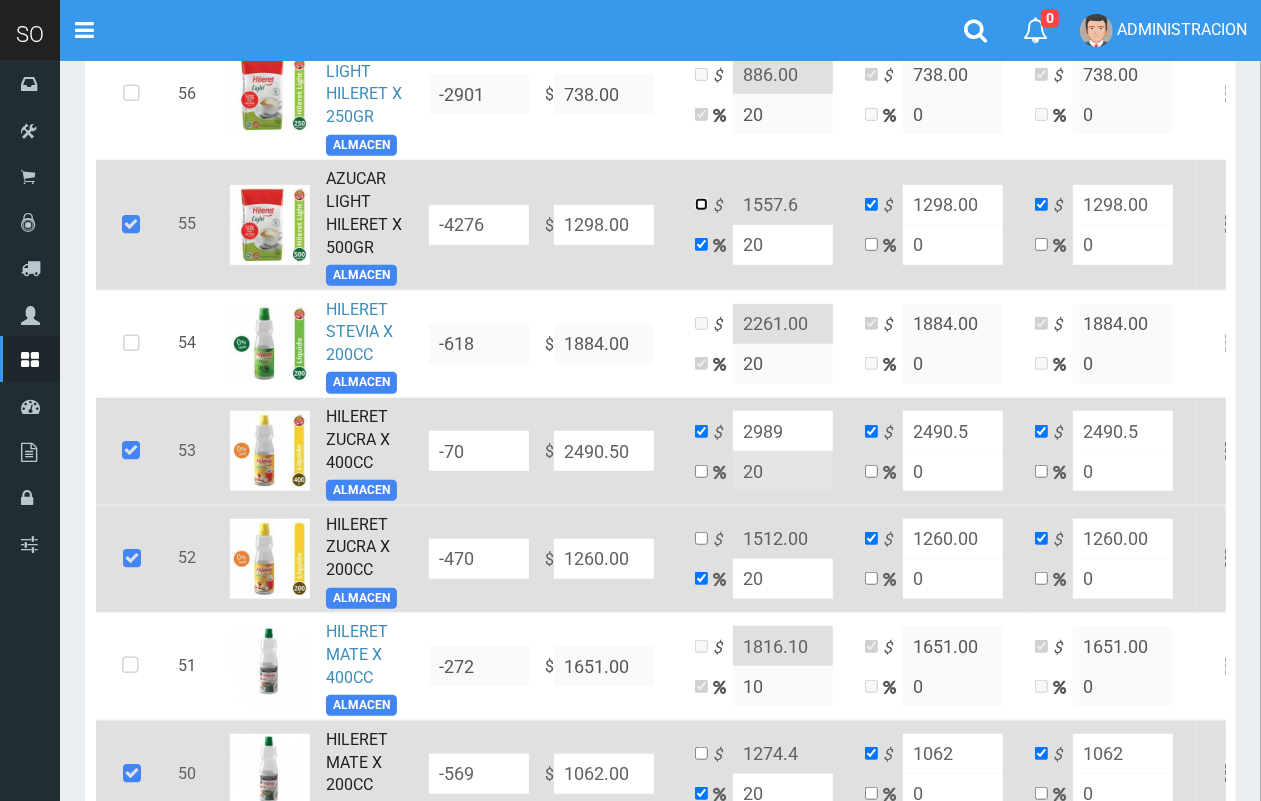 click at bounding box center [701, 204] 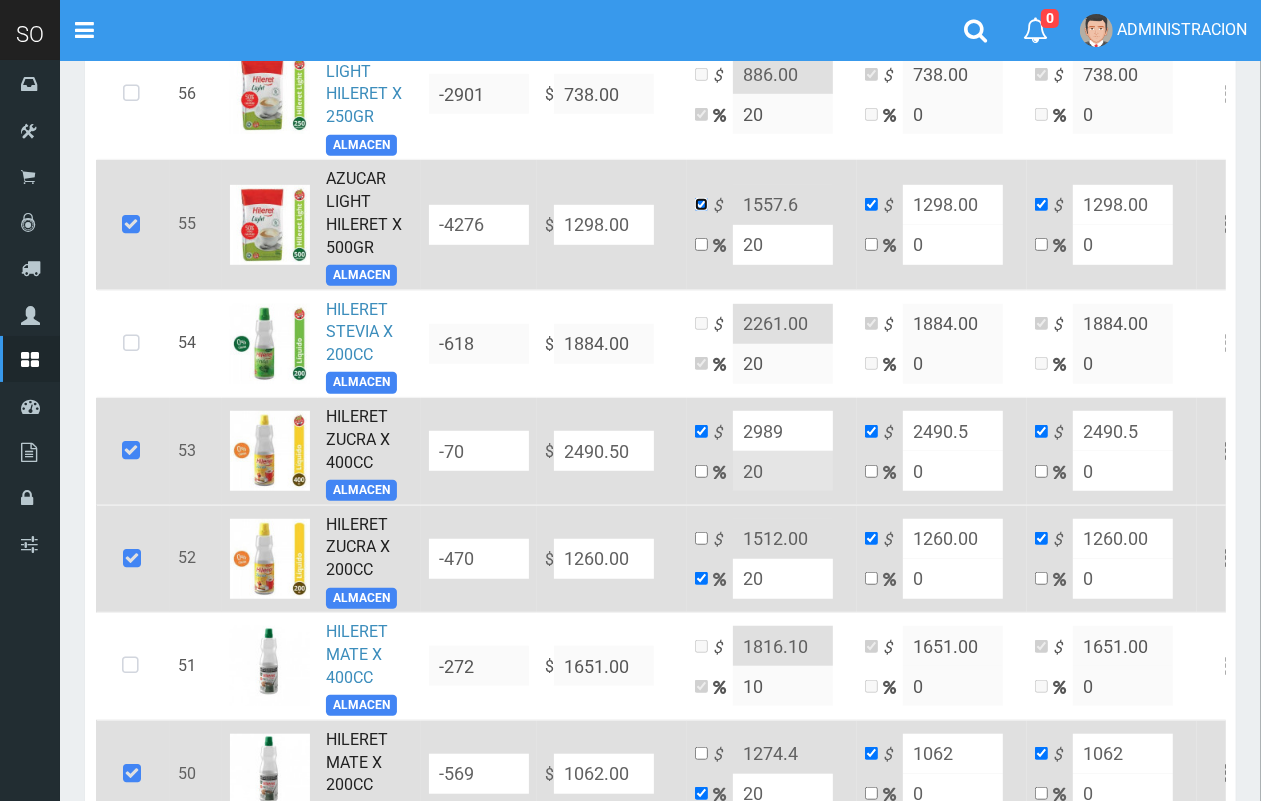 checkbox on "false" 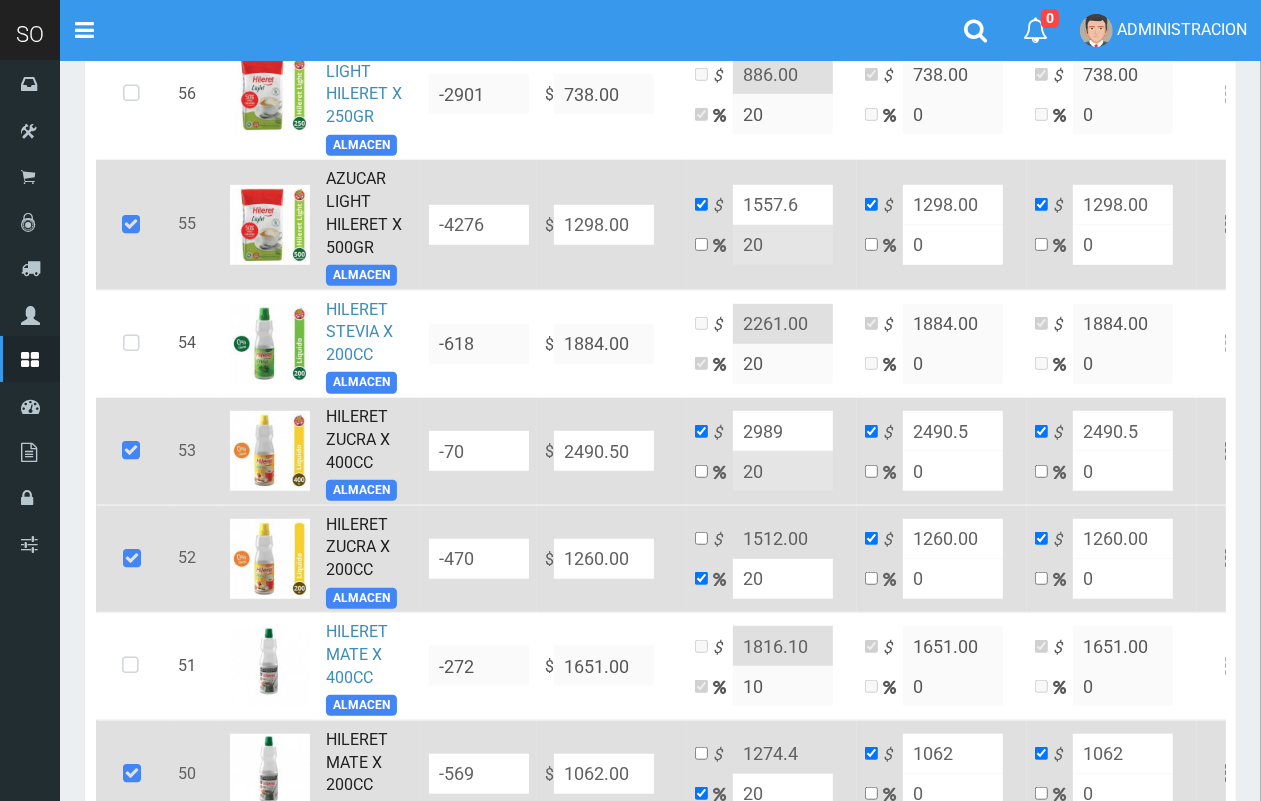 drag, startPoint x: 806, startPoint y: 192, endPoint x: 773, endPoint y: 196, distance: 33.24154 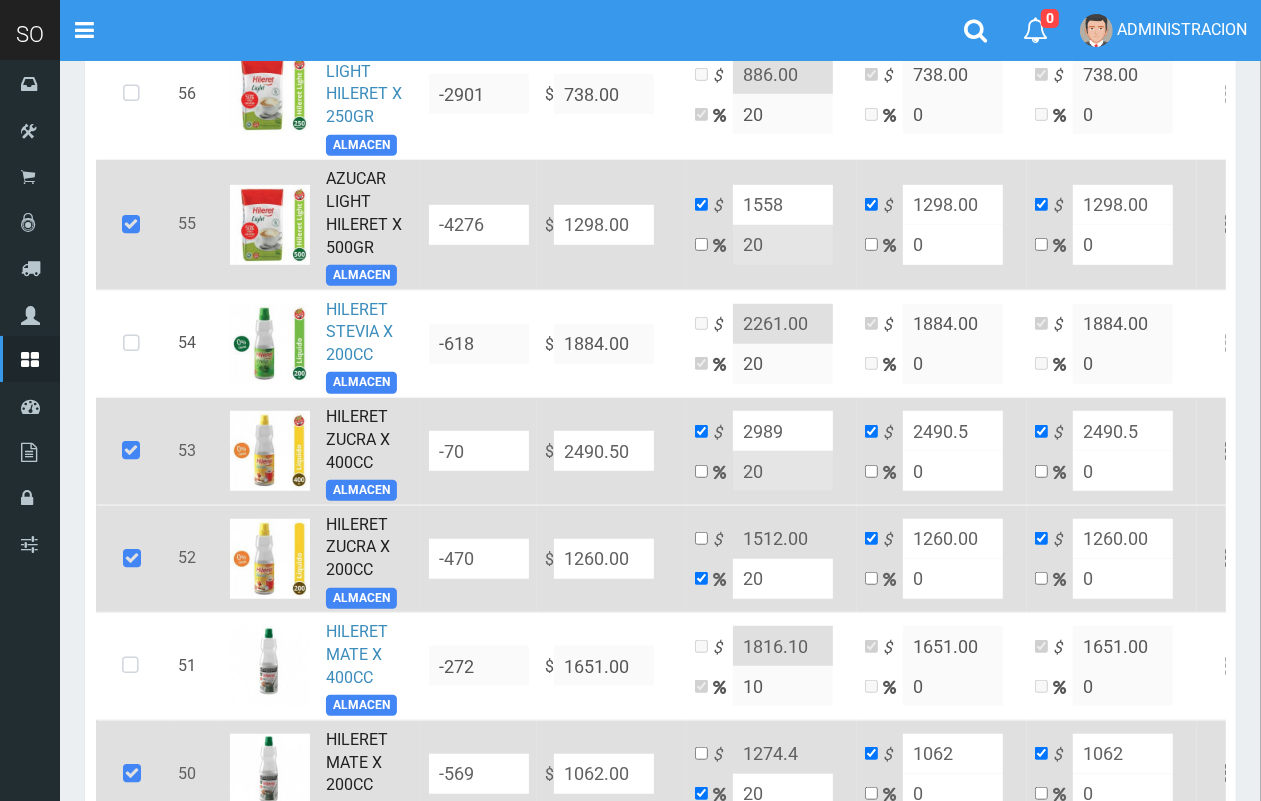 scroll, scrollTop: 0, scrollLeft: 0, axis: both 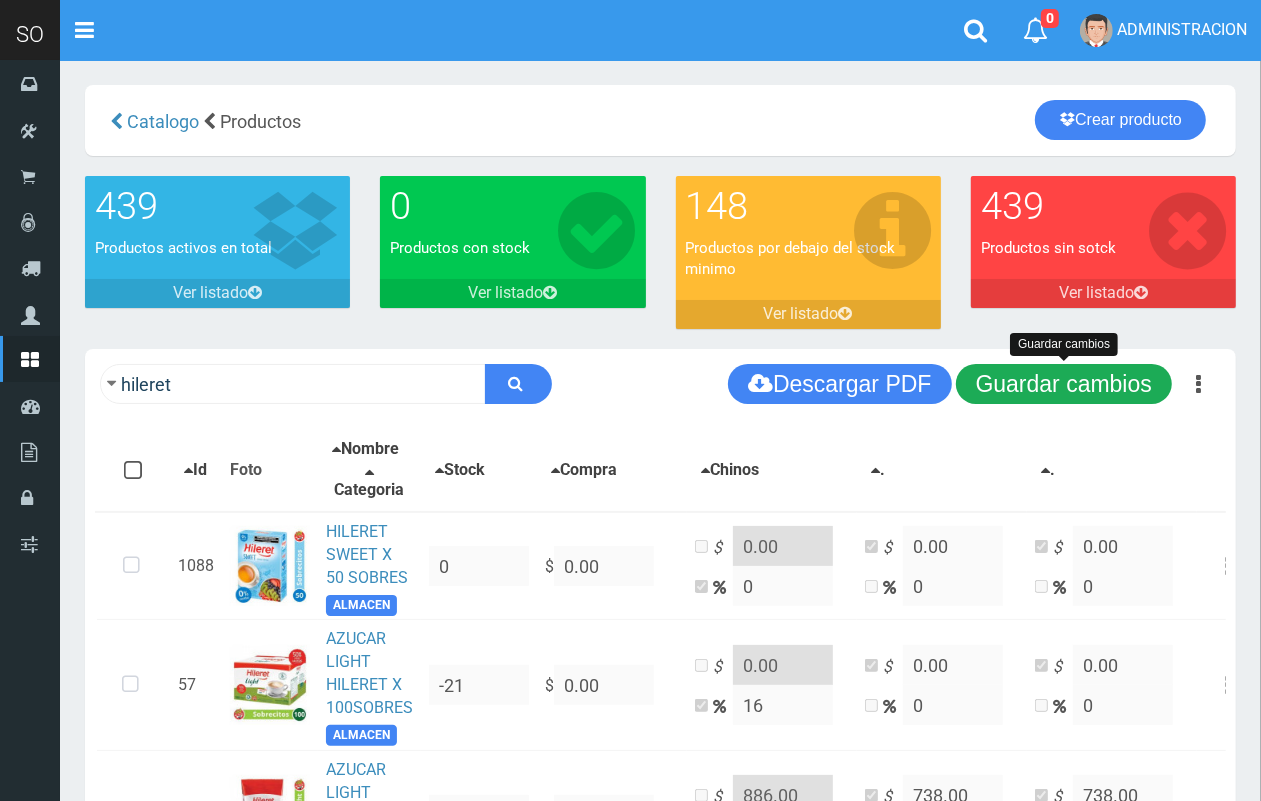 type on "1558" 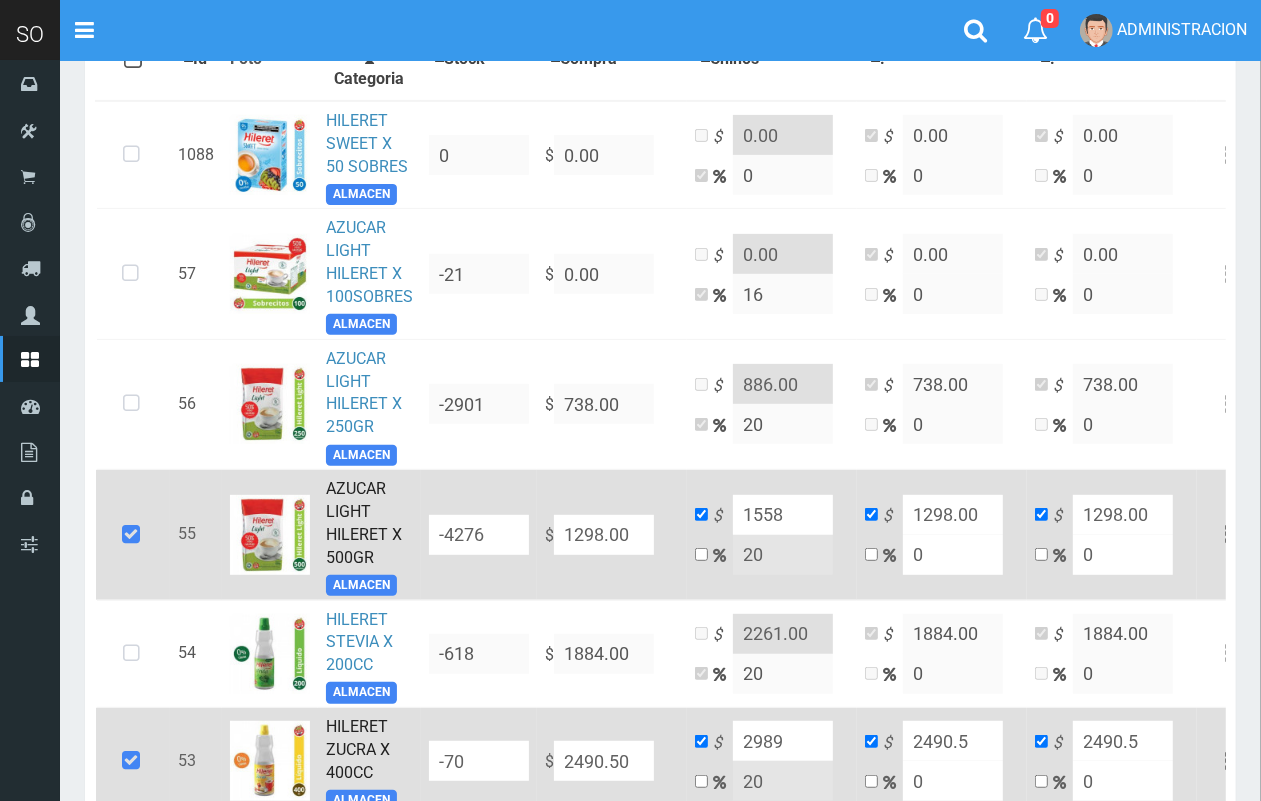 scroll, scrollTop: 405, scrollLeft: 0, axis: vertical 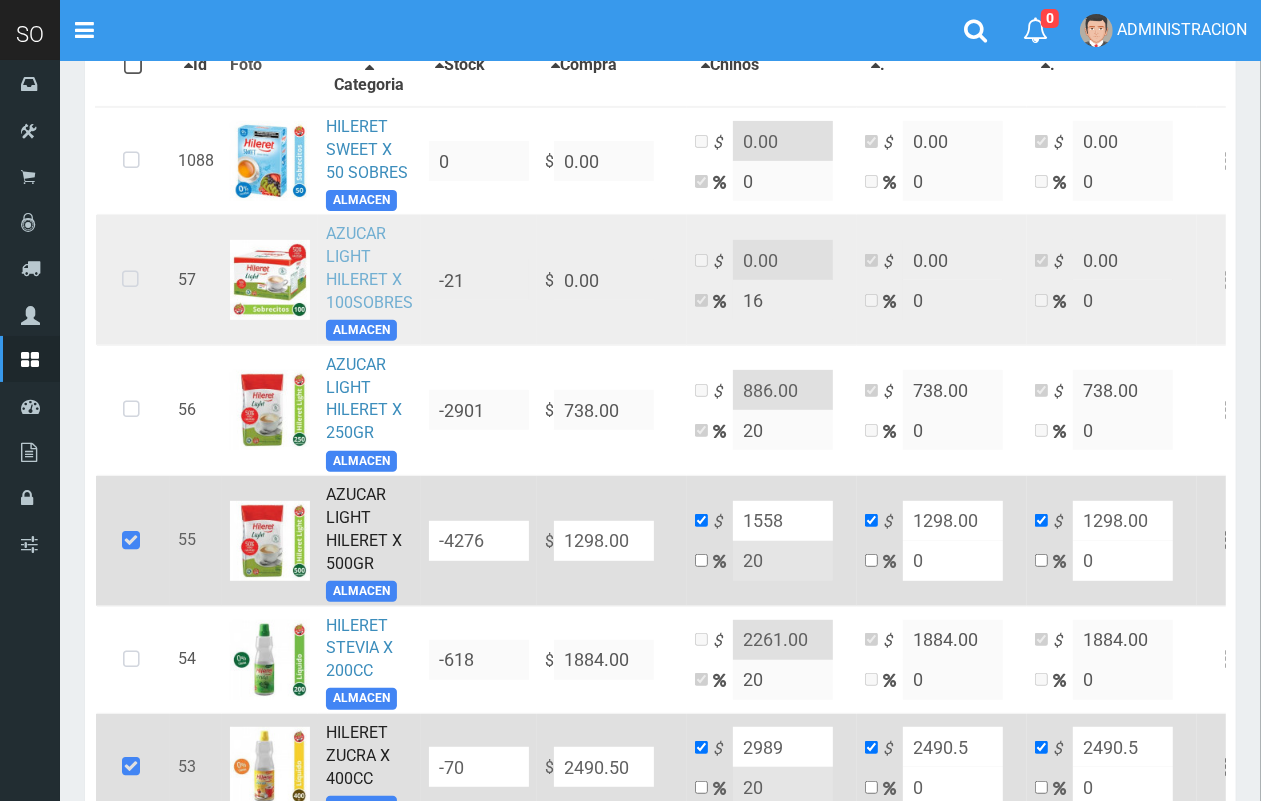 click on "AZUCAR LIGHT HILERET X 100SOBRES" at bounding box center [369, 268] 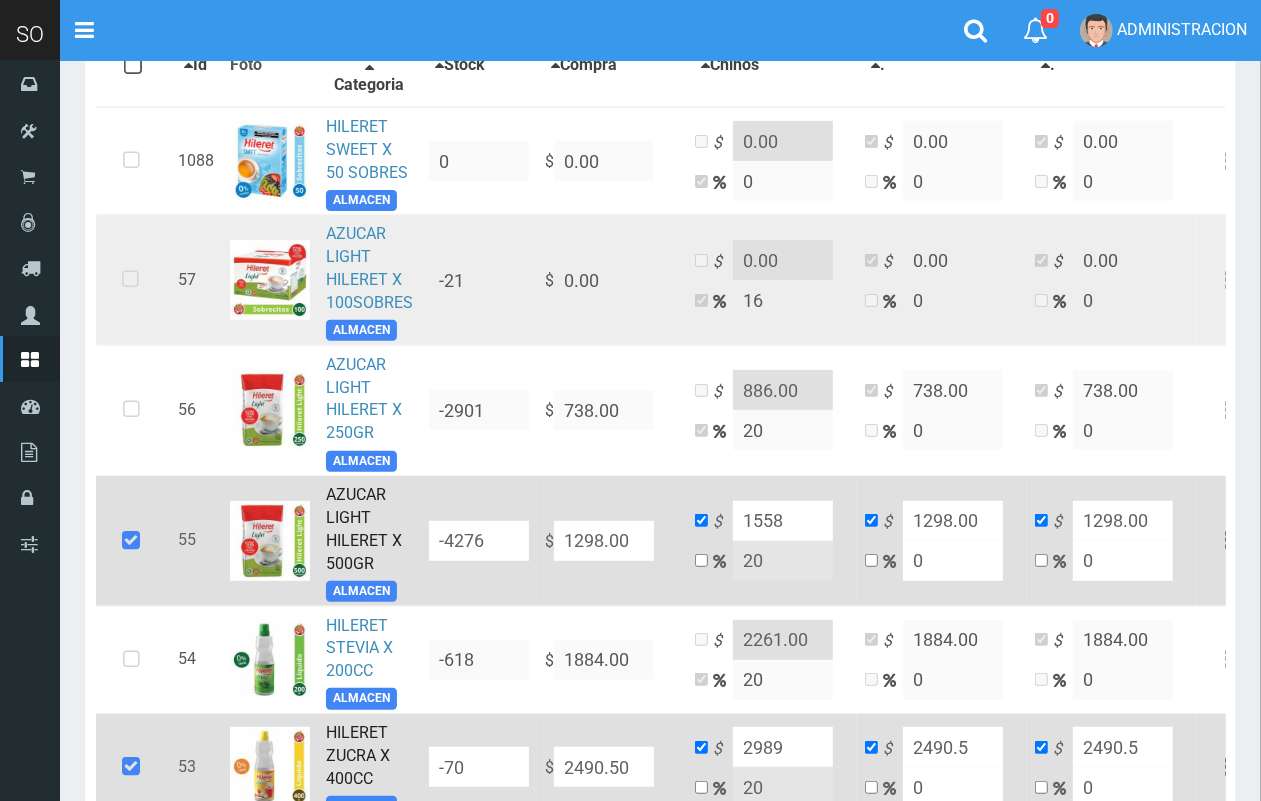 drag, startPoint x: 120, startPoint y: 277, endPoint x: 245, endPoint y: 266, distance: 125.48307 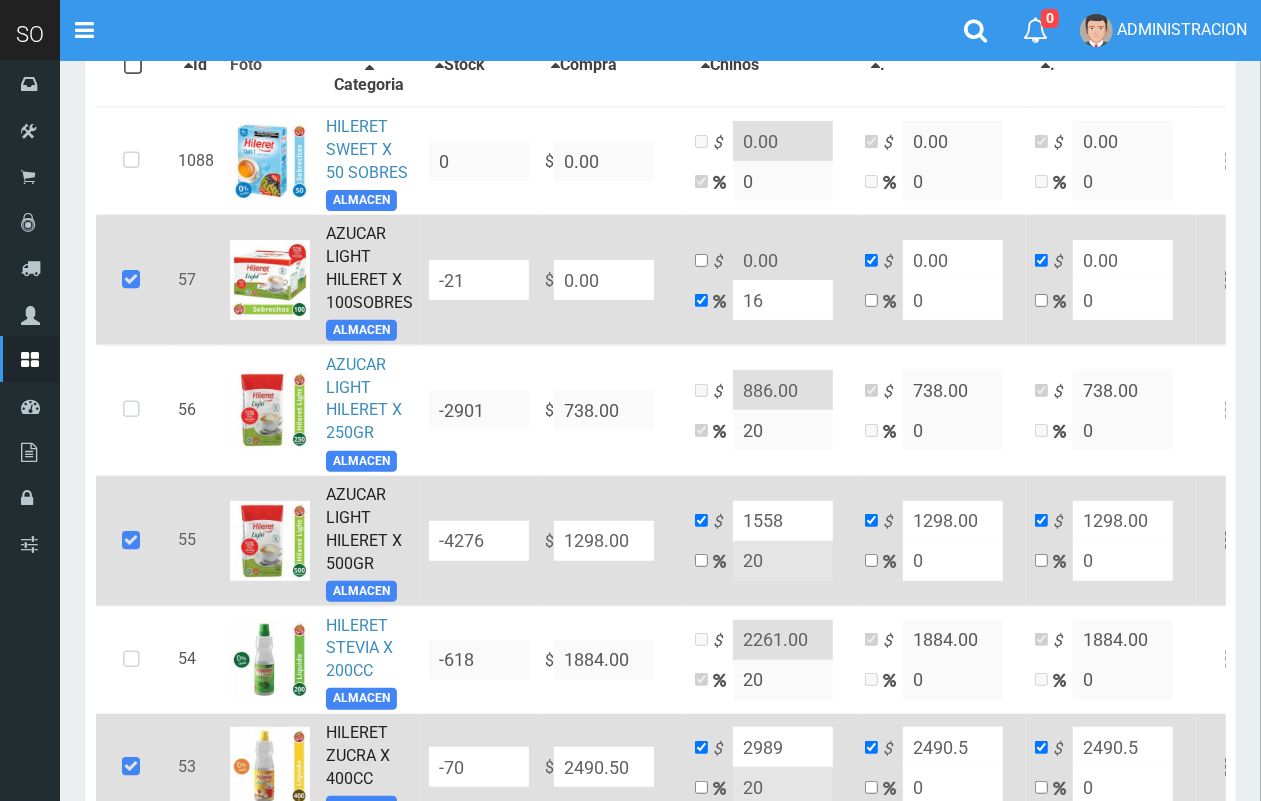 drag, startPoint x: 357, startPoint y: 271, endPoint x: 420, endPoint y: 272, distance: 63.007935 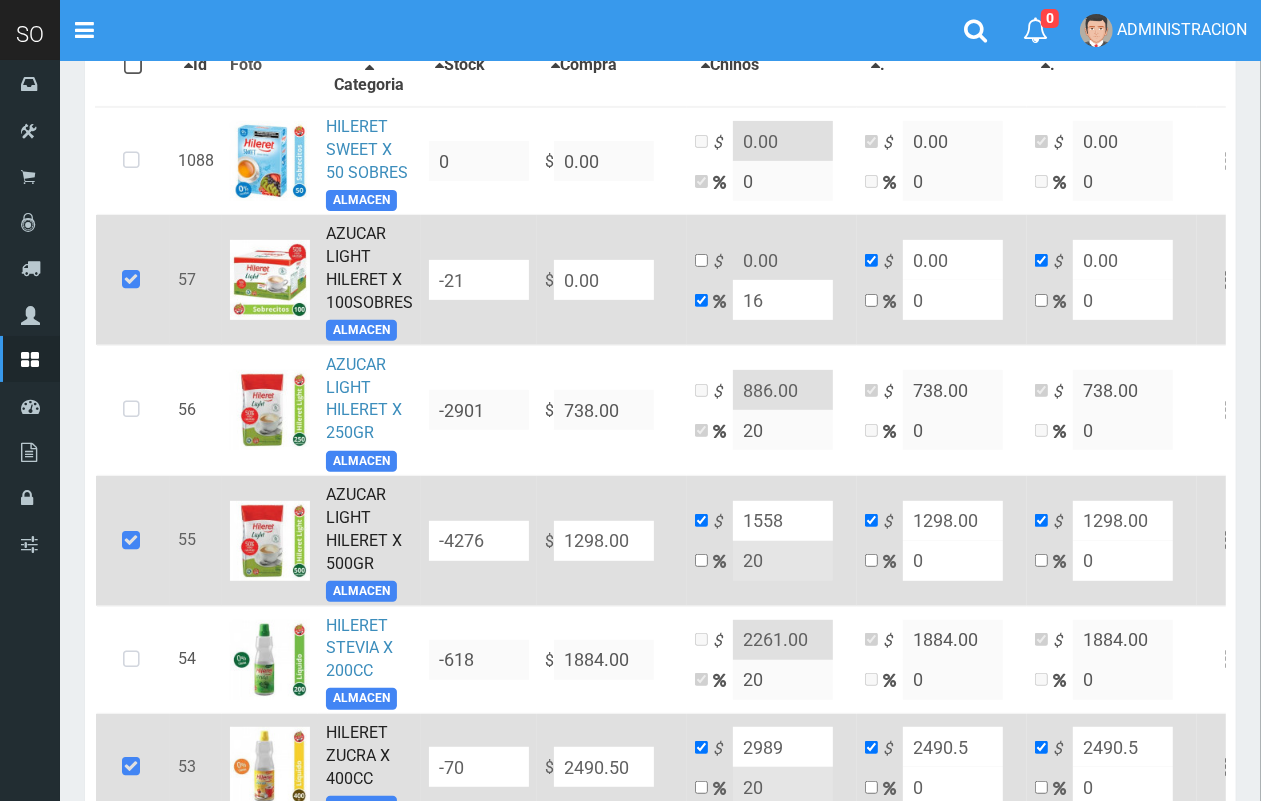 type on "1" 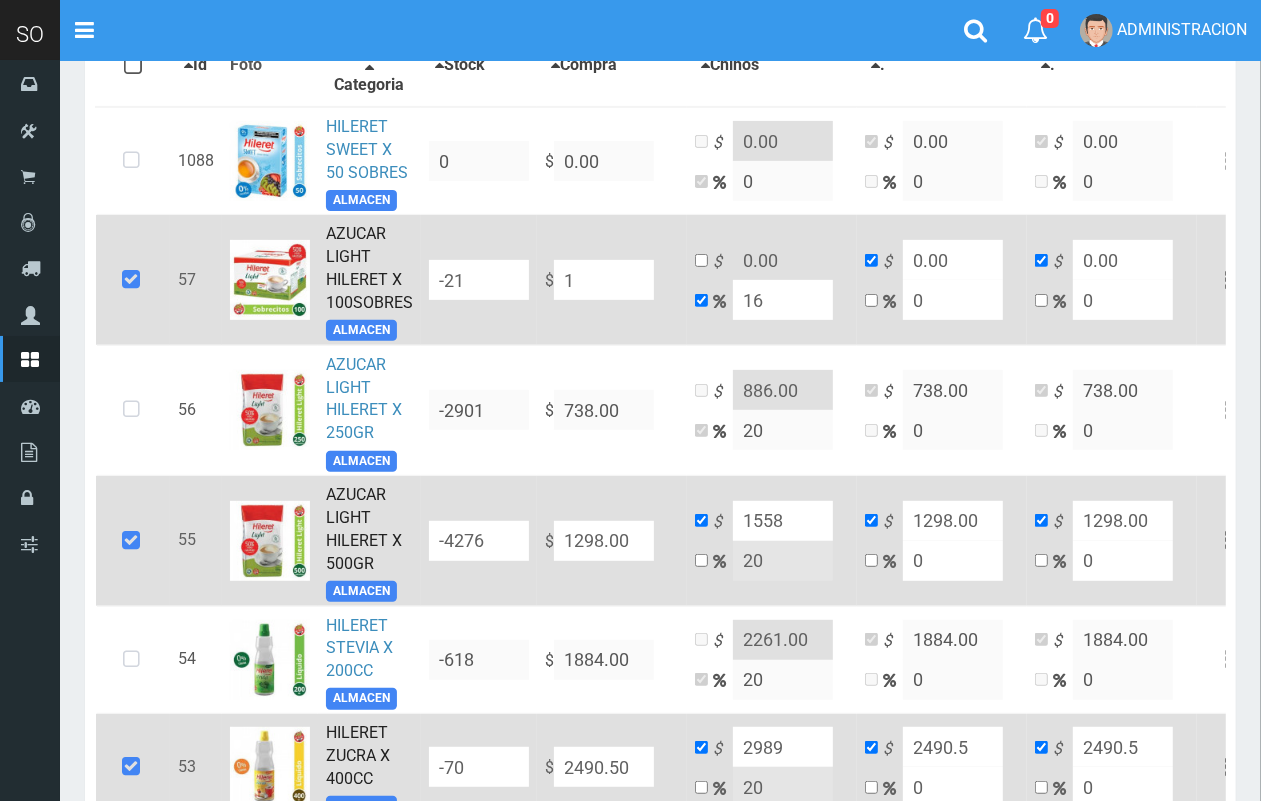 type on "1.16" 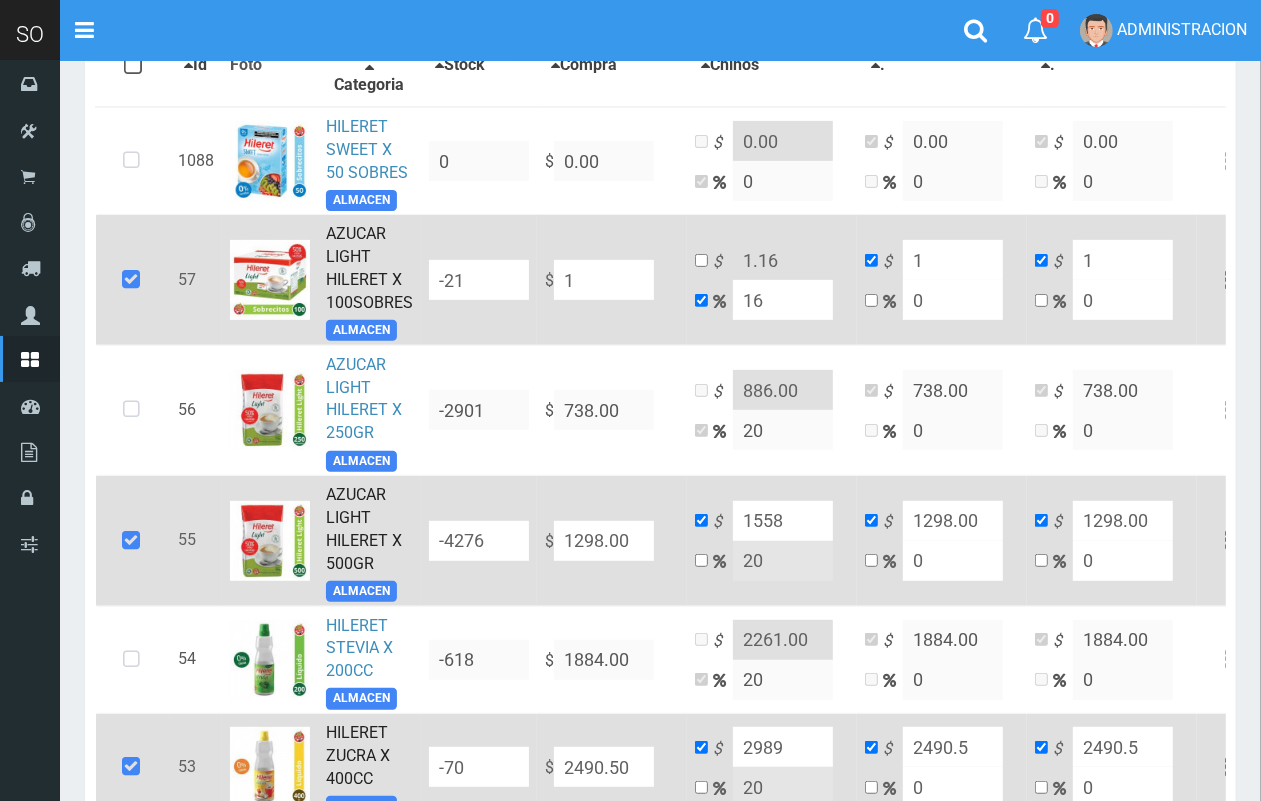 type on "14" 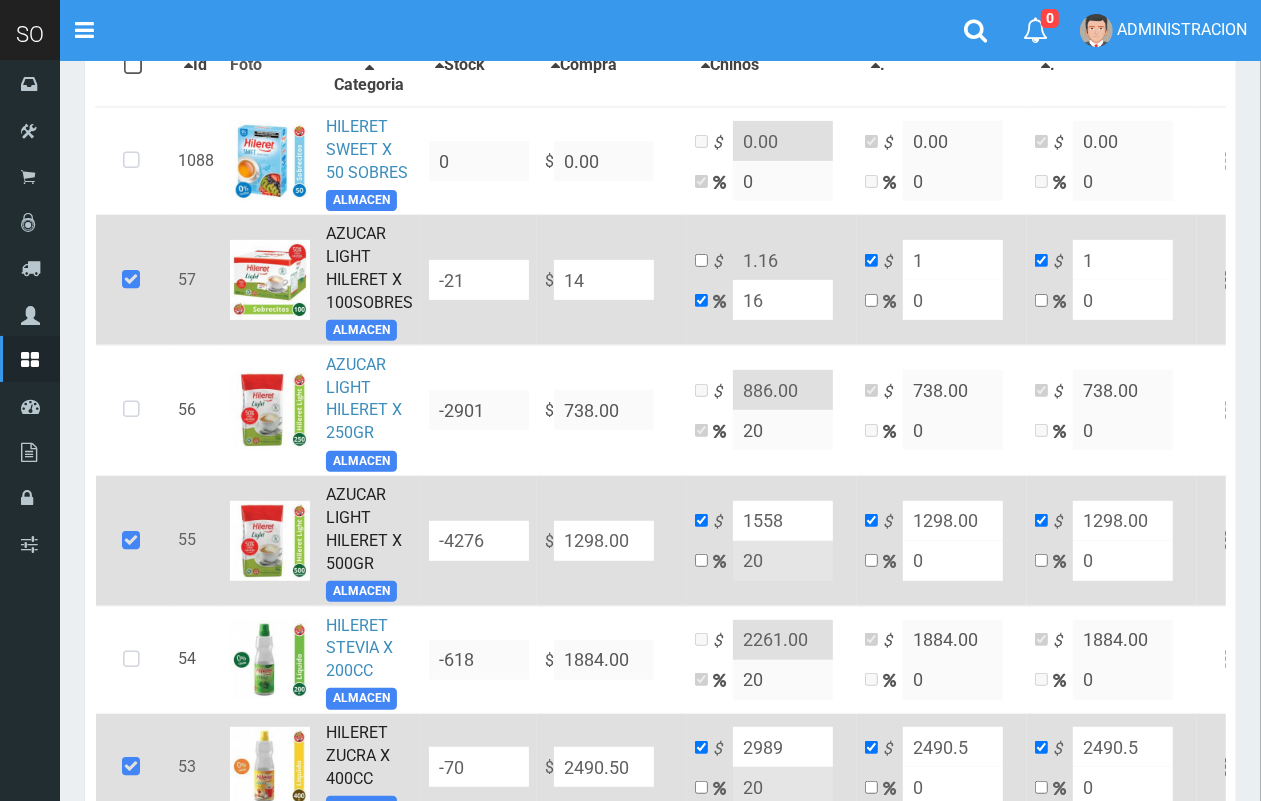 type on "16.240000000000002" 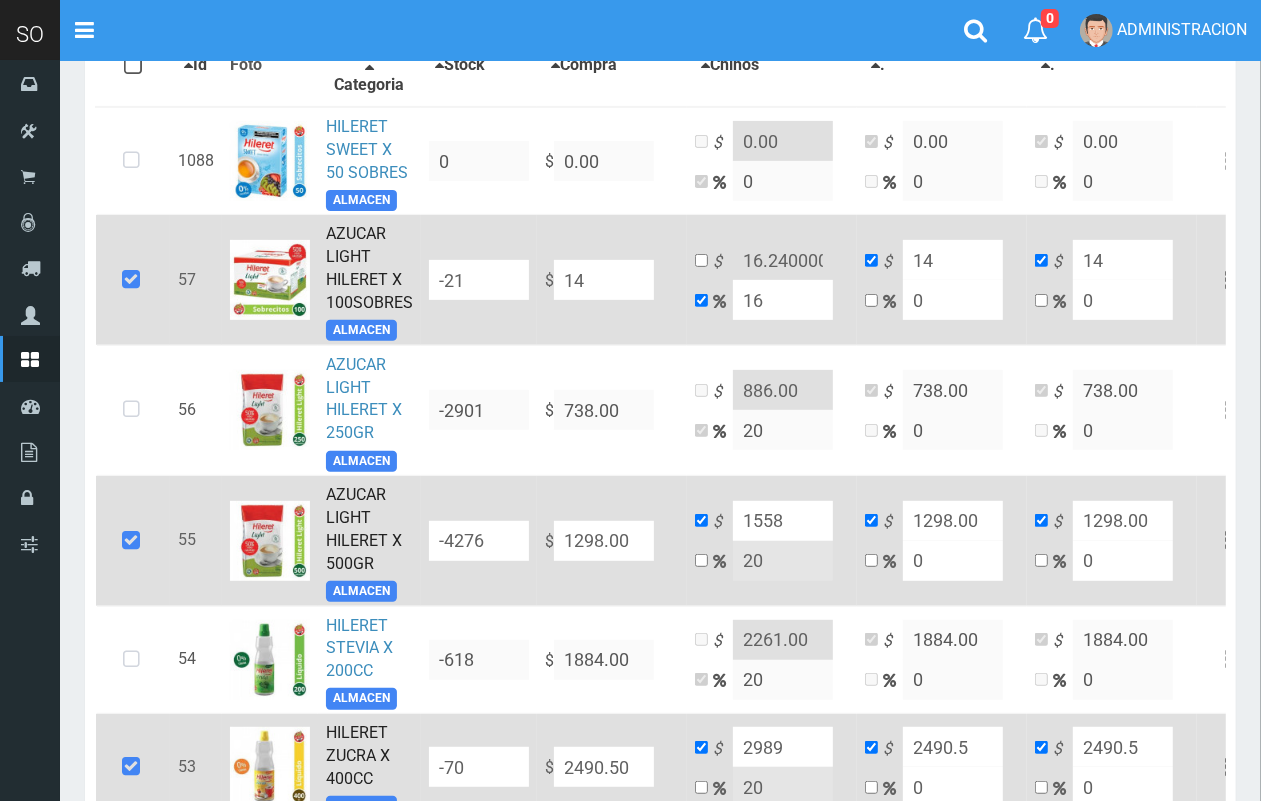 type on "149" 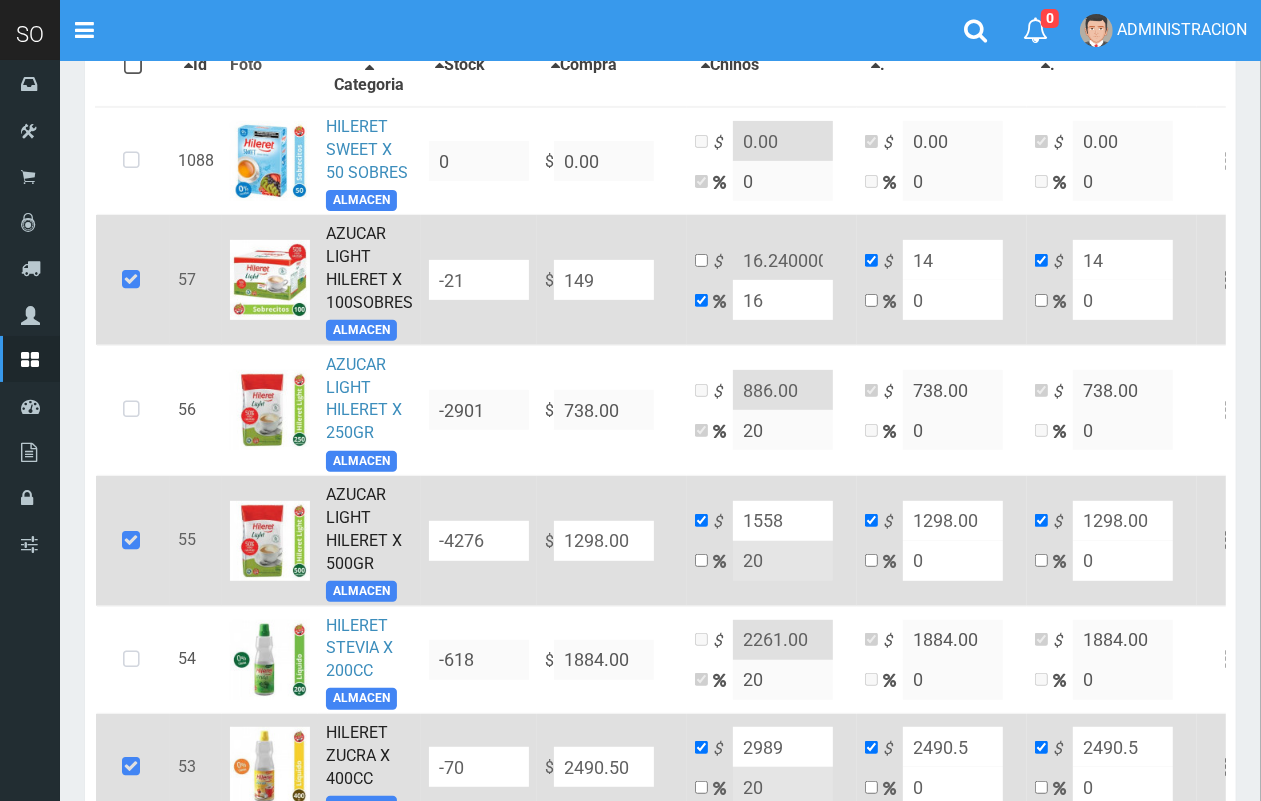 type on "172.84" 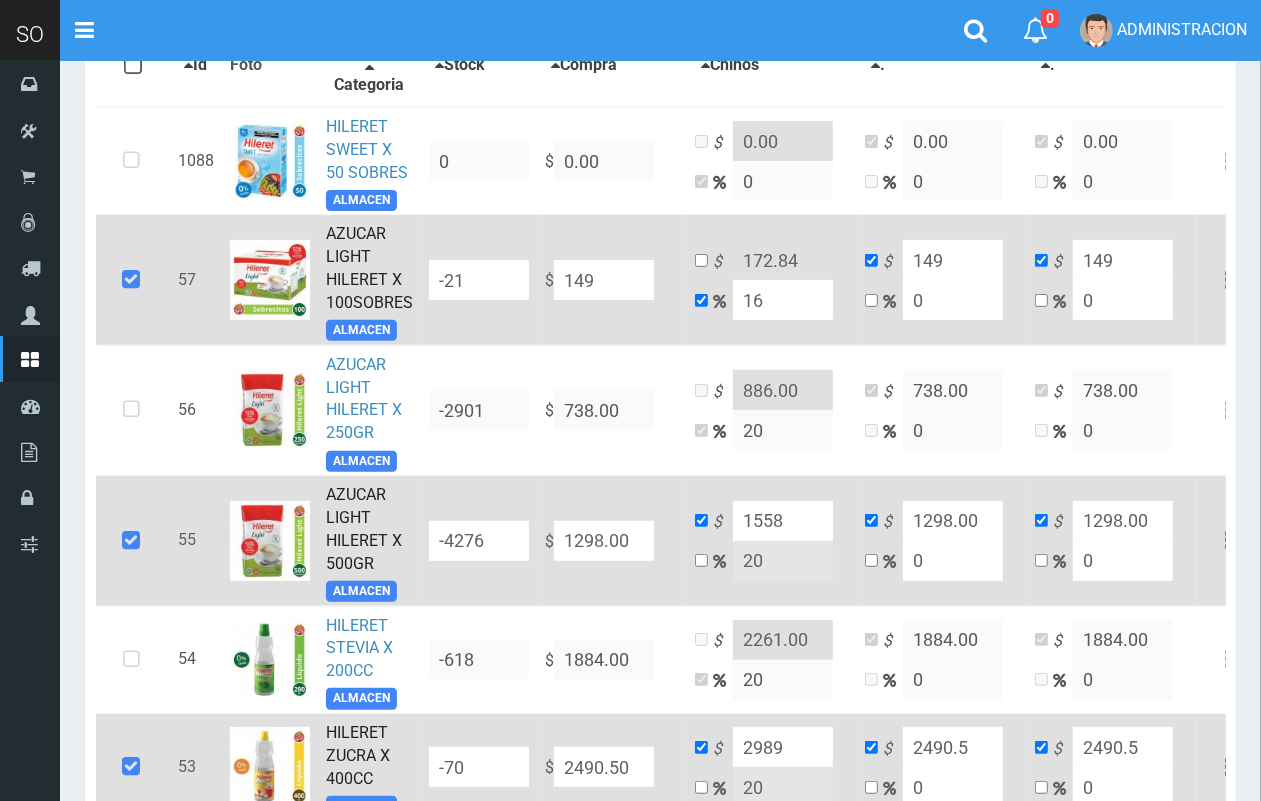 type on "1490" 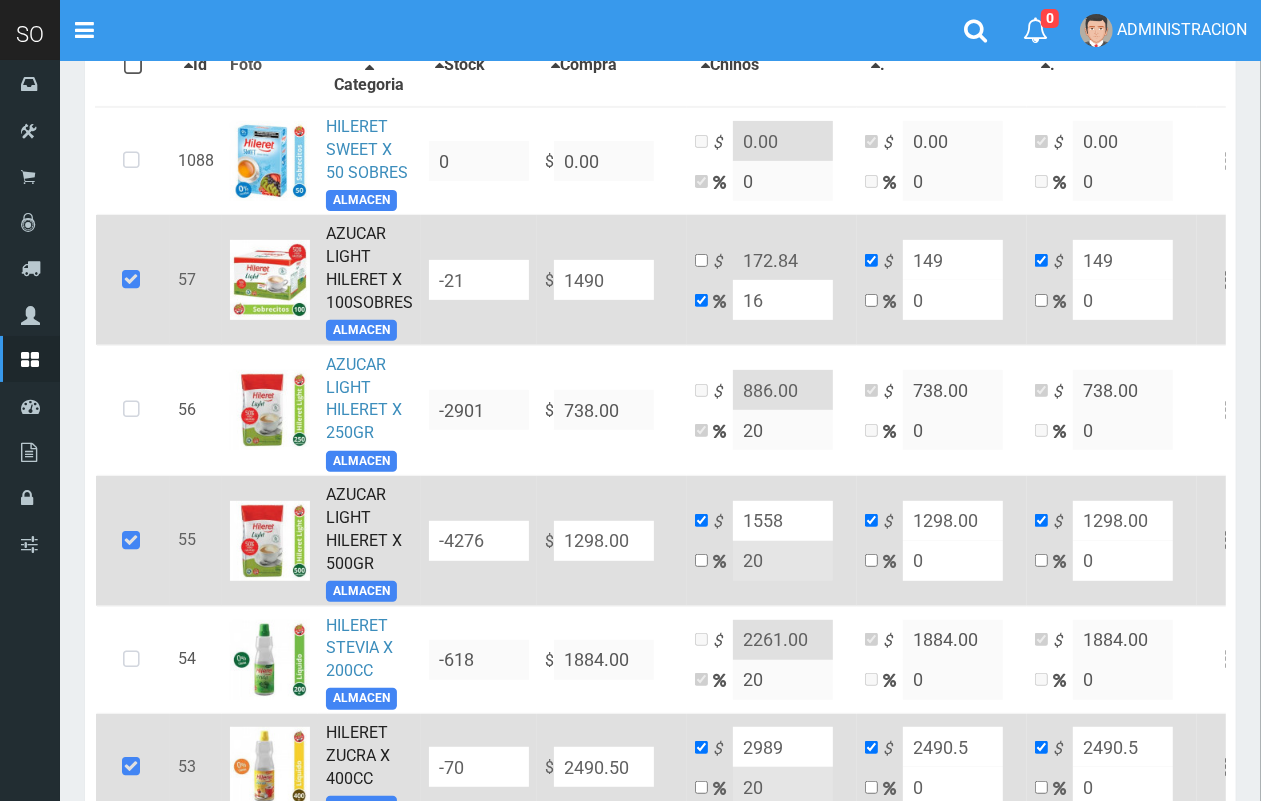 type on "1728.4" 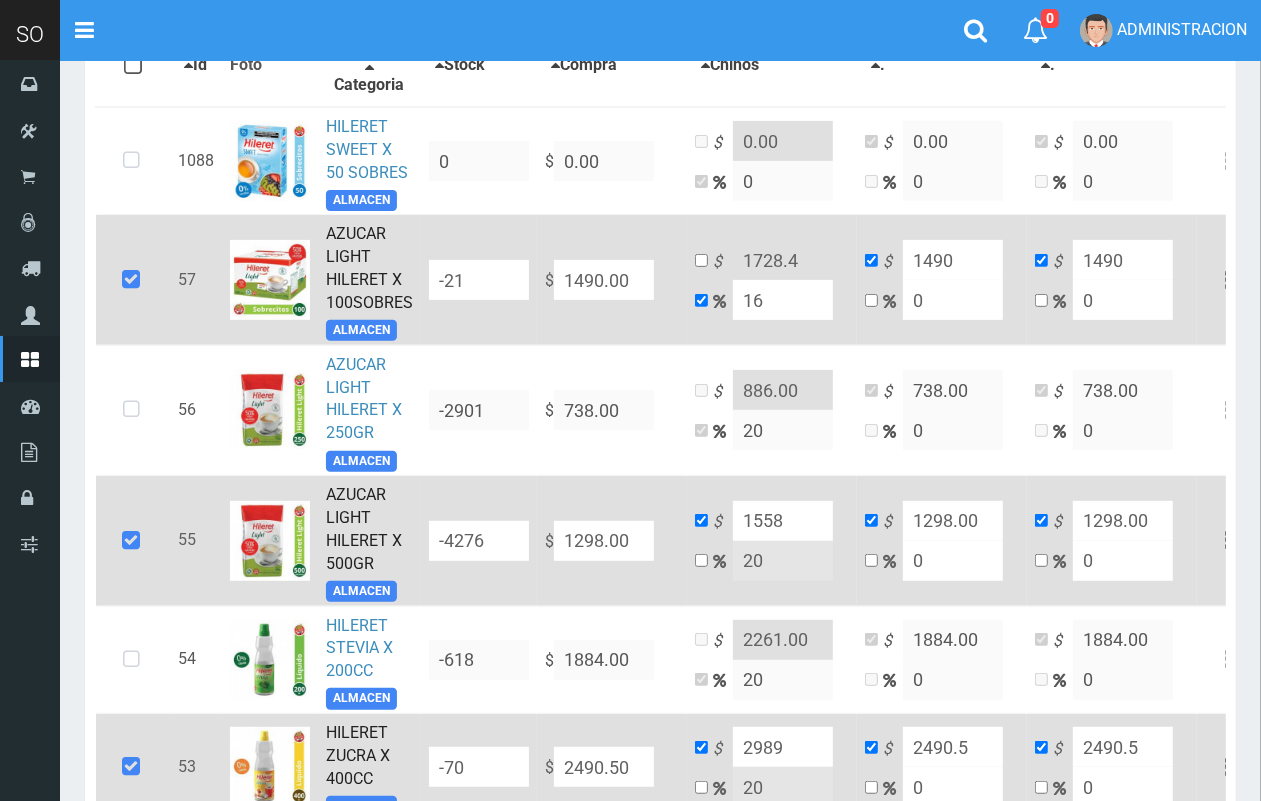 type on "1490.00" 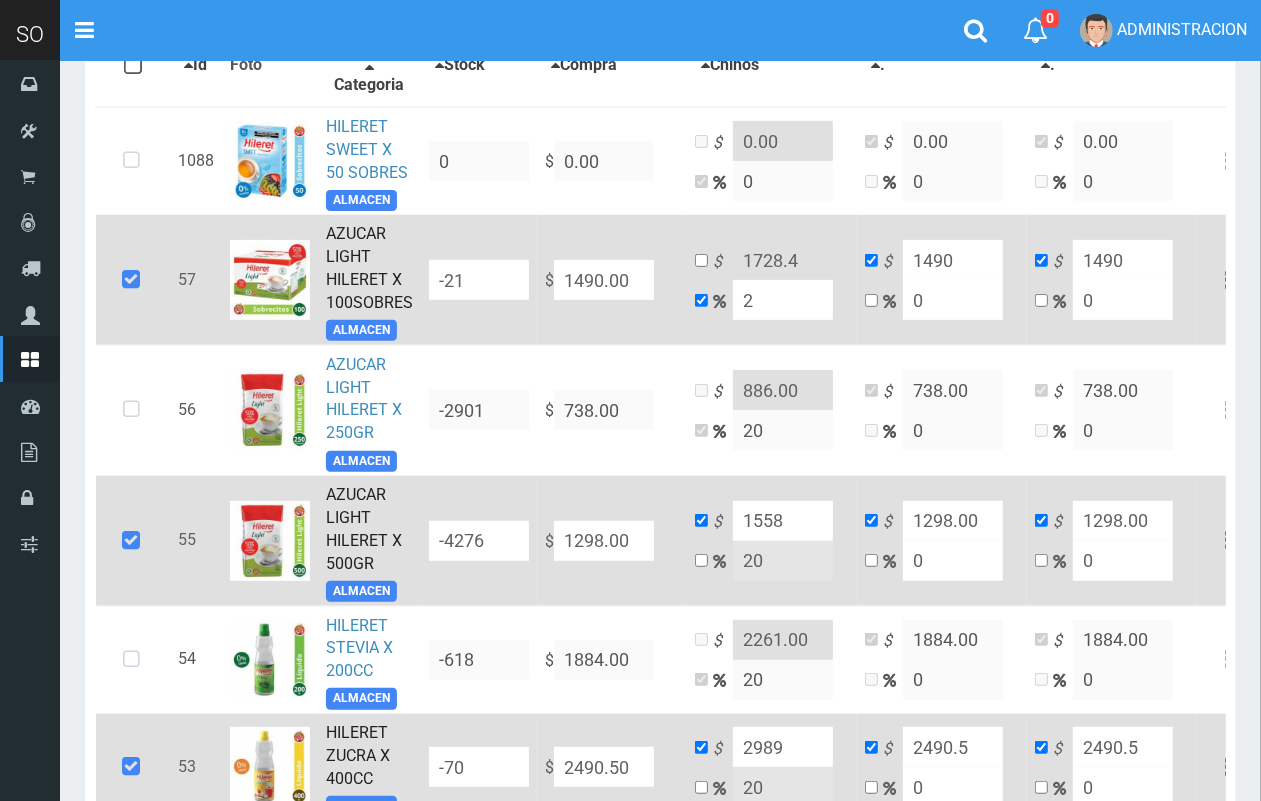 type on "1519.8" 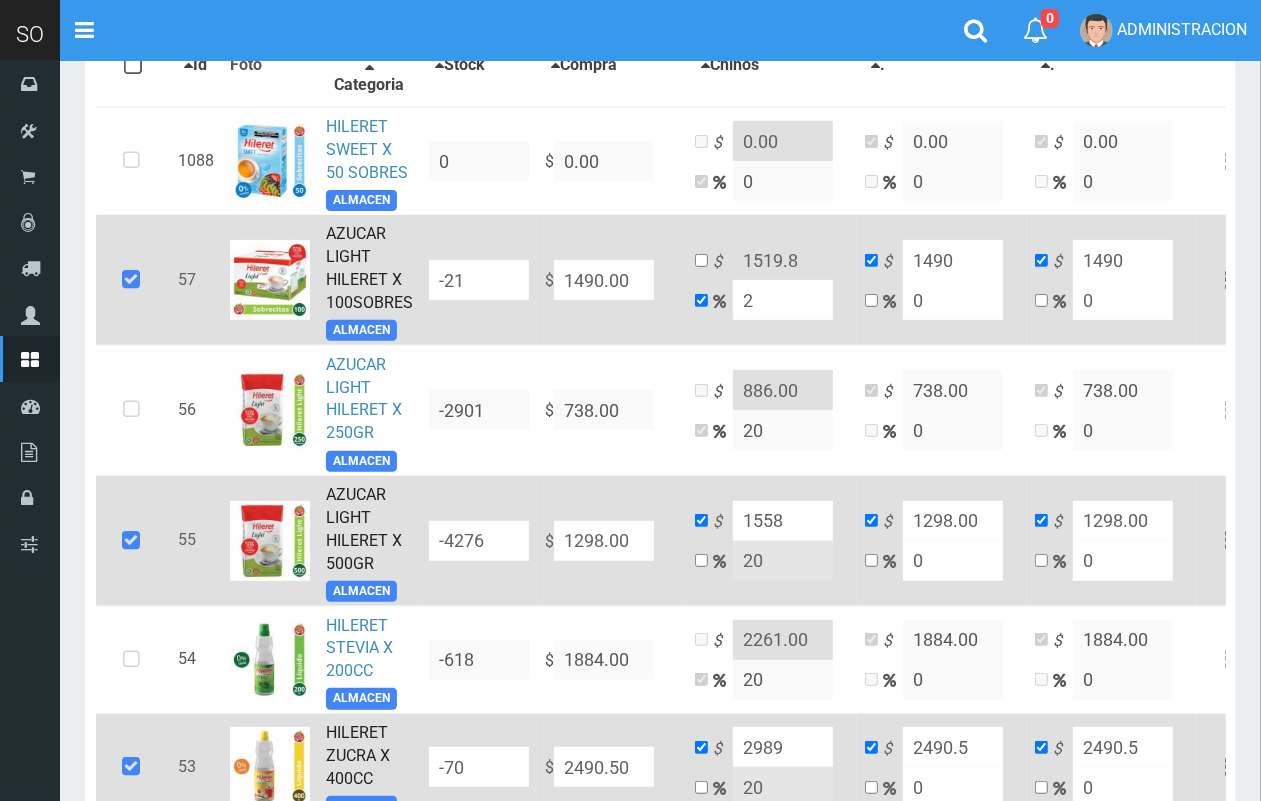 type on "20" 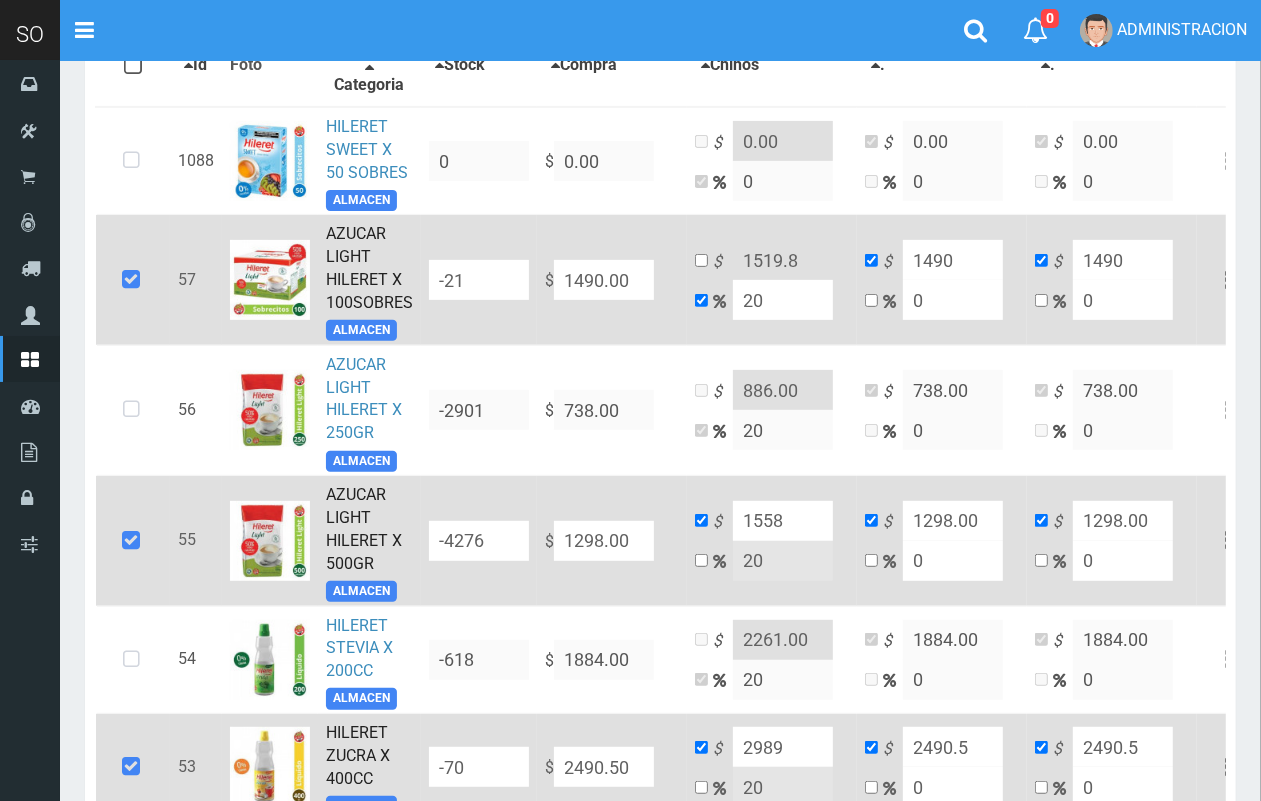type on "1788" 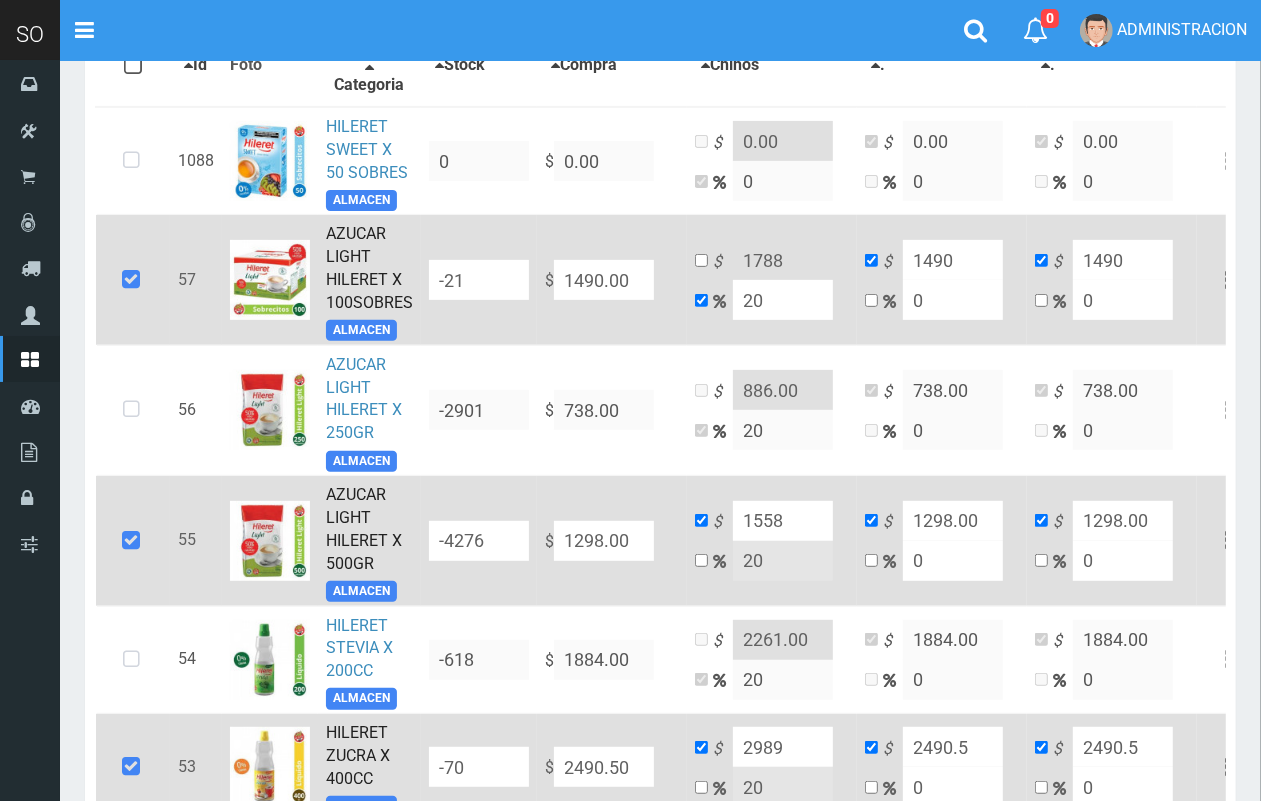 drag, startPoint x: 741, startPoint y: 293, endPoint x: 762, endPoint y: 297, distance: 21.377558 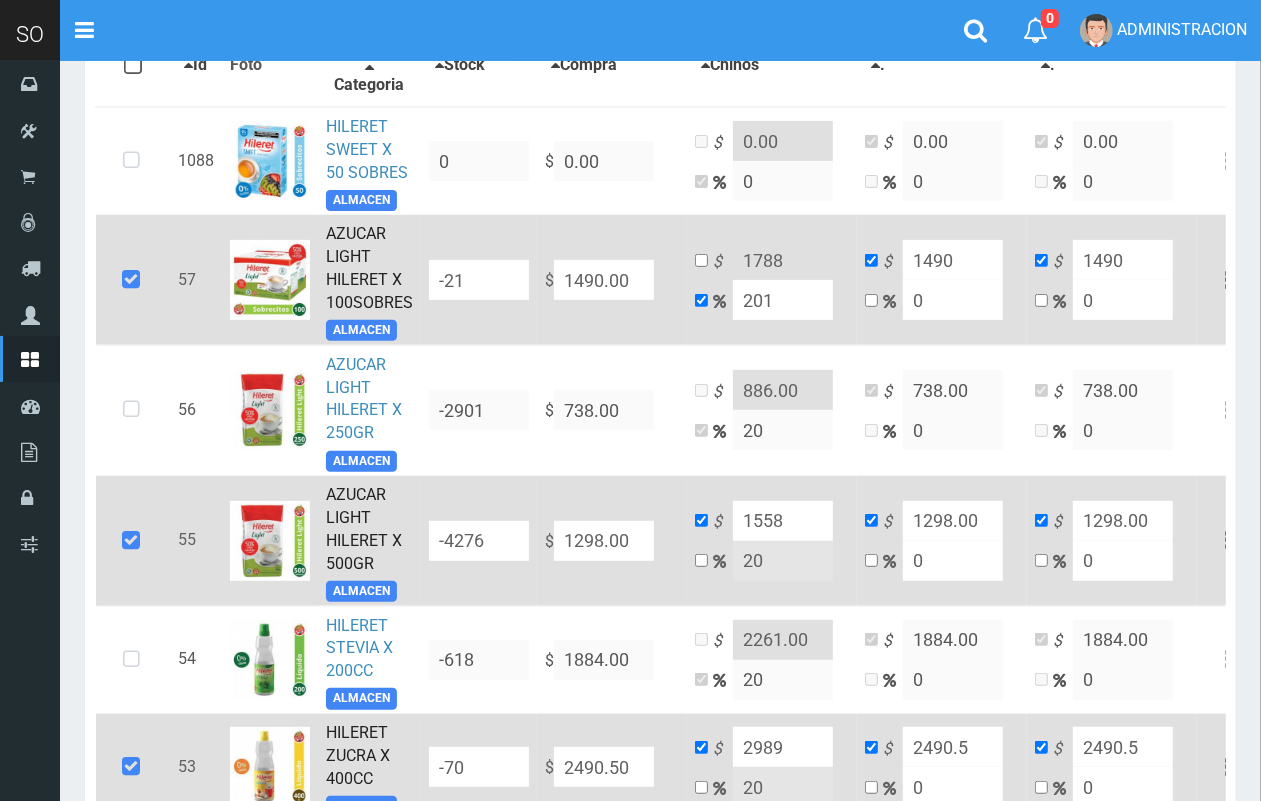 type on "2015" 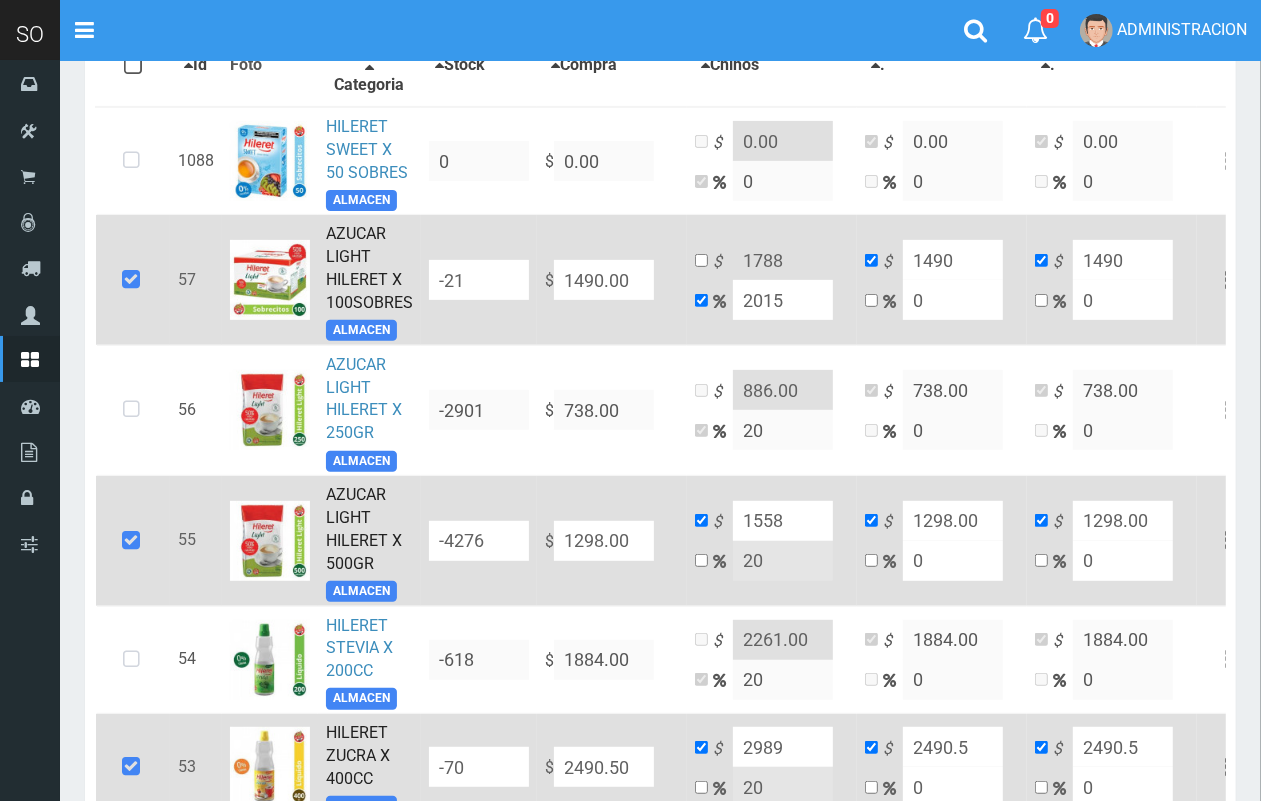 type on "31513.5" 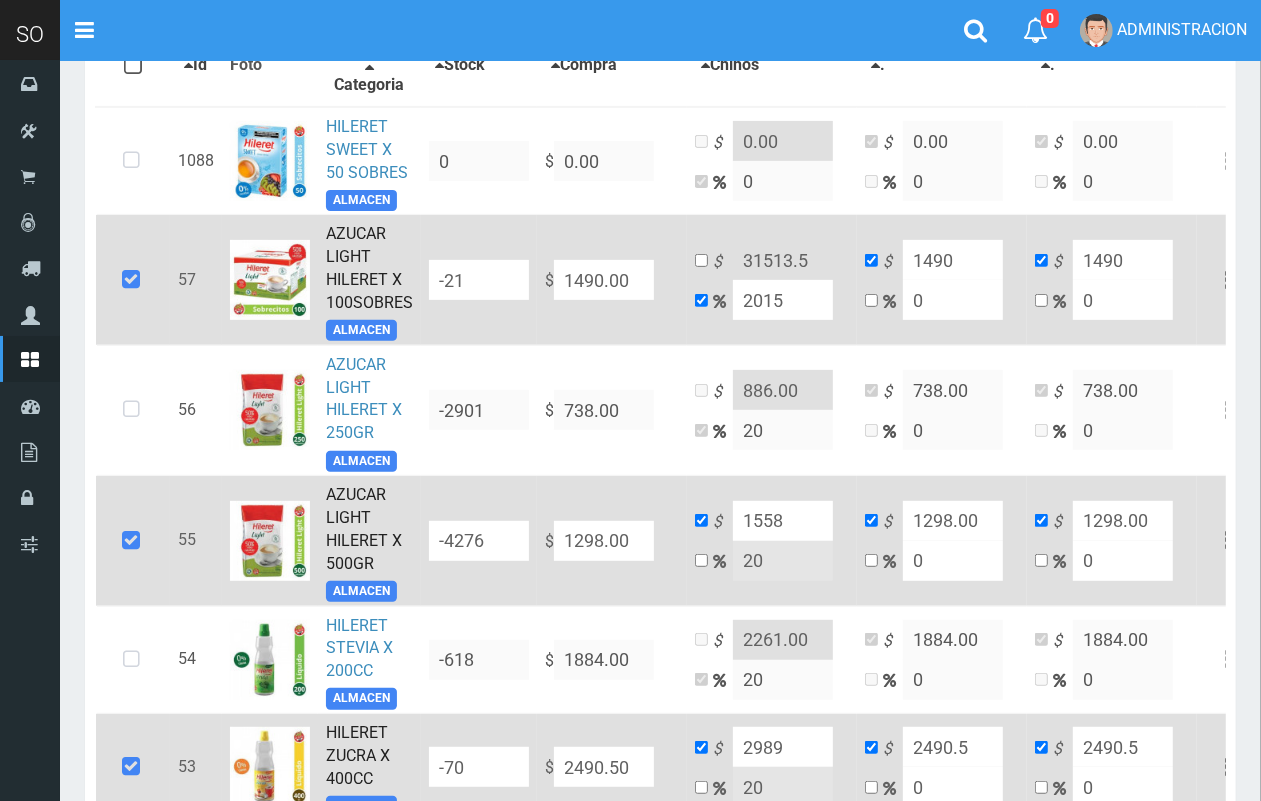 drag, startPoint x: 798, startPoint y: 301, endPoint x: 701, endPoint y: 301, distance: 97 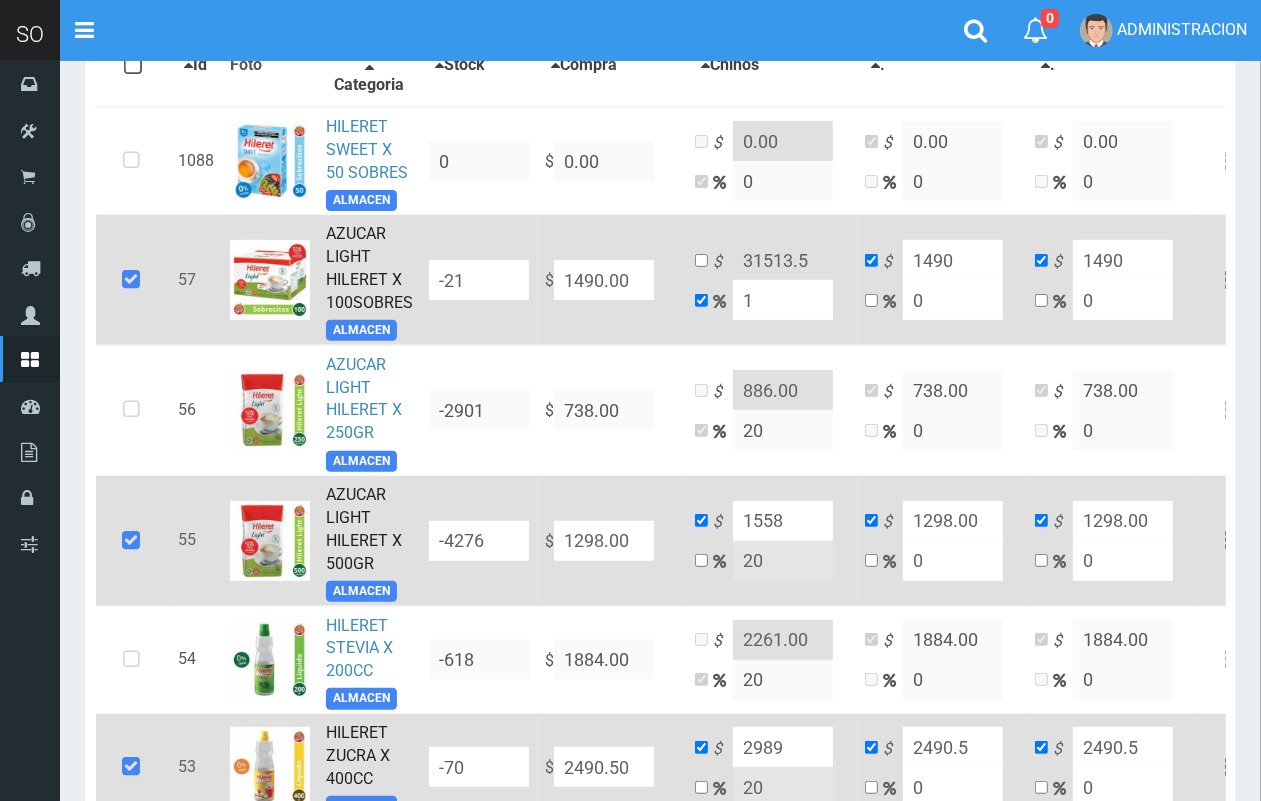 type on "15" 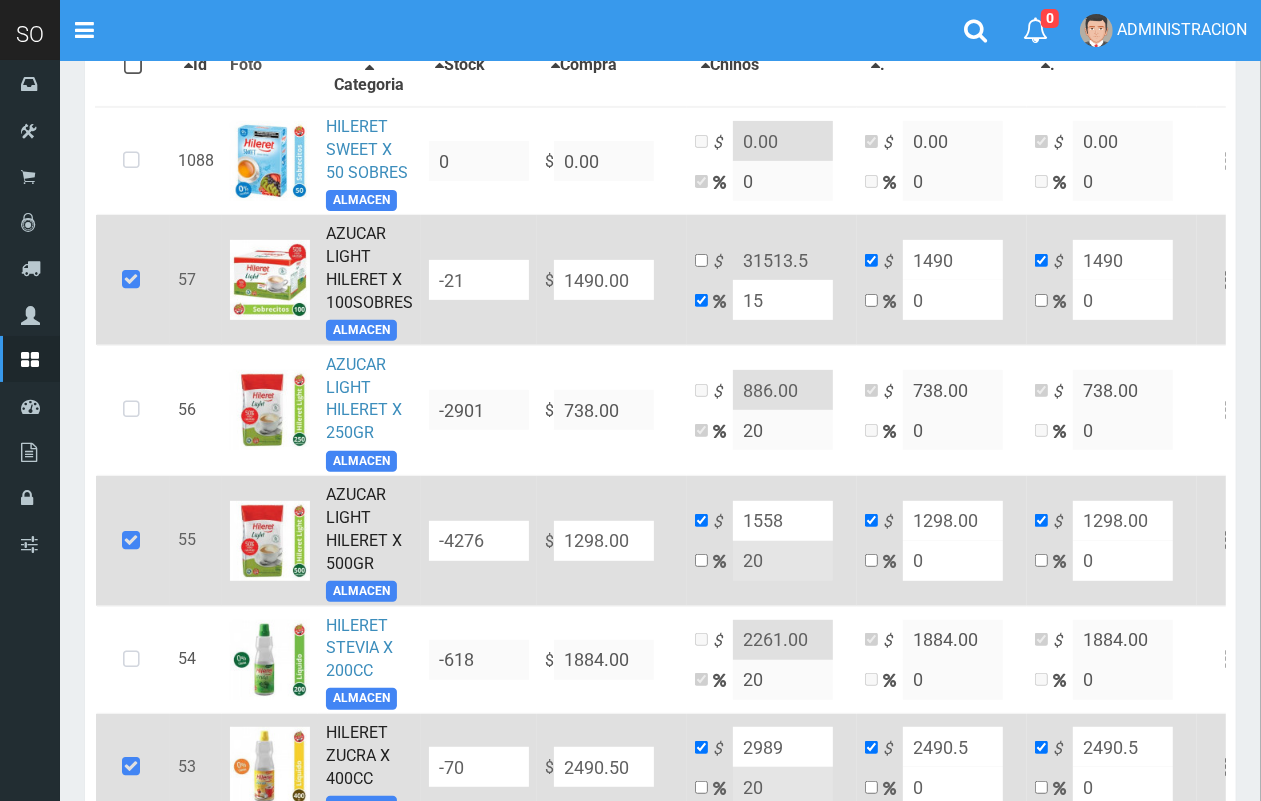 type on "1713.5" 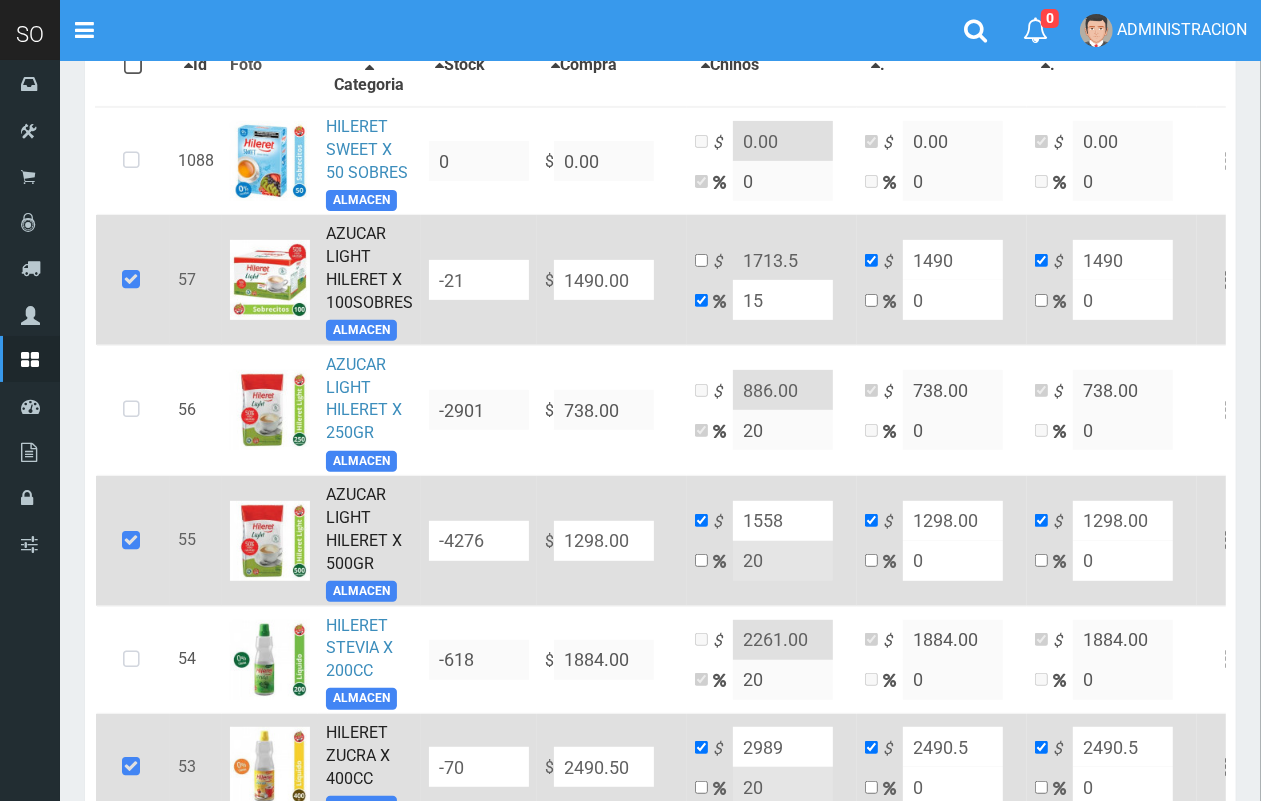 drag, startPoint x: 763, startPoint y: 301, endPoint x: 738, endPoint y: 296, distance: 25.495098 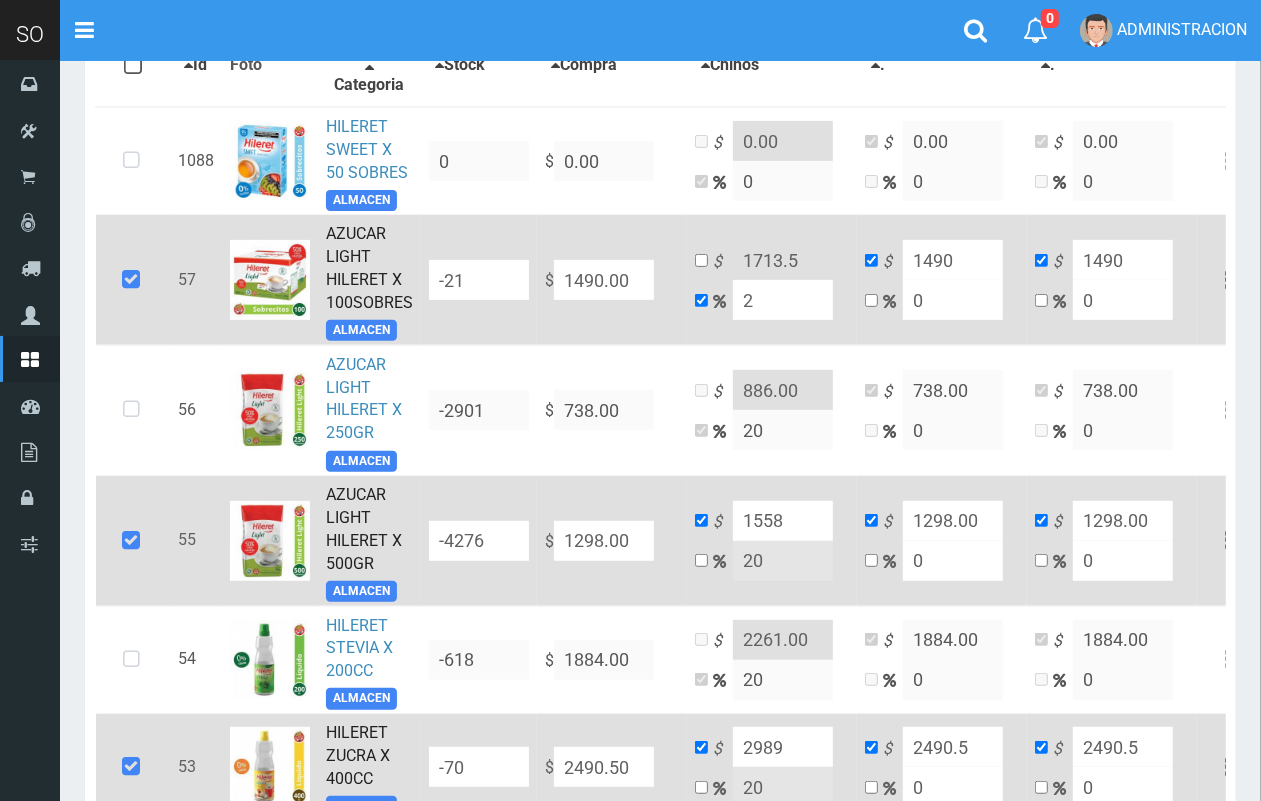 type on "1519.8" 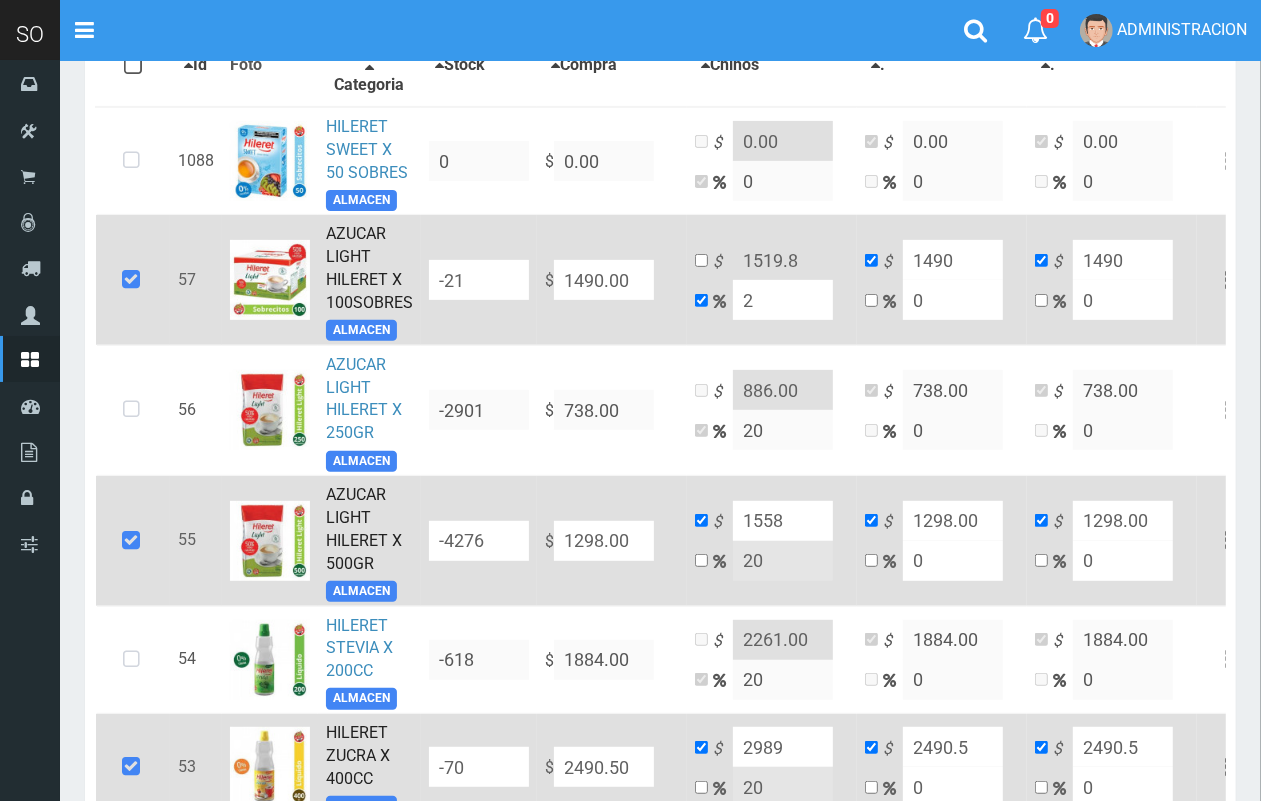 type on "20" 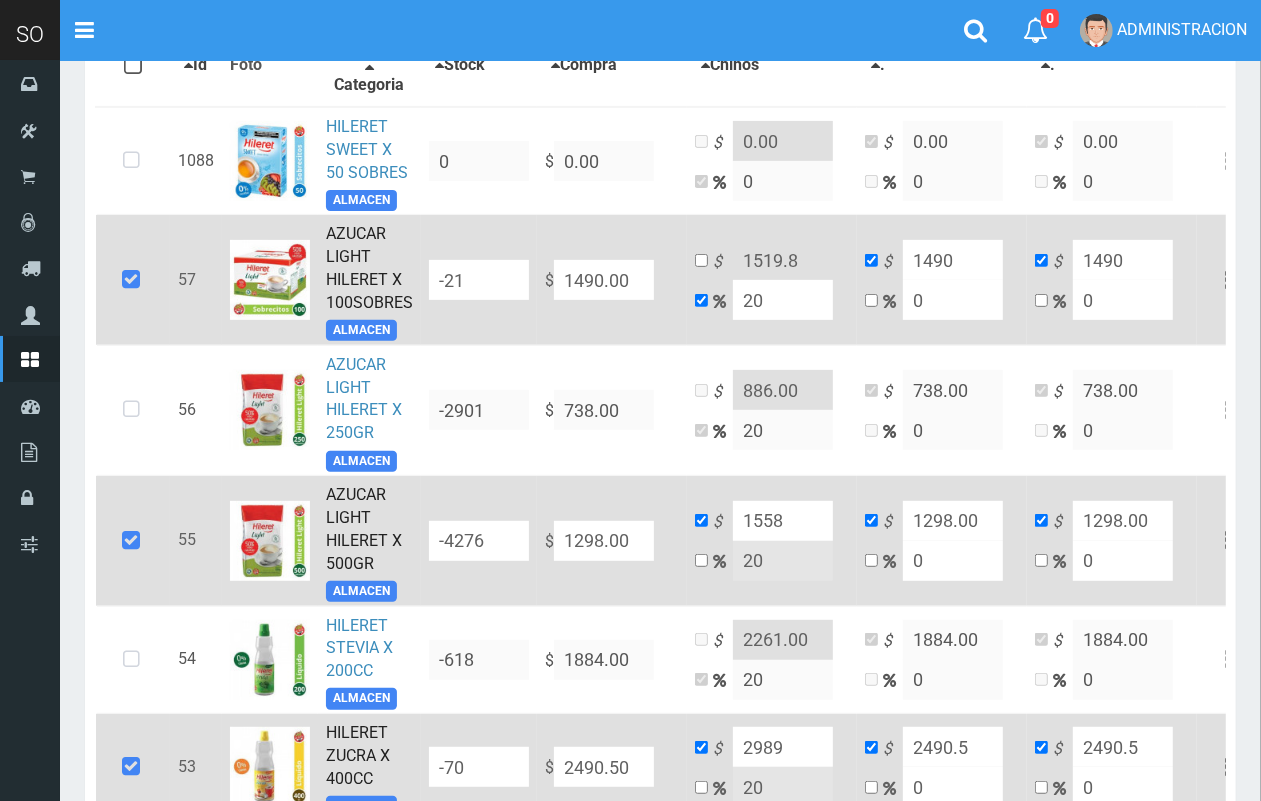 type on "1788" 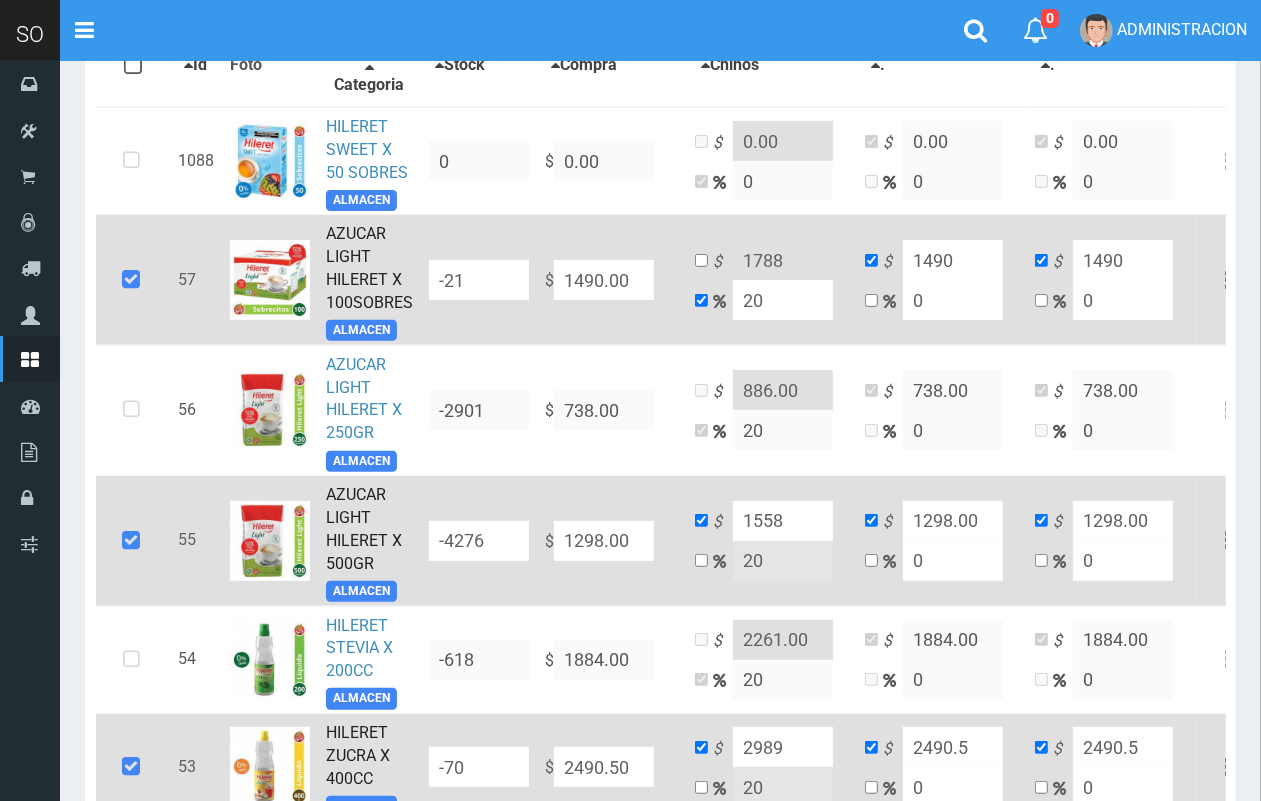 type on "20" 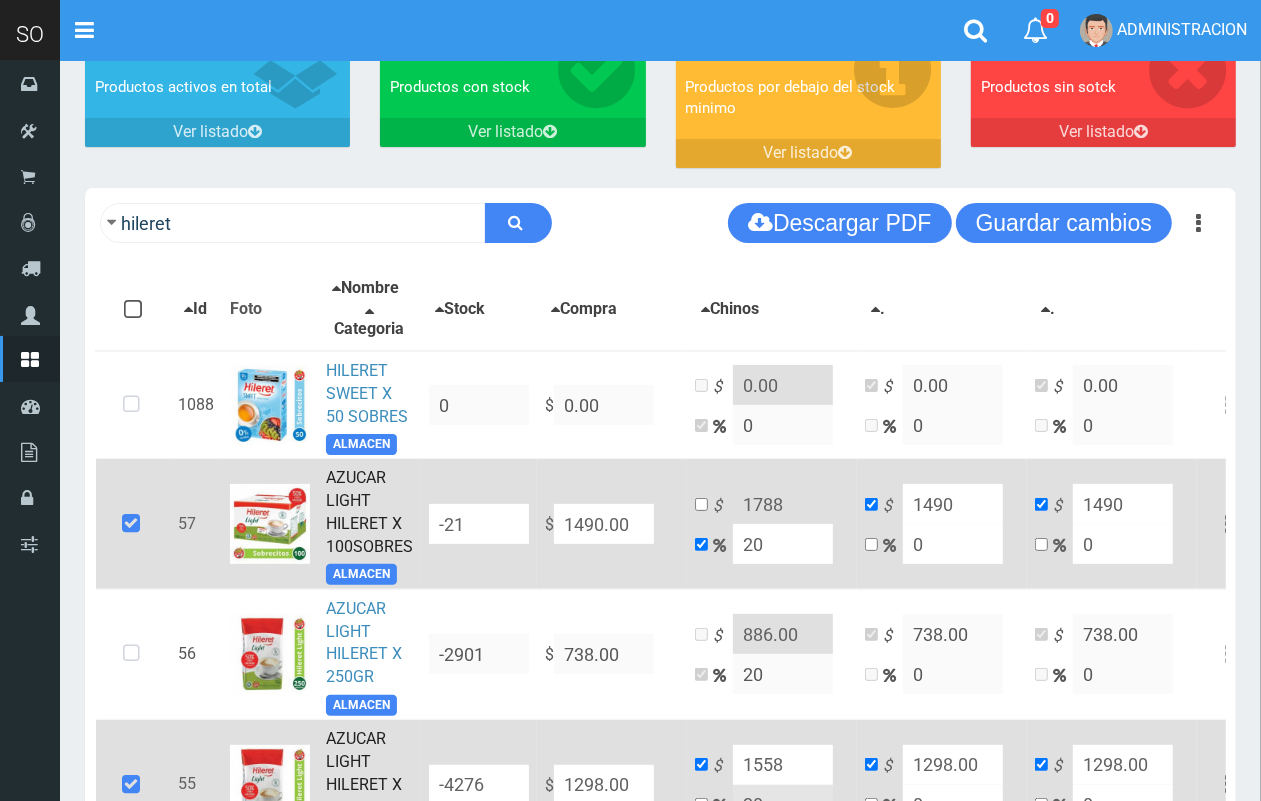 scroll, scrollTop: 0, scrollLeft: 0, axis: both 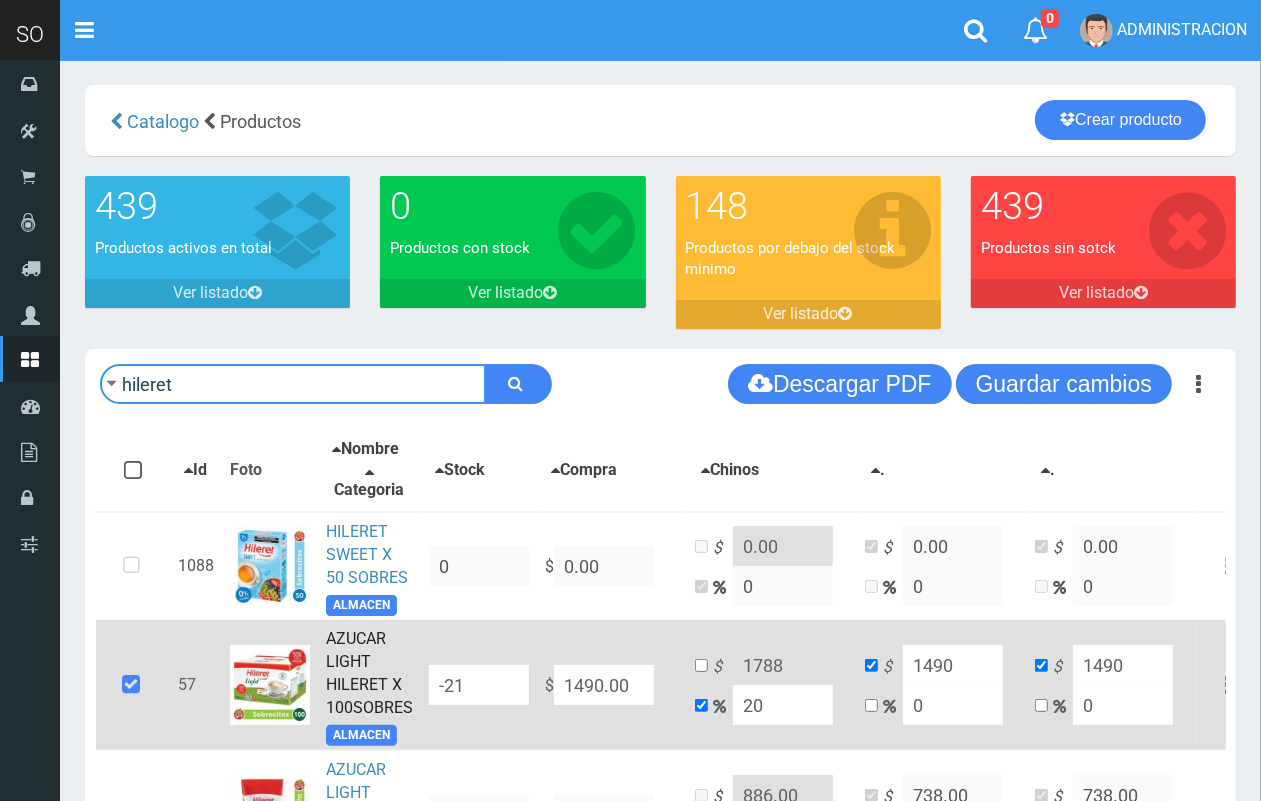 click on "hileret" at bounding box center [293, 384] 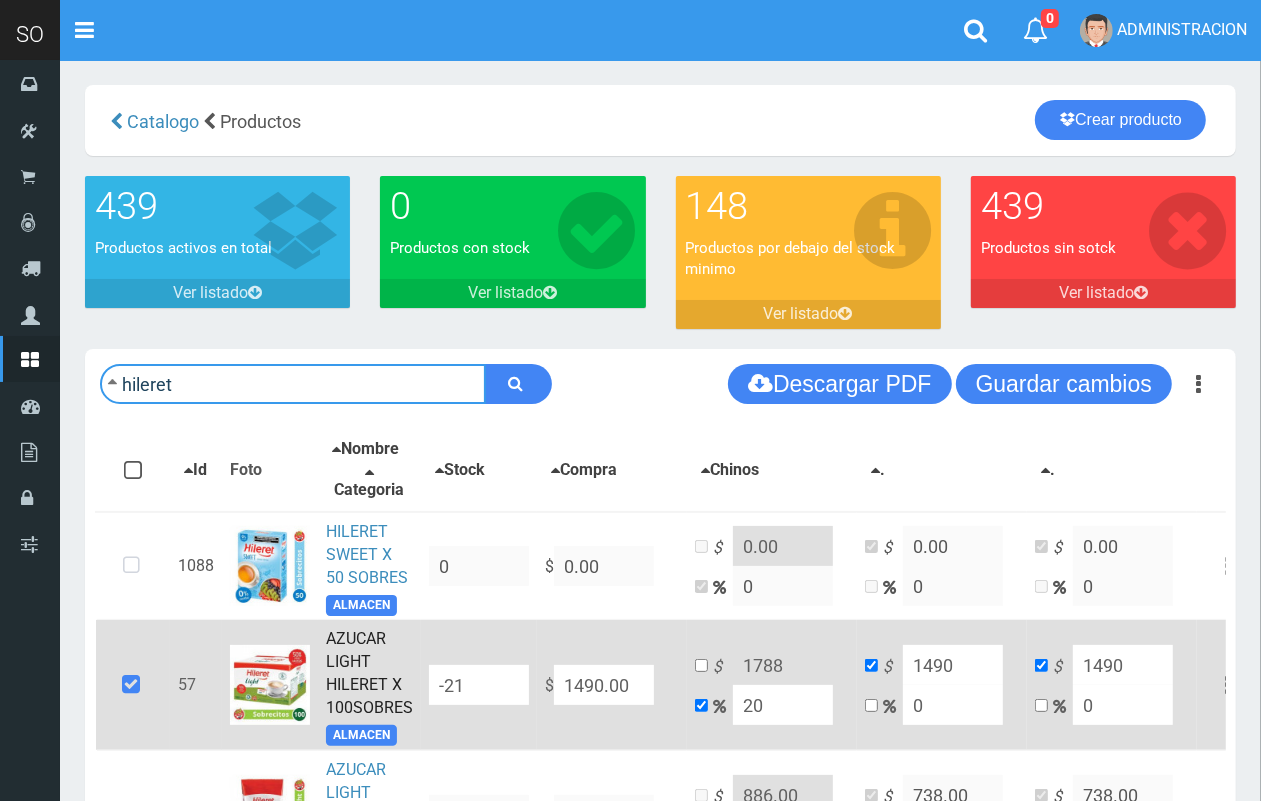 click on "hileret" at bounding box center (293, 384) 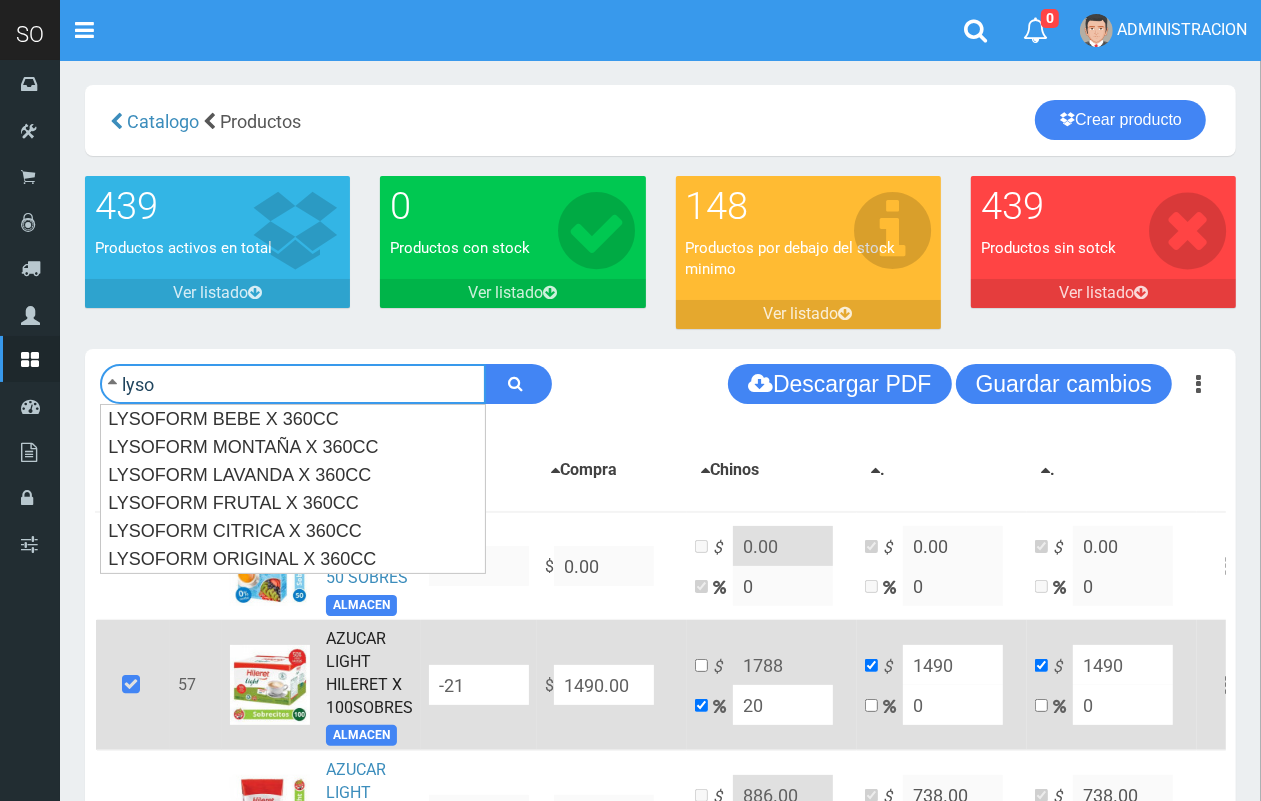 type on "lyso" 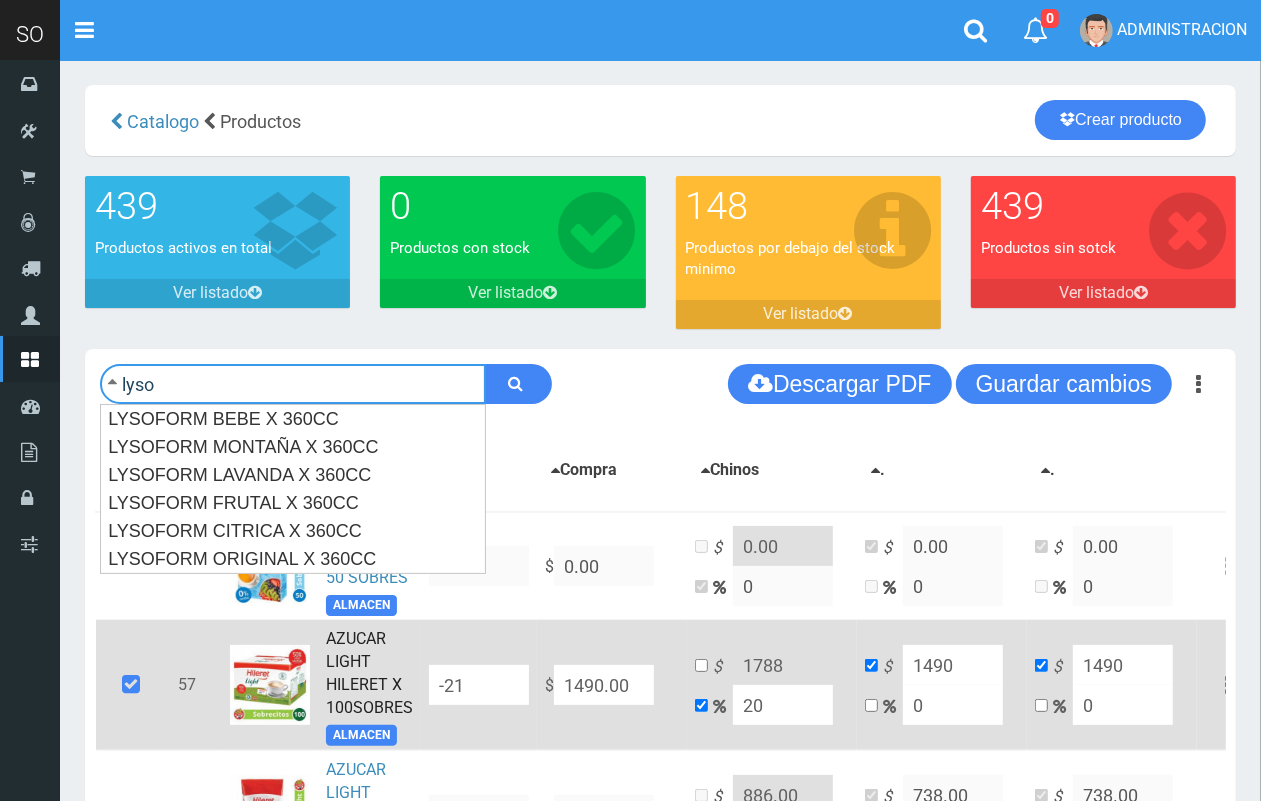 click at bounding box center [518, 384] 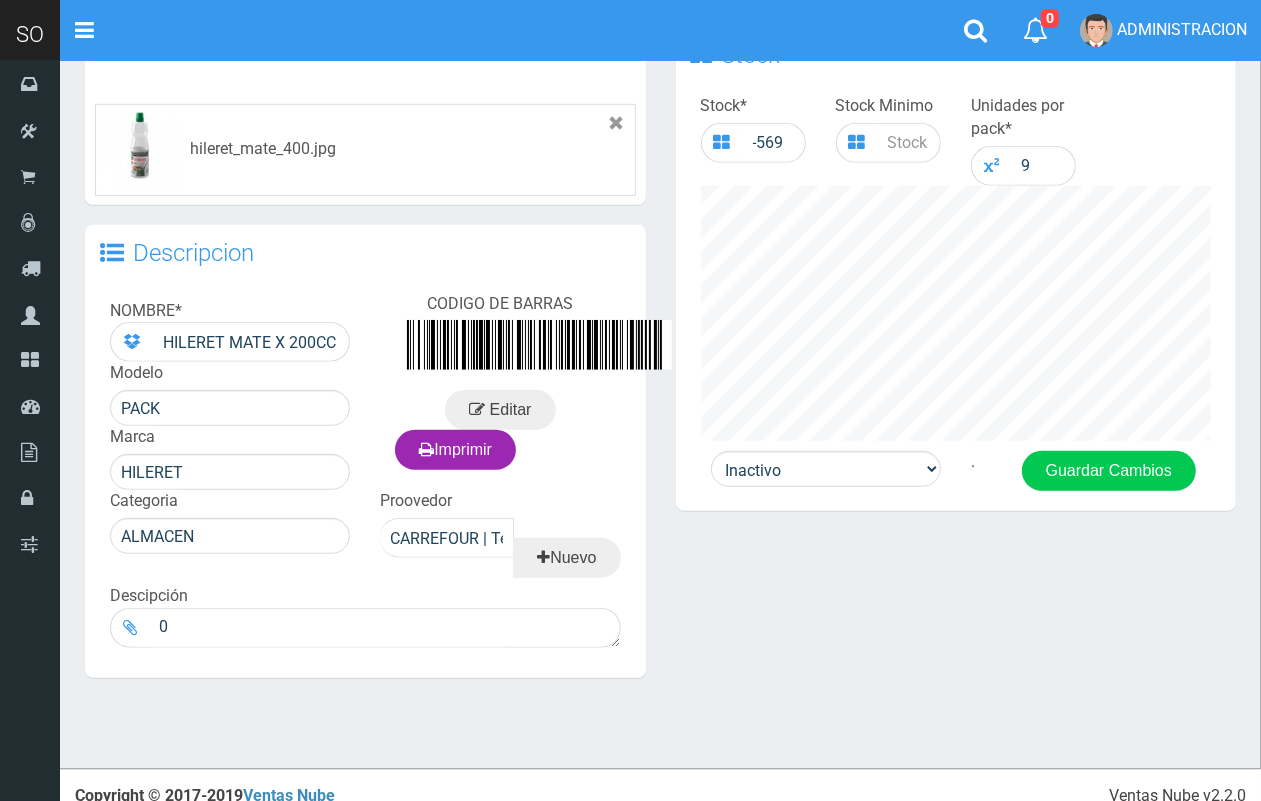 scroll, scrollTop: 687, scrollLeft: 0, axis: vertical 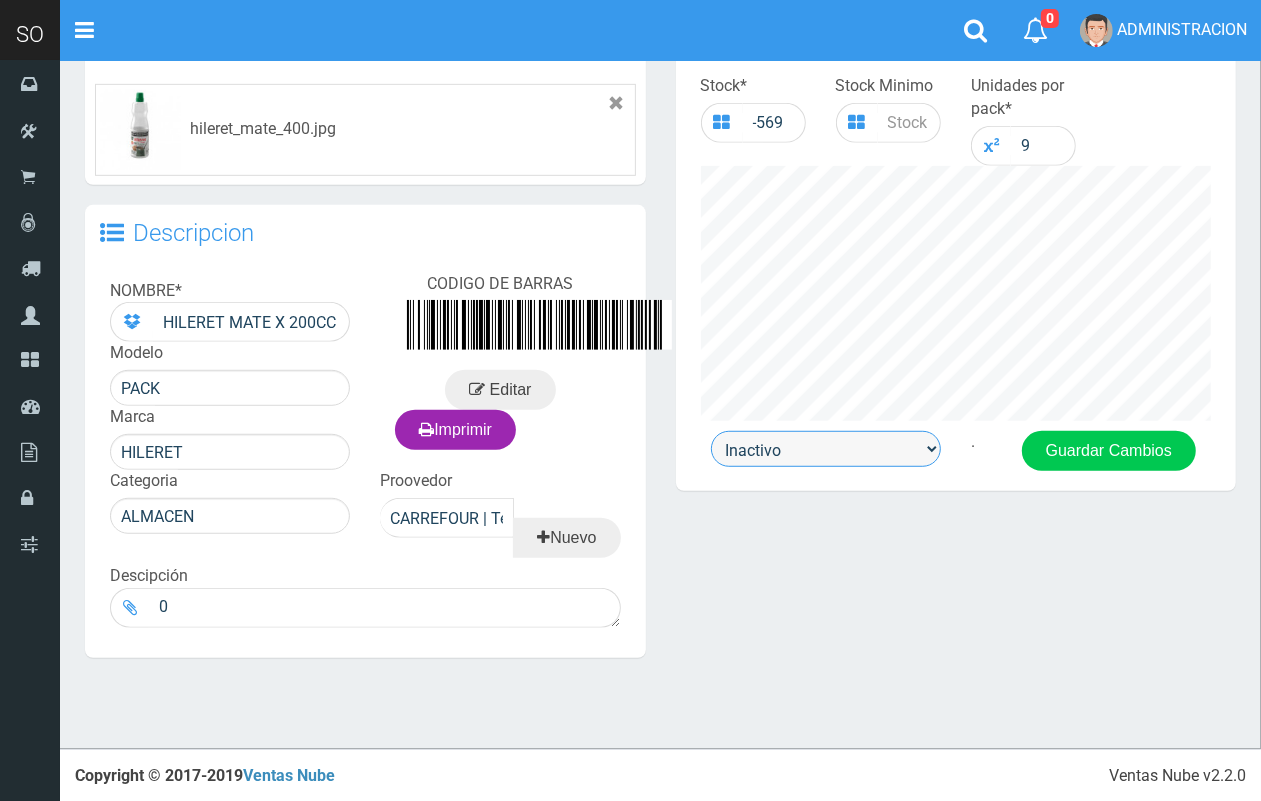 click on "Activo
Inactivo" at bounding box center (826, 449) 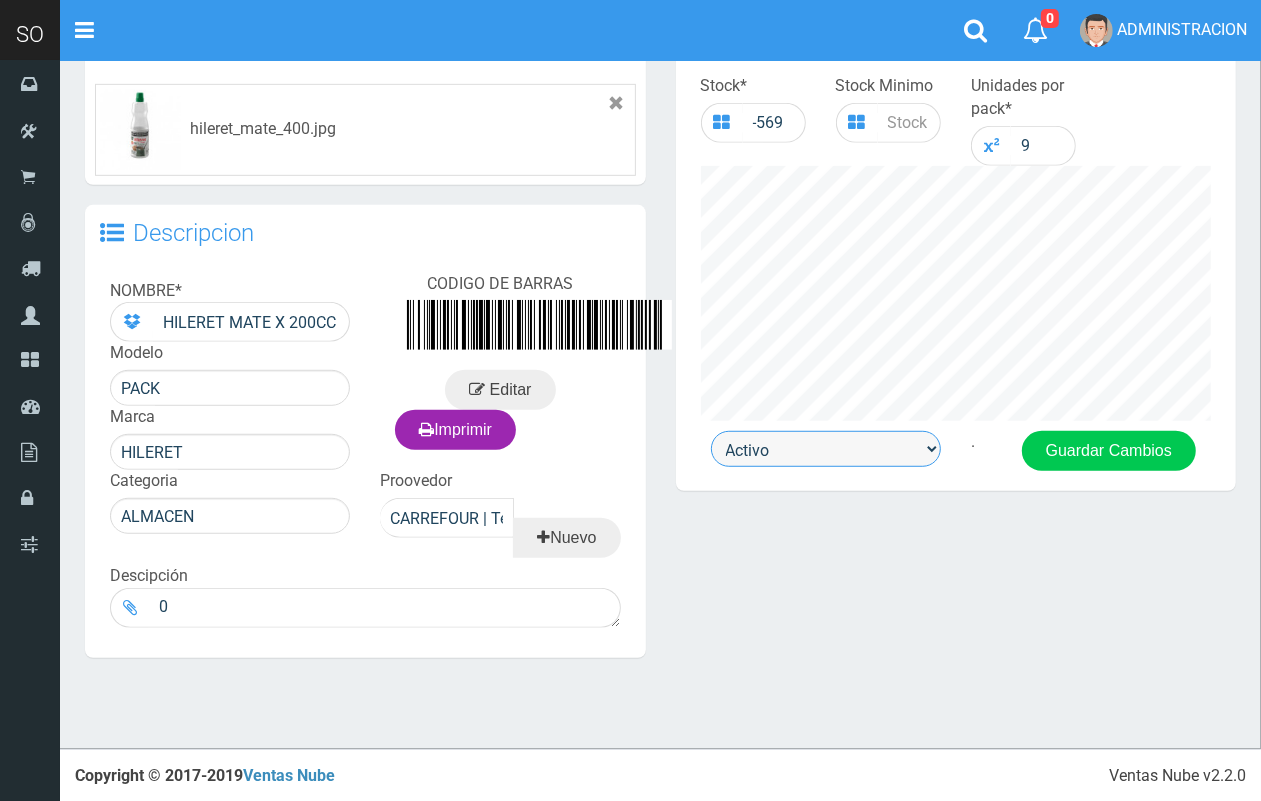 click on "Activo
Inactivo" at bounding box center (826, 449) 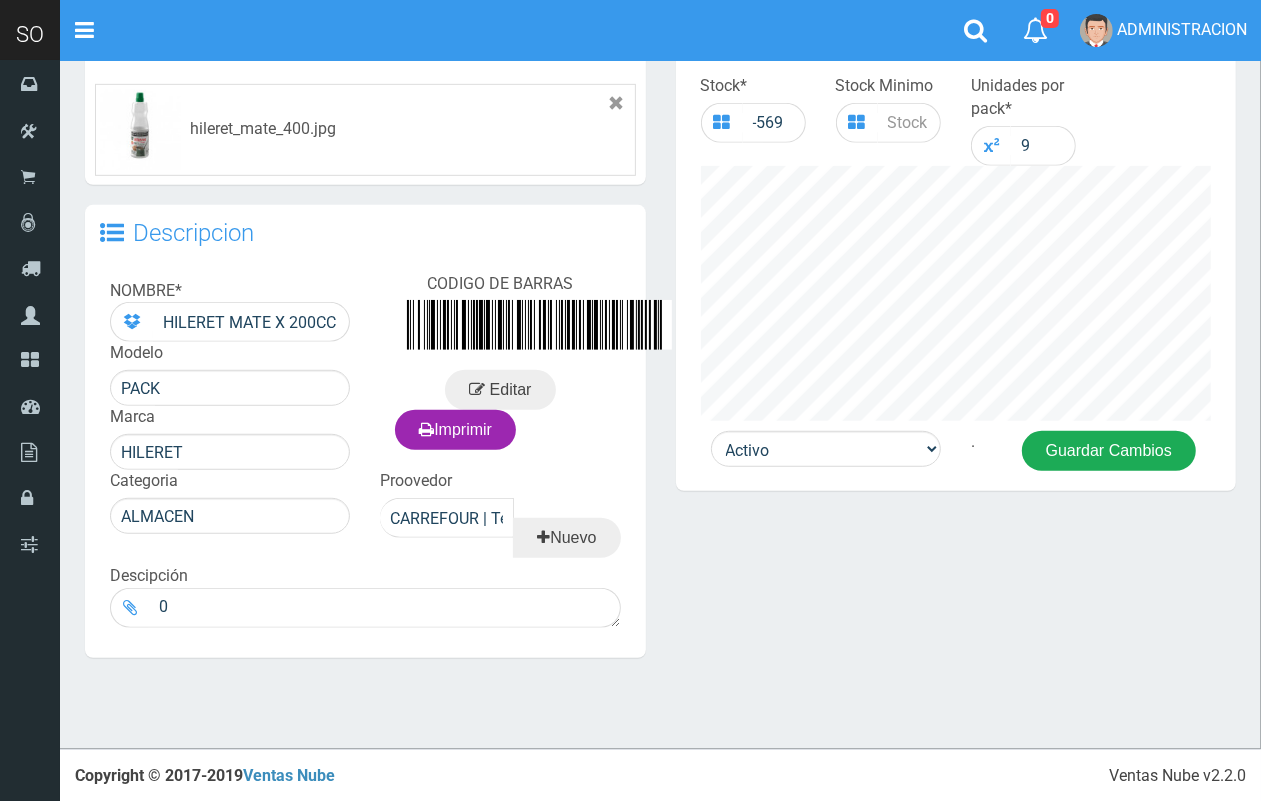 drag, startPoint x: 1033, startPoint y: 445, endPoint x: 1050, endPoint y: 446, distance: 17.029387 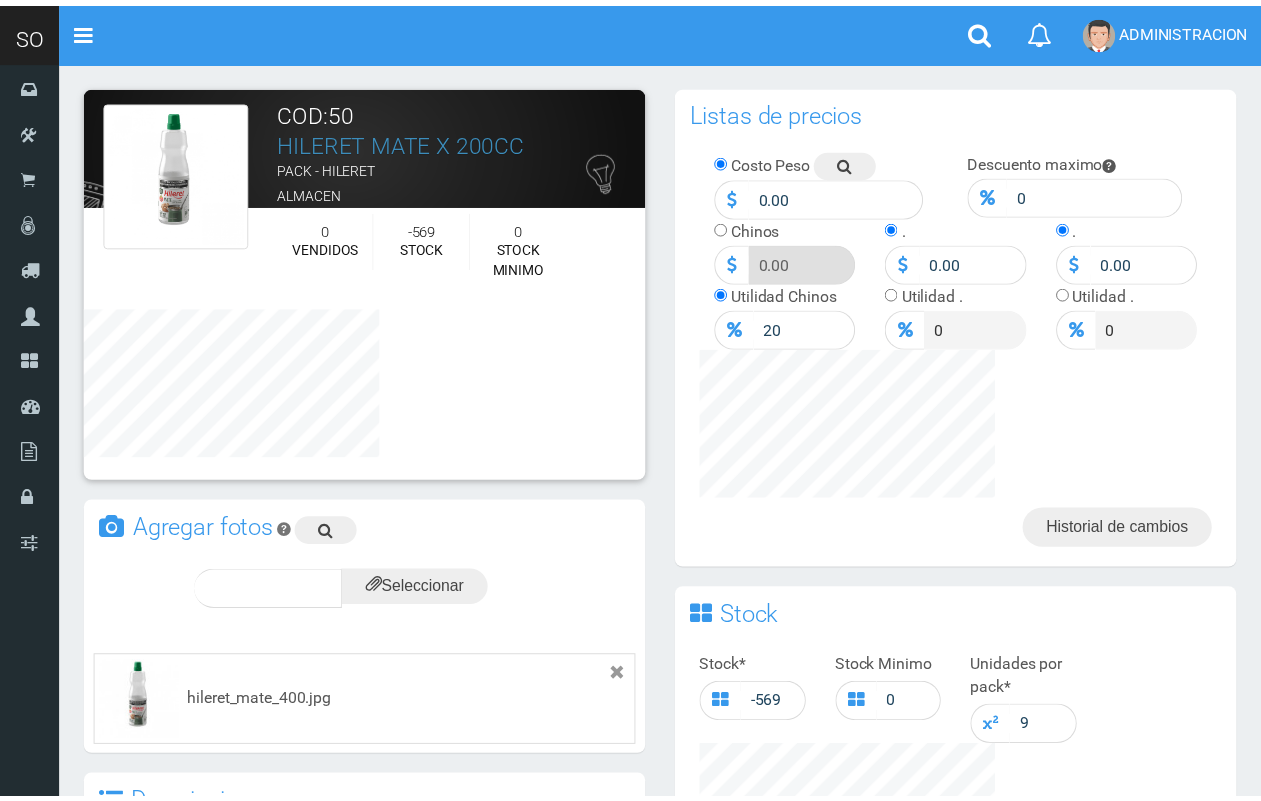 scroll, scrollTop: 0, scrollLeft: 0, axis: both 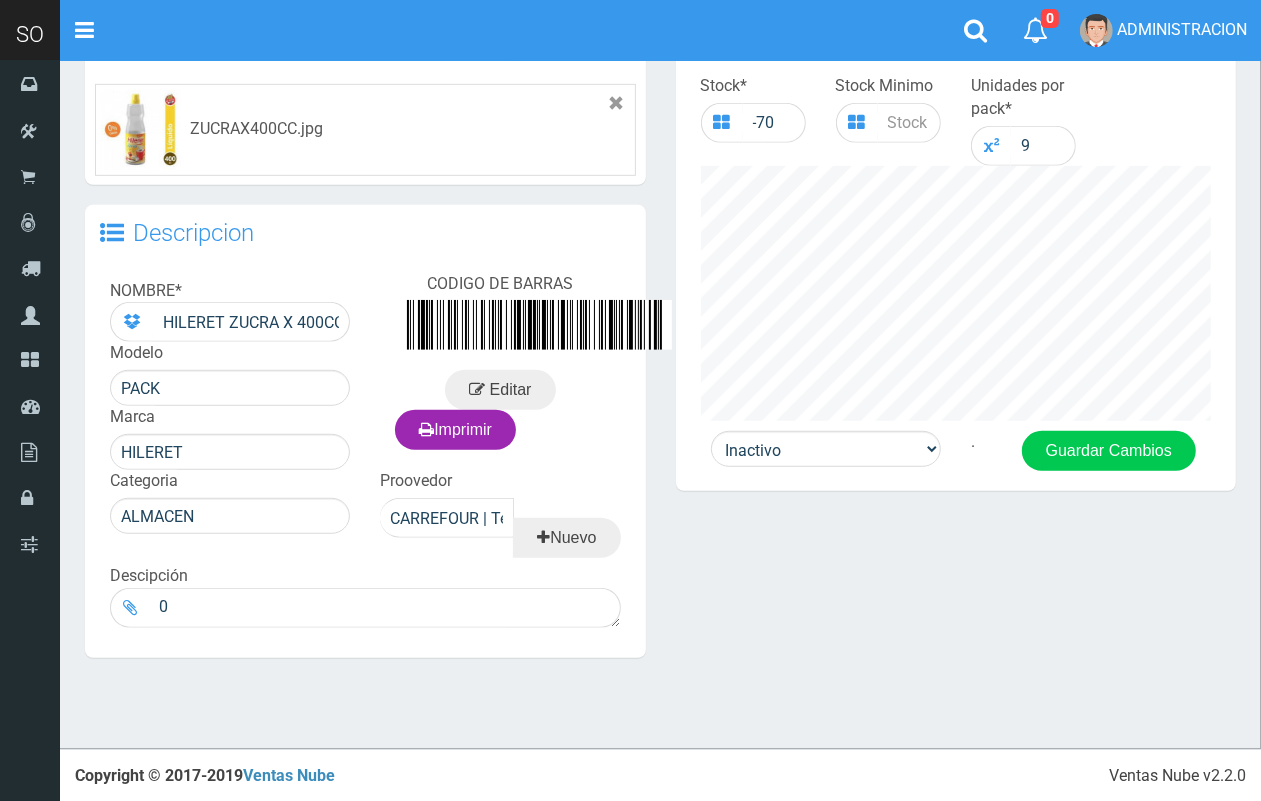 click on "Stock  *
-70
Stock Minimo
Unidades por pack  *
9" at bounding box center [956, 248] 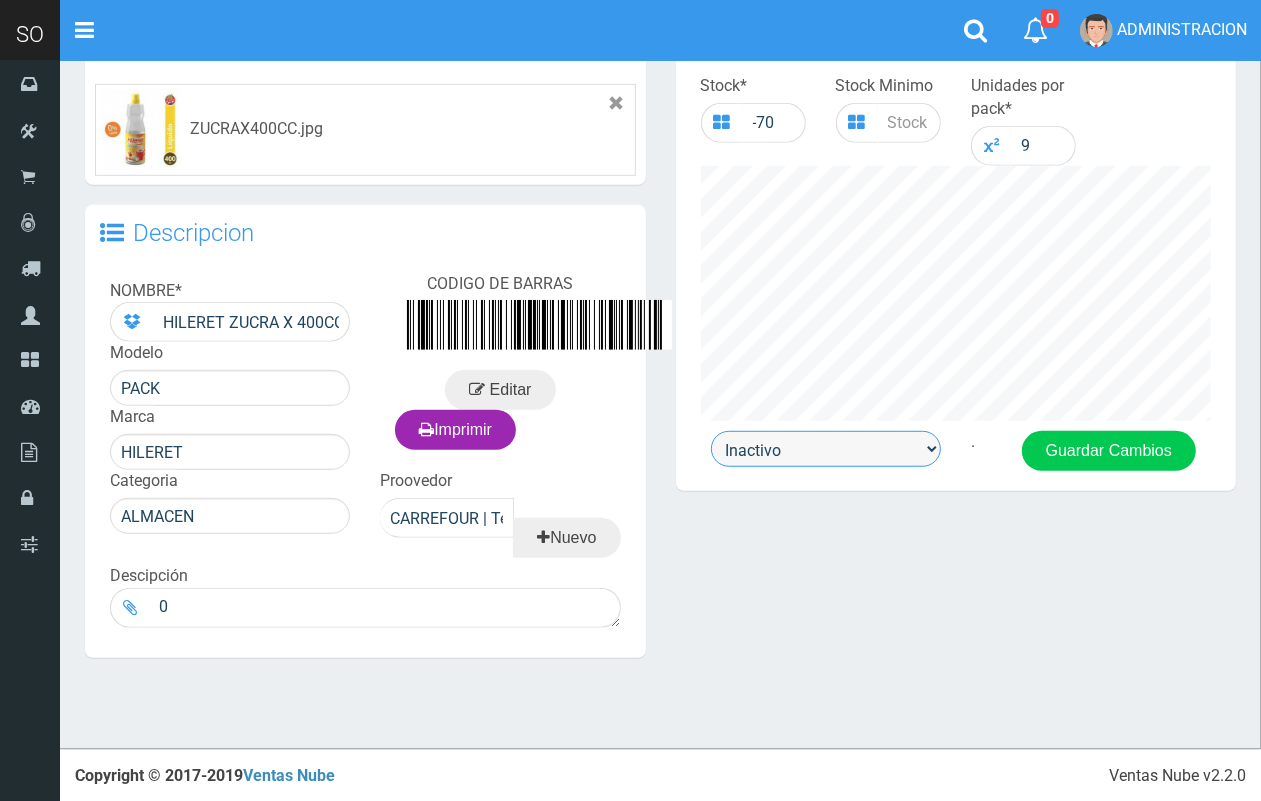 click on "Activo
Inactivo" at bounding box center (826, 449) 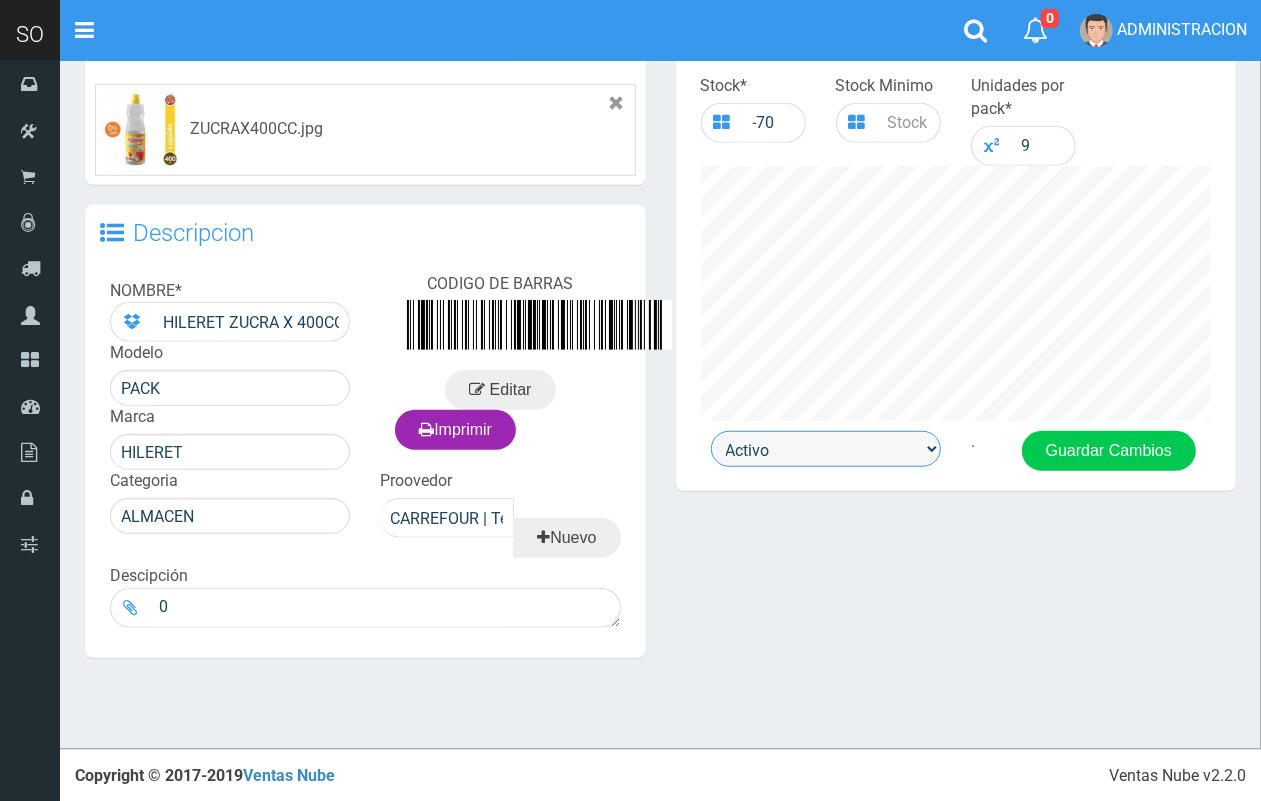 click on "Activo
Inactivo" at bounding box center (826, 449) 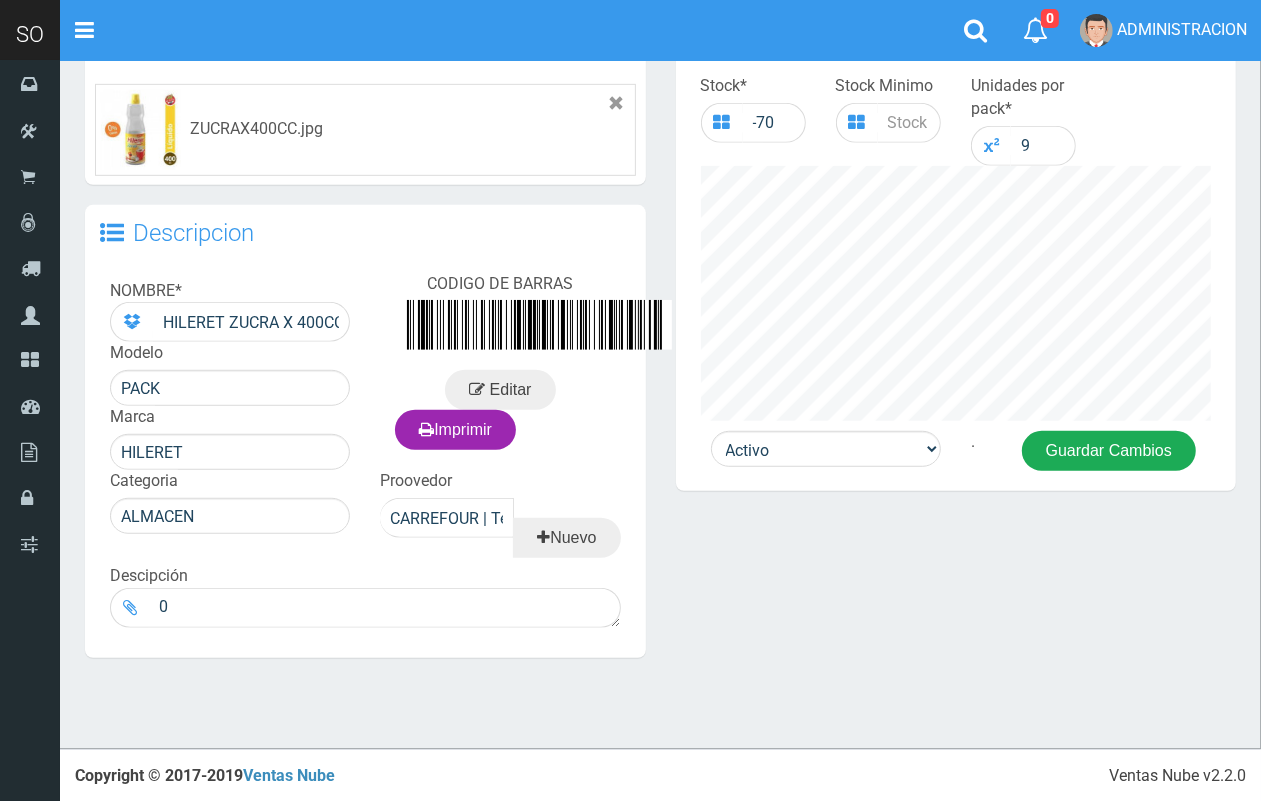click on "Guardar Cambios" at bounding box center [1109, 451] 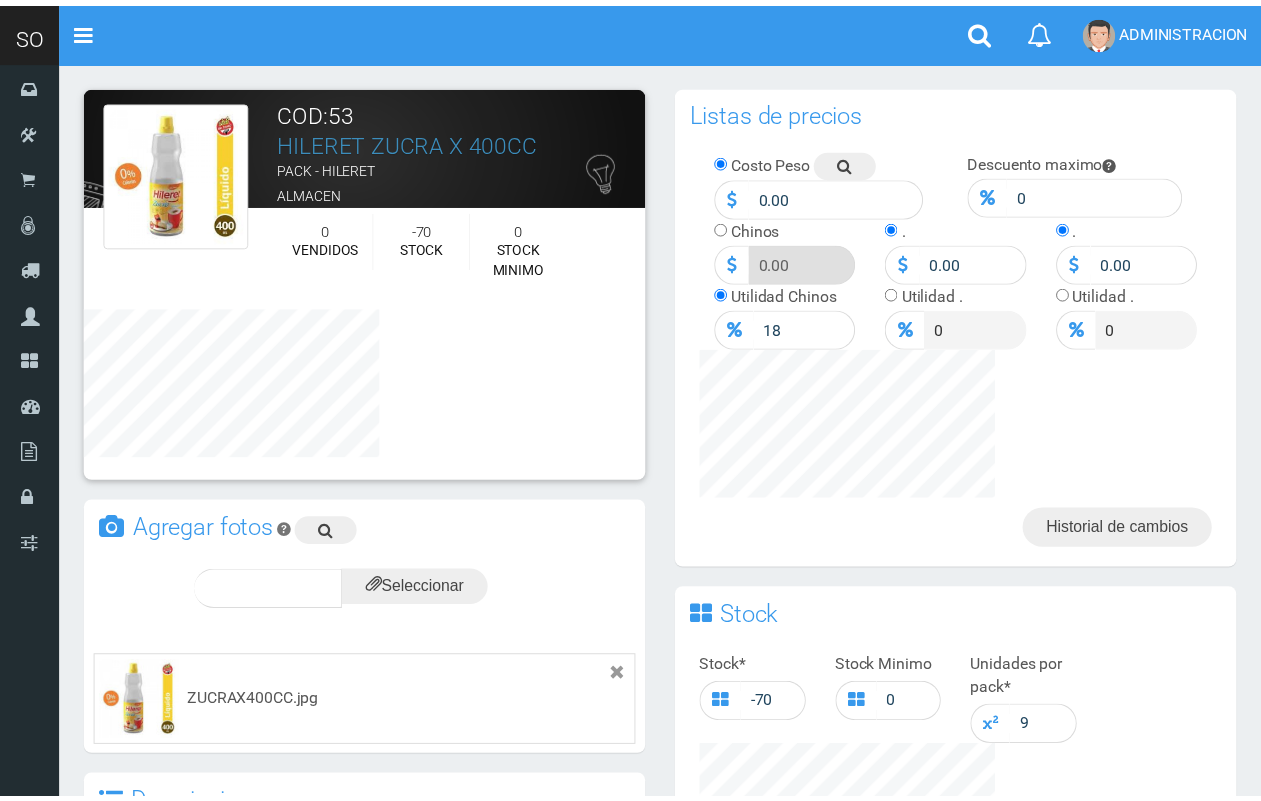 scroll, scrollTop: 0, scrollLeft: 0, axis: both 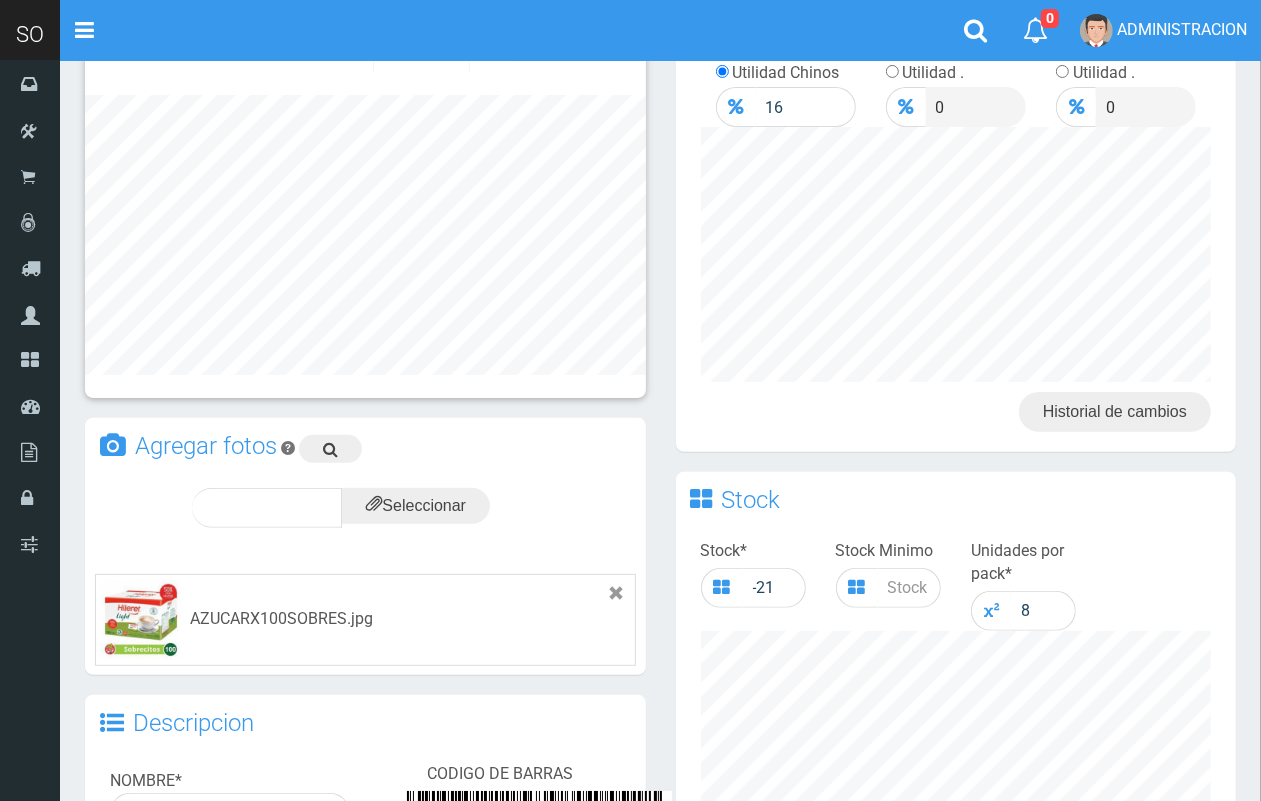 drag, startPoint x: 0, startPoint y: 0, endPoint x: 921, endPoint y: 18, distance: 921.1759 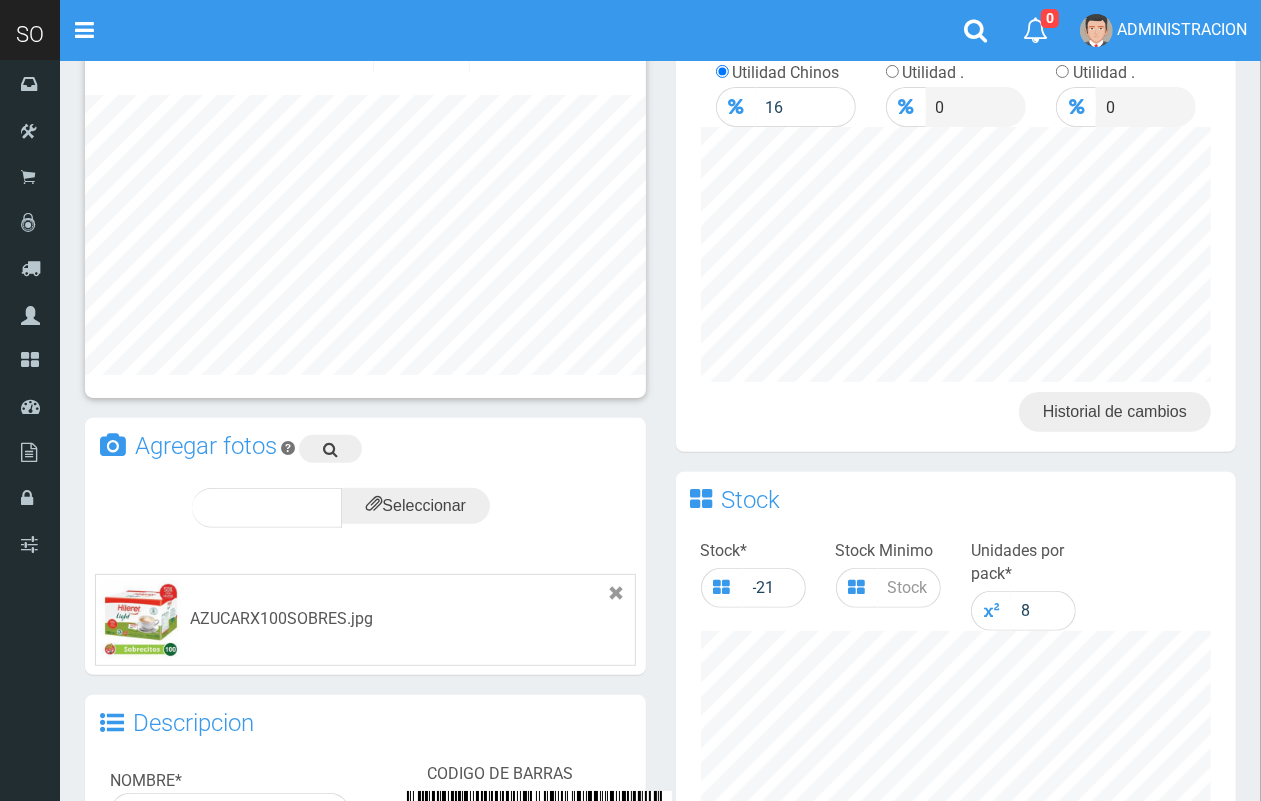 click on "Cargando... ×  Nueva alerta Toggle navigation 0" 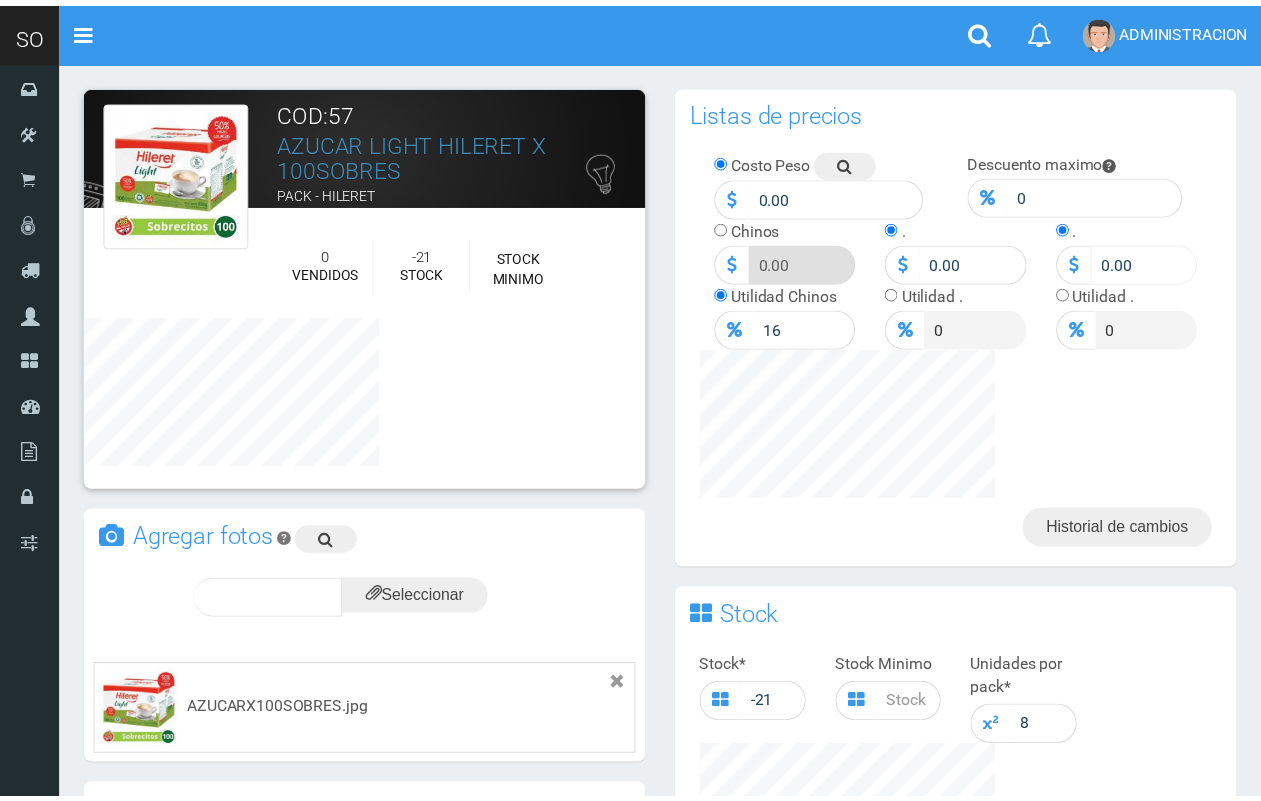 scroll, scrollTop: 0, scrollLeft: 0, axis: both 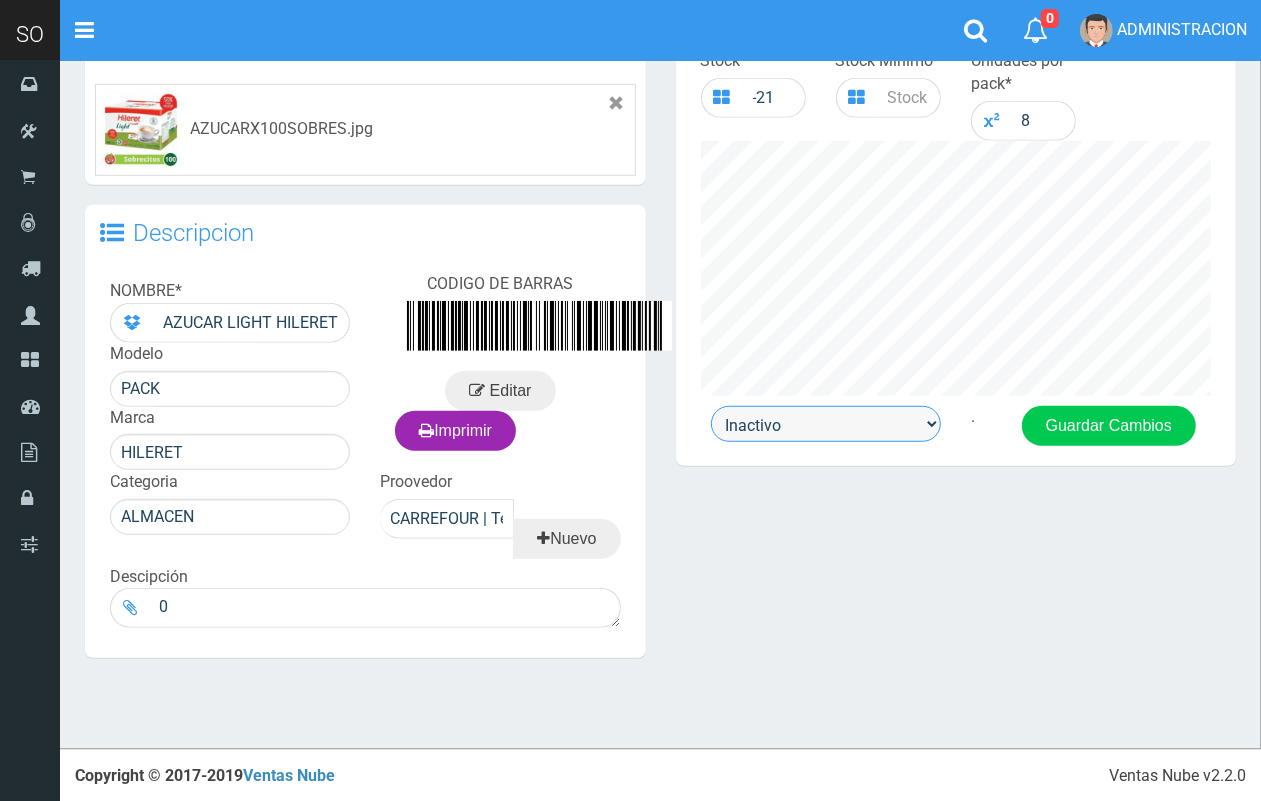 drag, startPoint x: 776, startPoint y: 427, endPoint x: 785, endPoint y: 436, distance: 12.727922 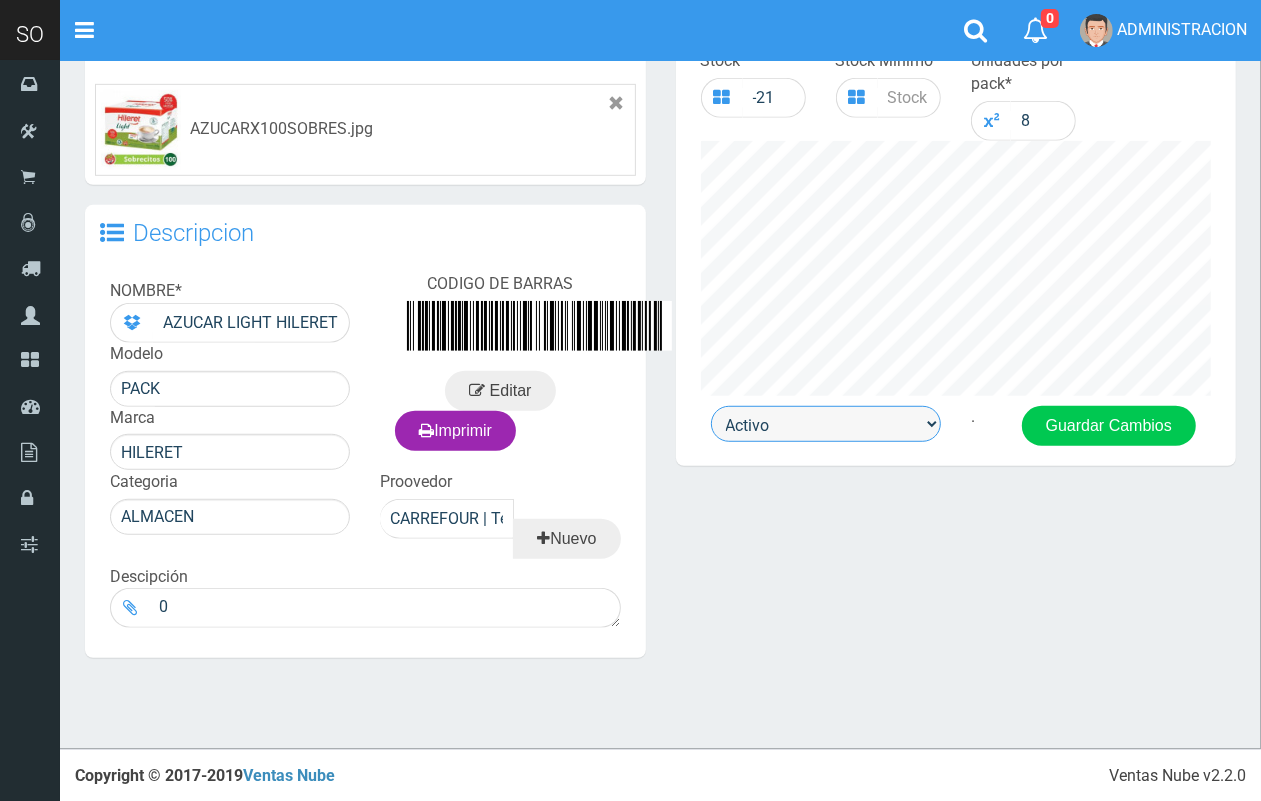 click on "Activo
Inactivo" at bounding box center [826, 424] 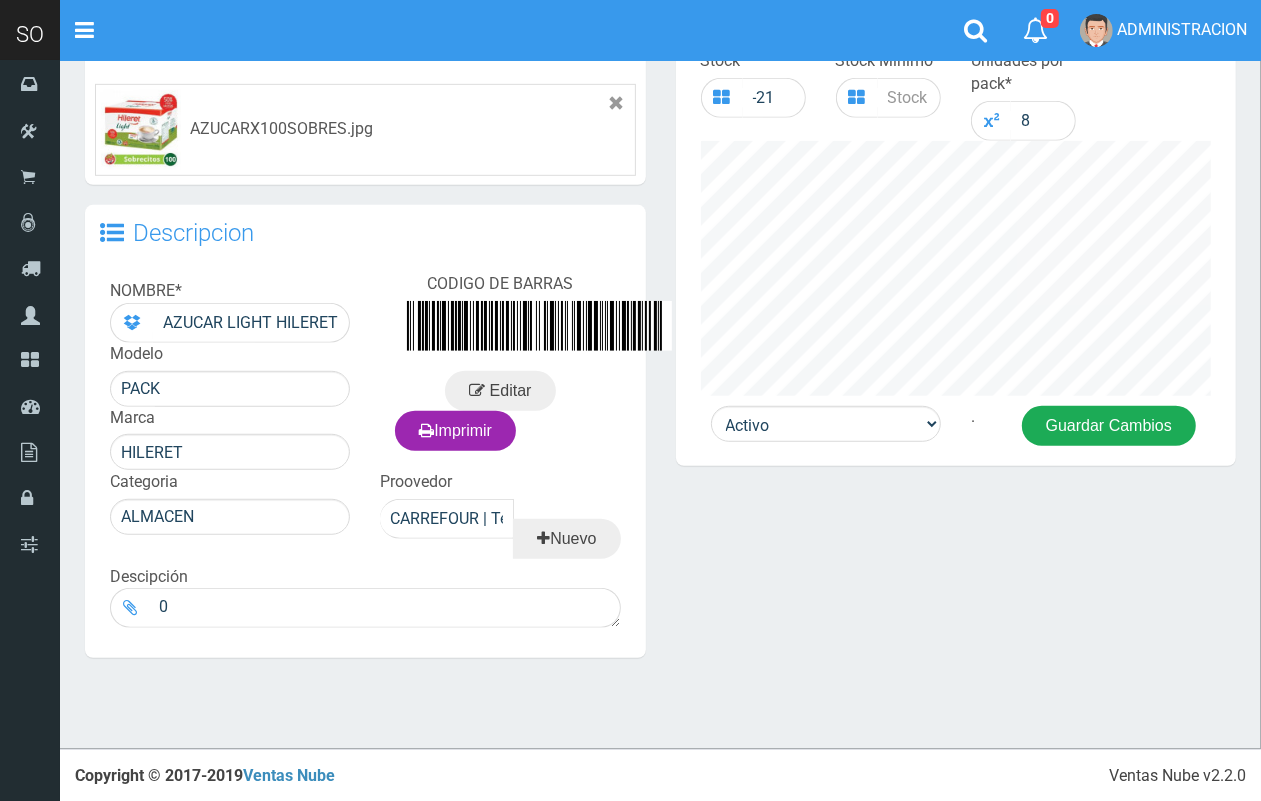 click on "Guardar Cambios" at bounding box center (1109, 426) 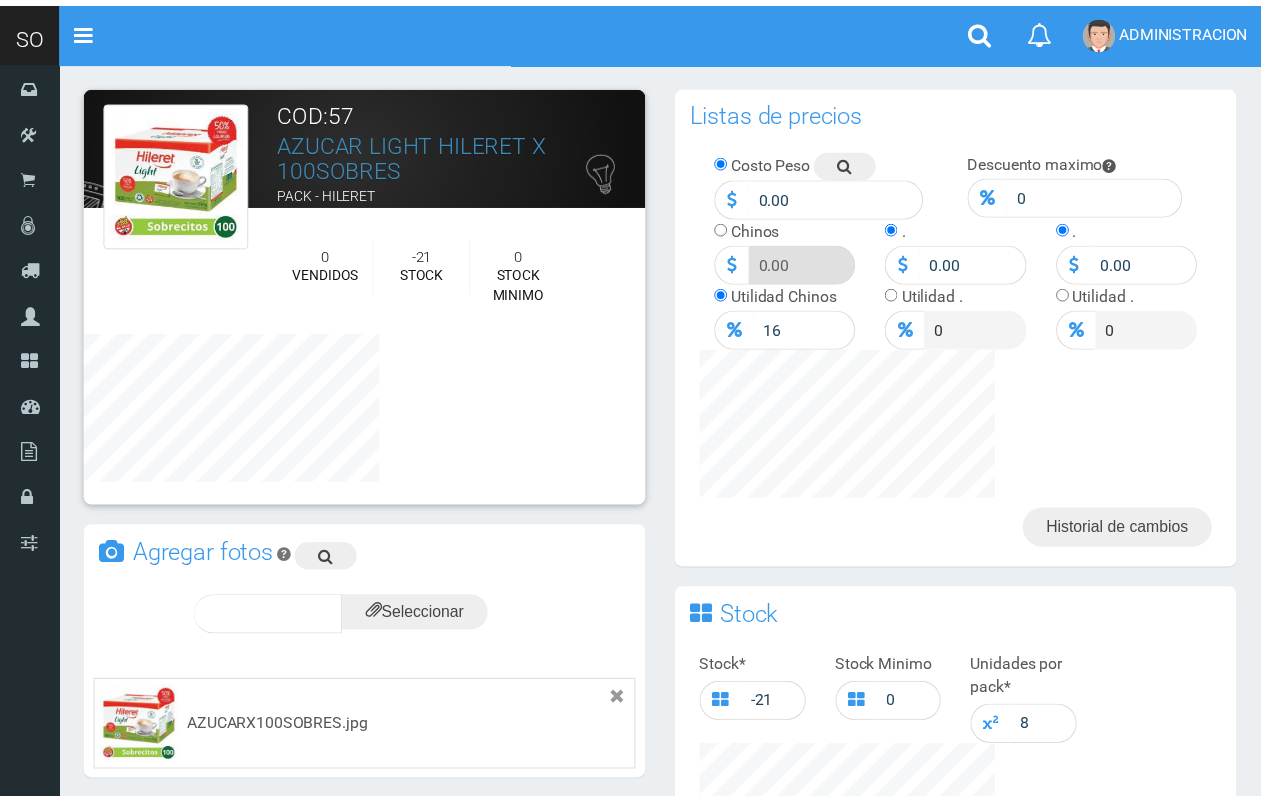 scroll, scrollTop: 0, scrollLeft: 0, axis: both 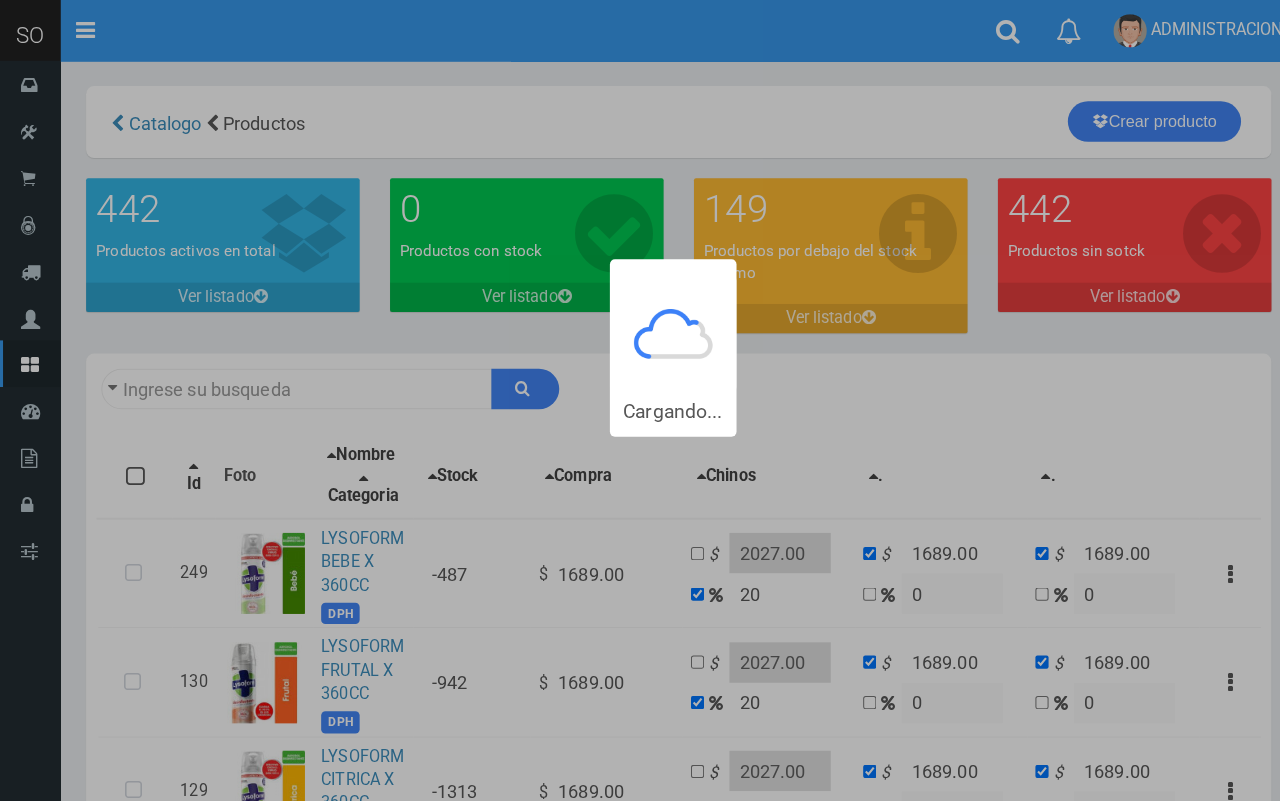 type on "lyso" 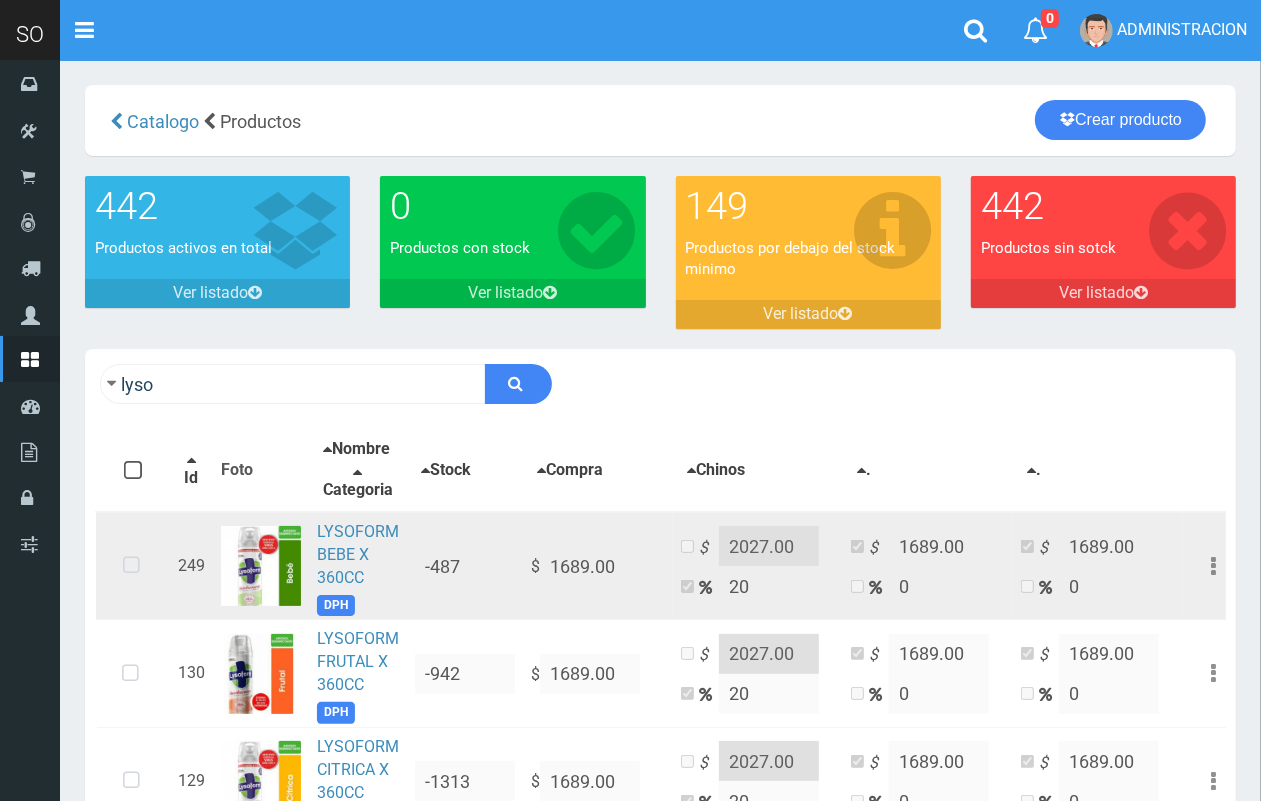 click at bounding box center [131, 566] 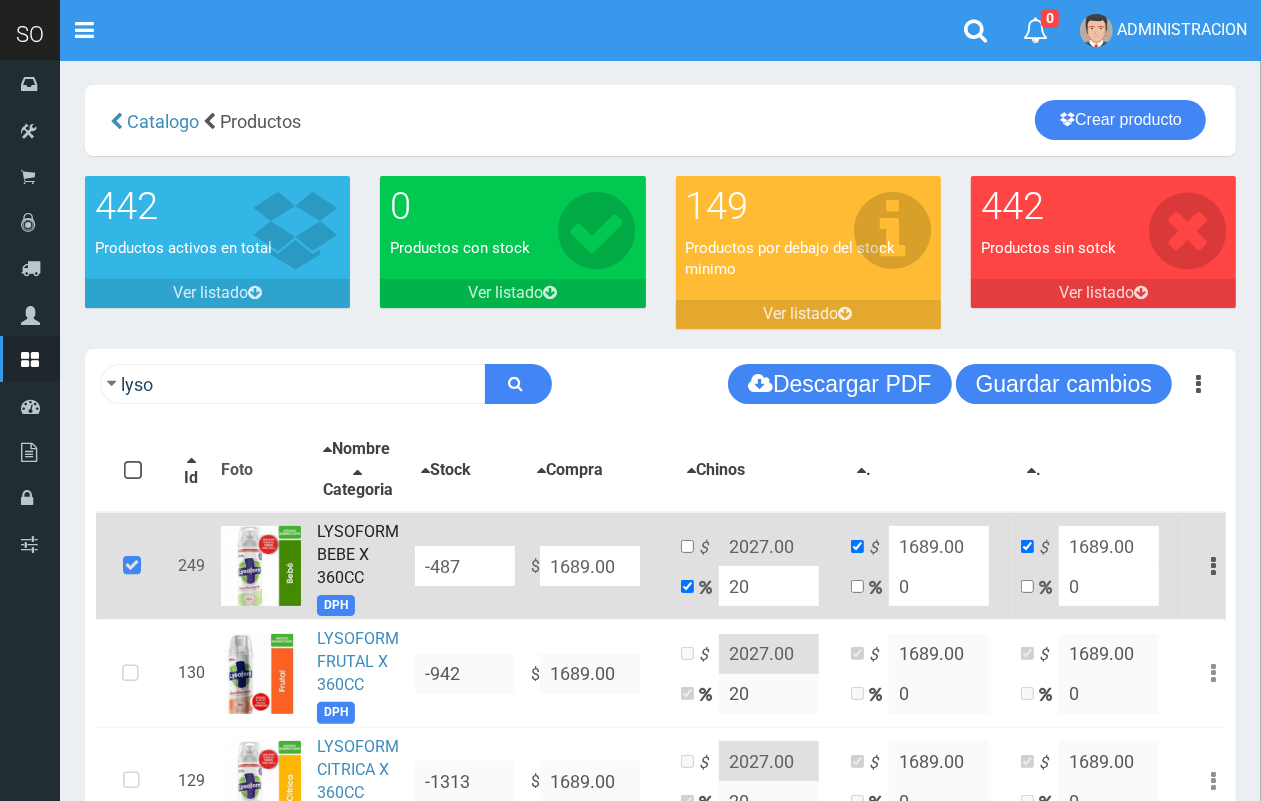 drag, startPoint x: 756, startPoint y: 603, endPoint x: 695, endPoint y: 591, distance: 62.169125 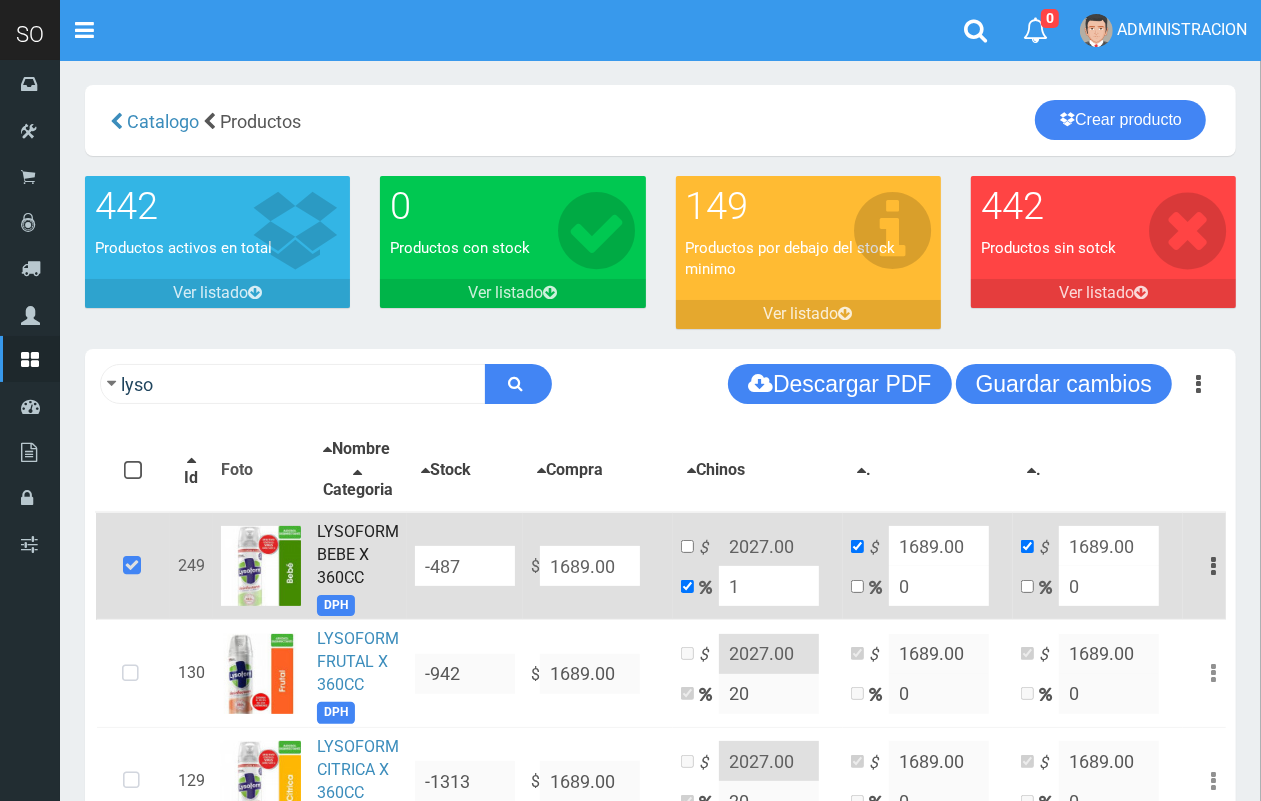 type on "15" 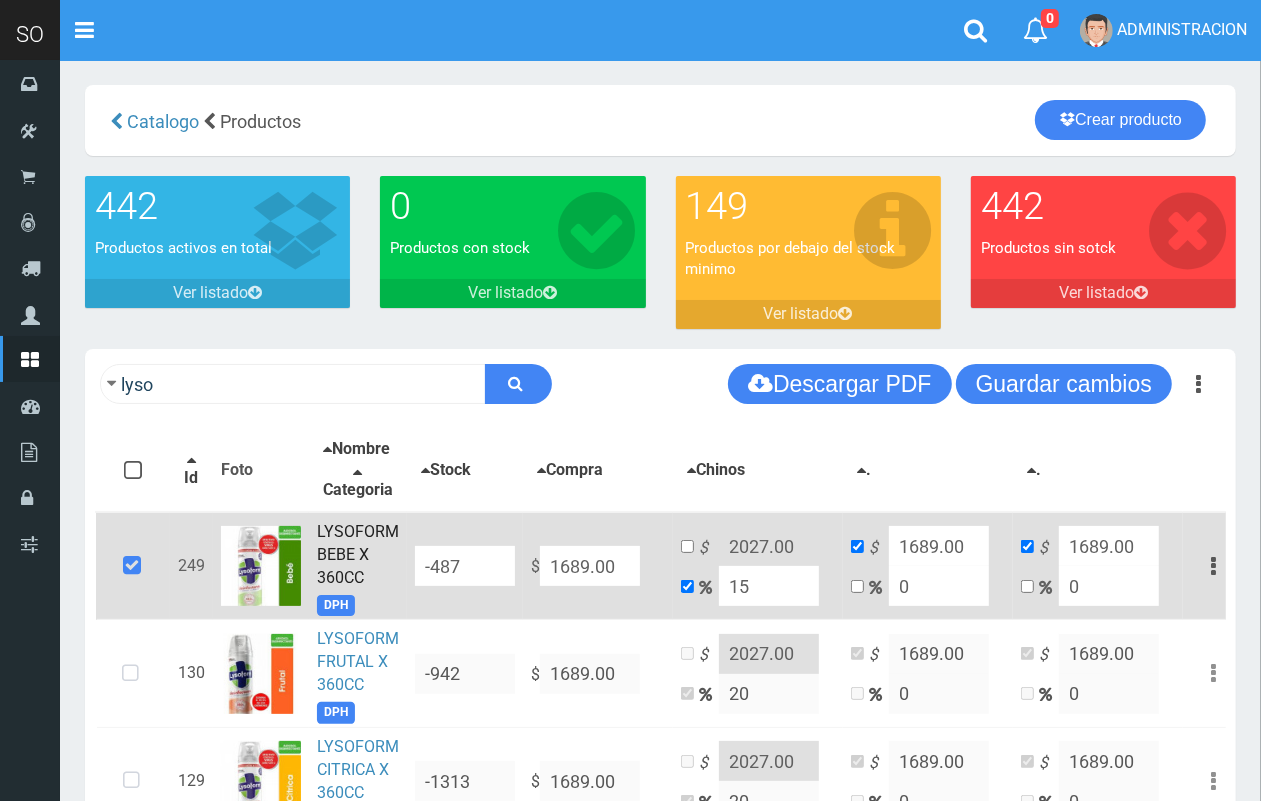 type on "1942.35" 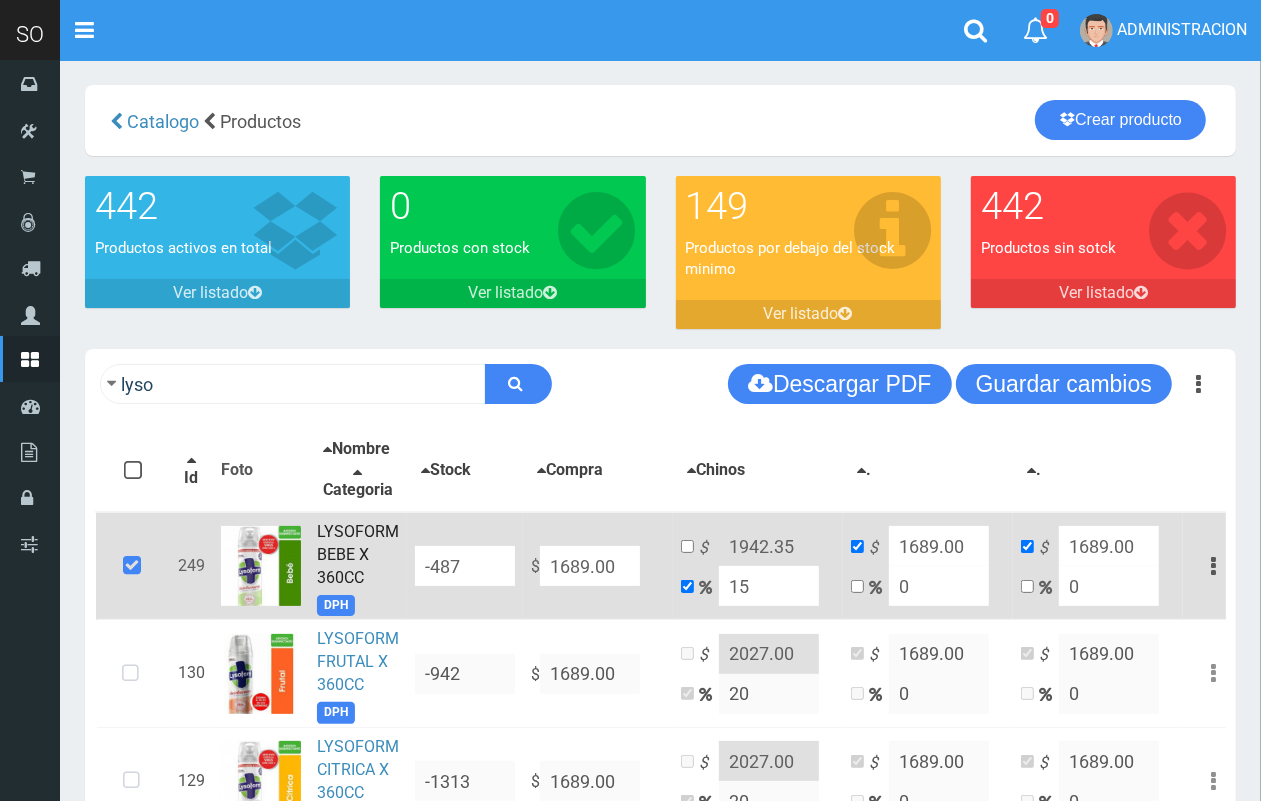type on "1" 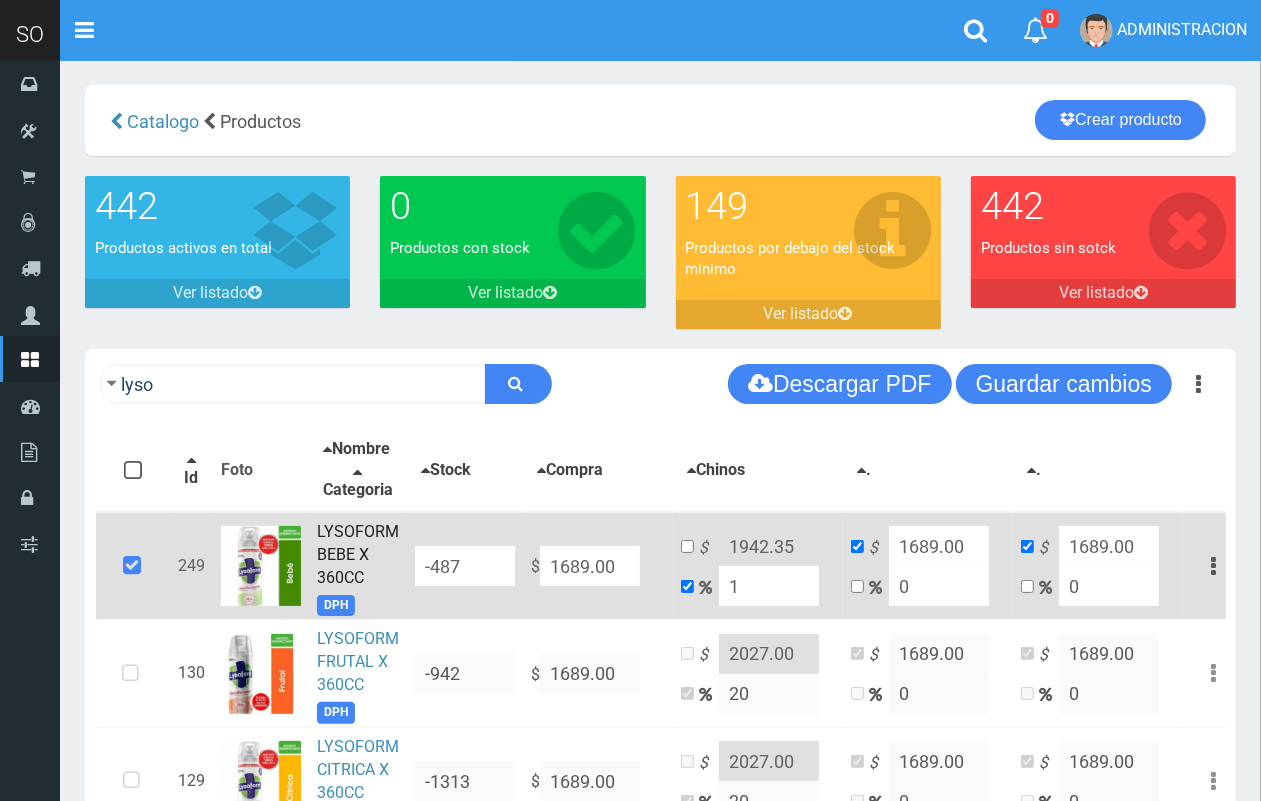 type on "1705.89" 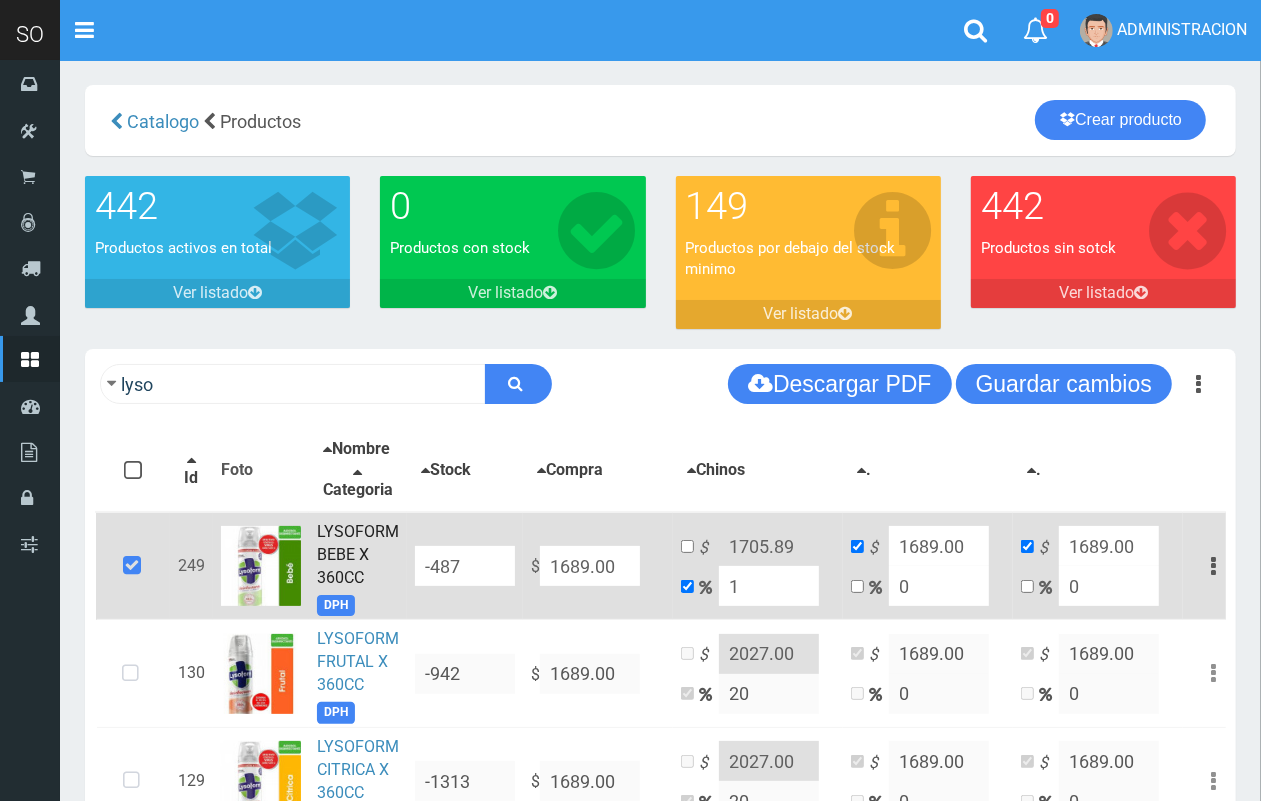type on "10" 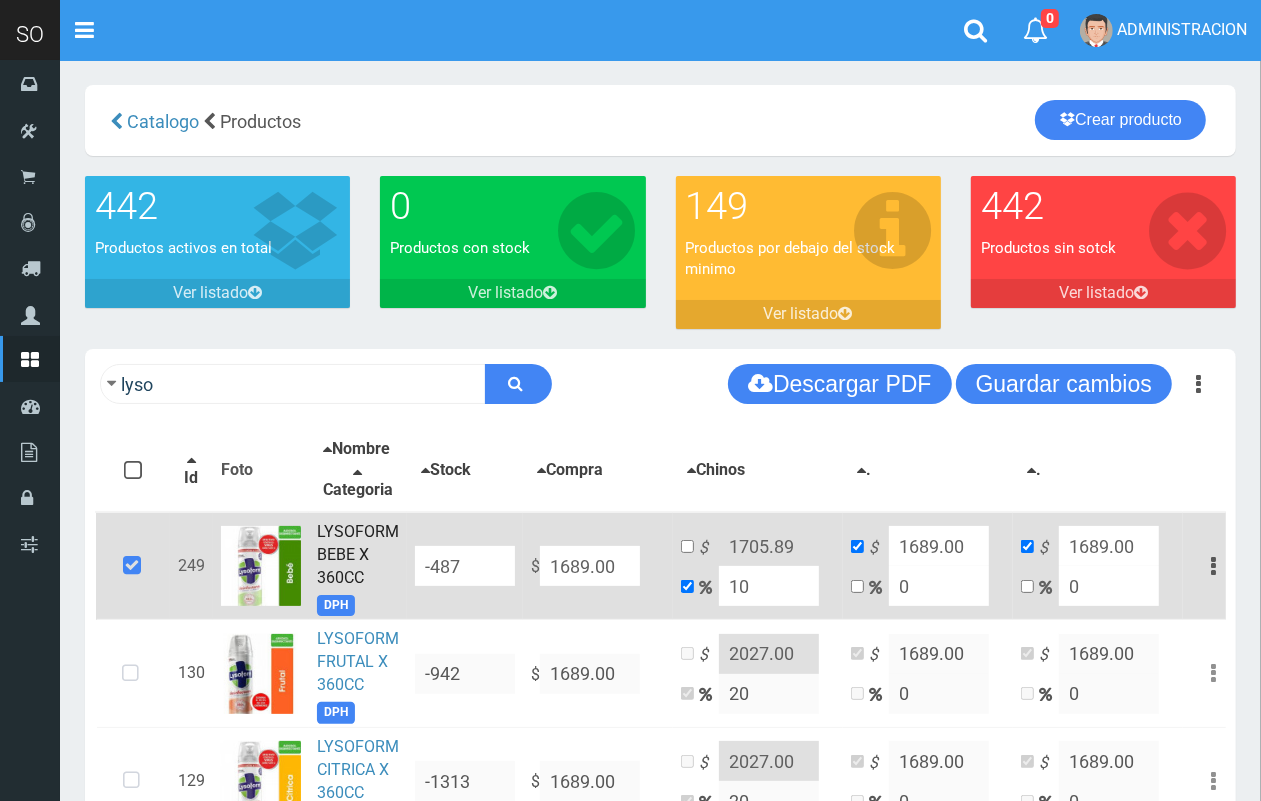 type on "1857.9" 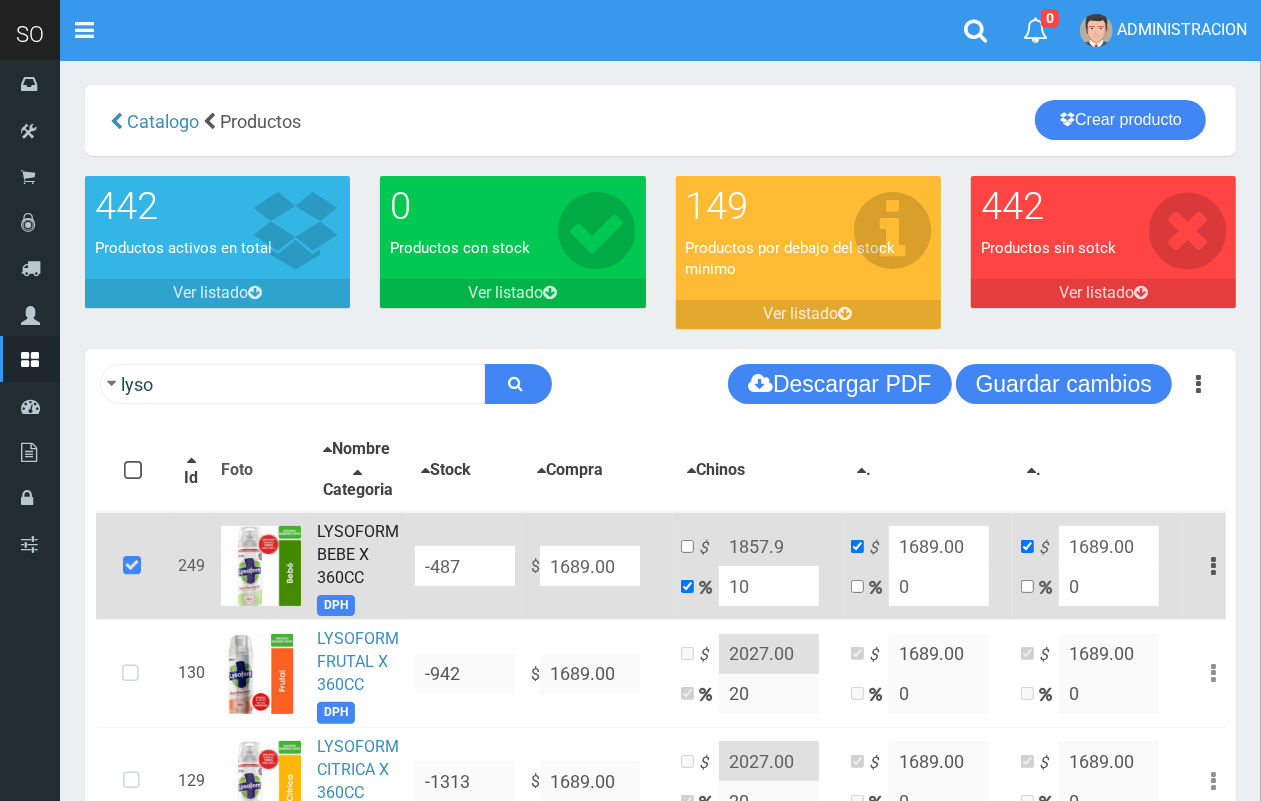 type on "10" 